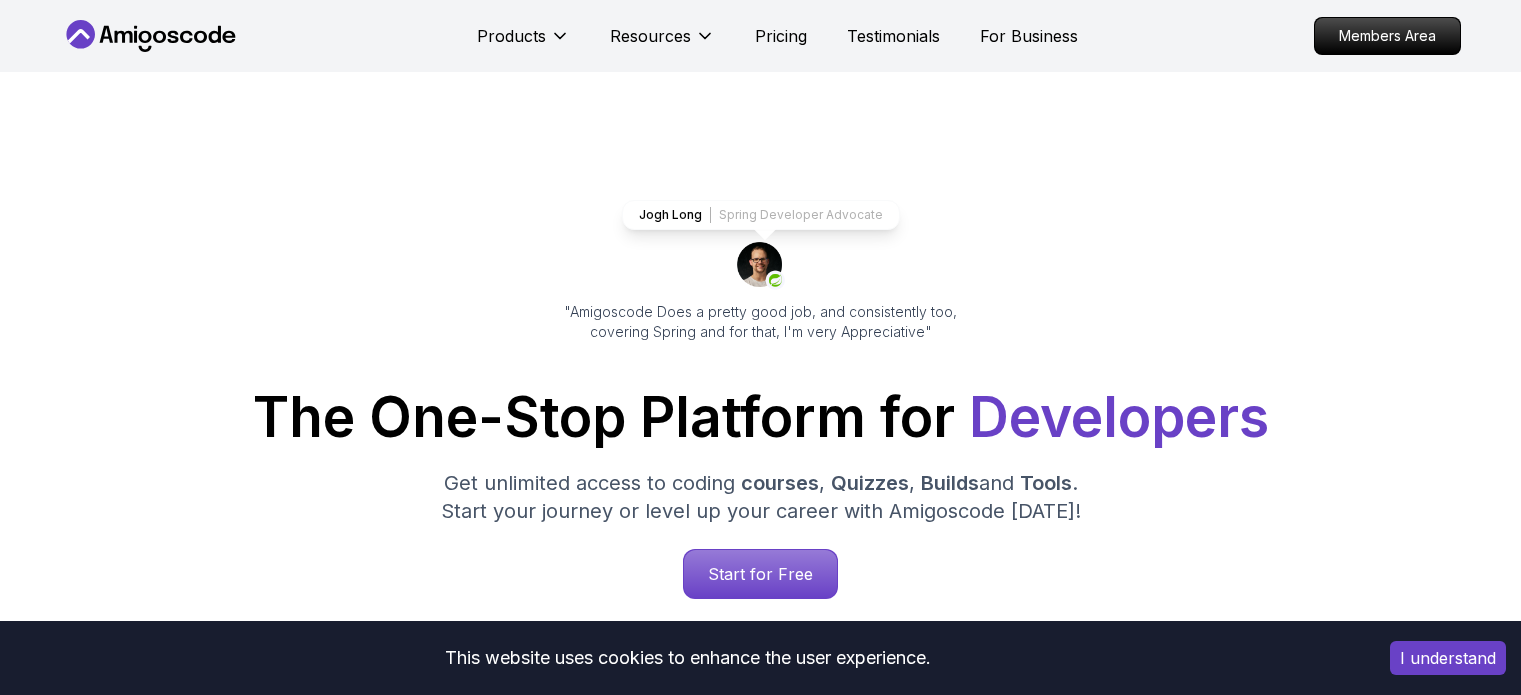 scroll, scrollTop: 0, scrollLeft: 0, axis: both 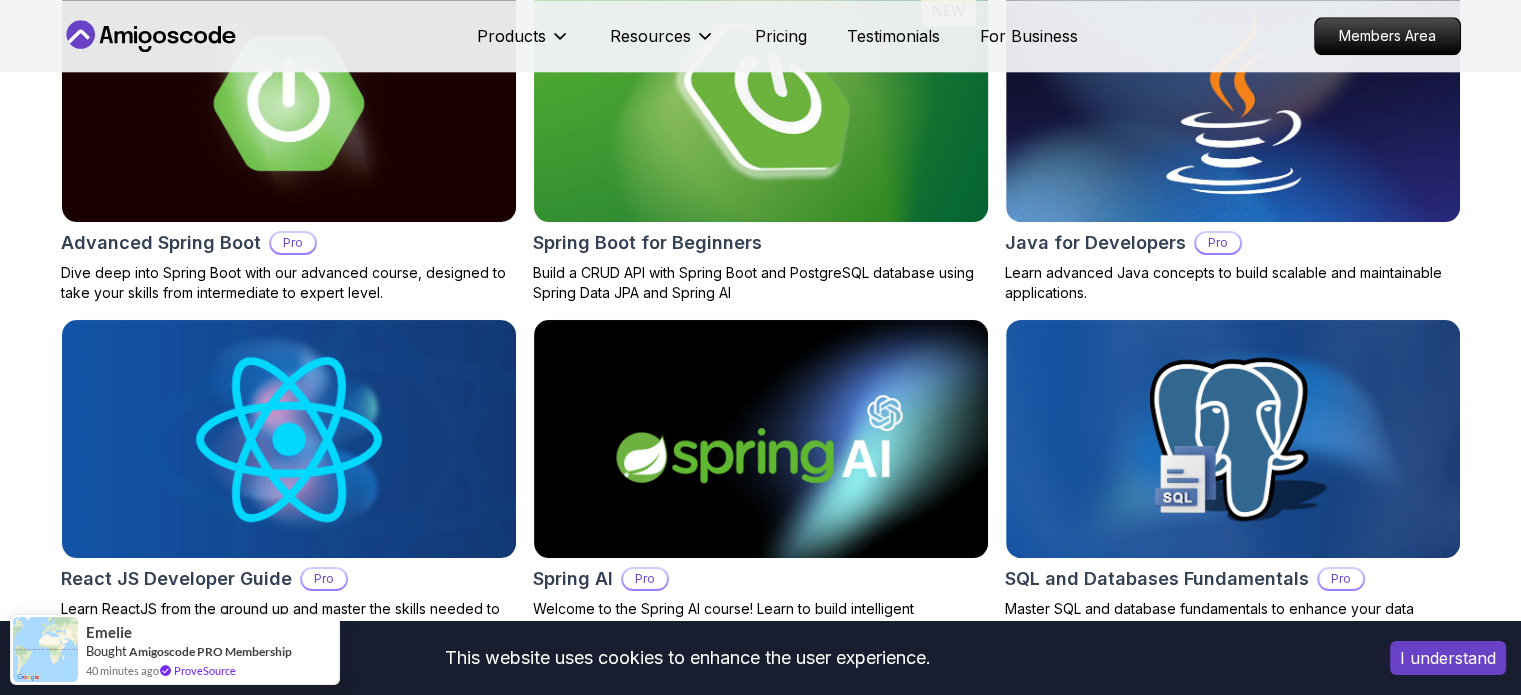 click at bounding box center (760, 103) 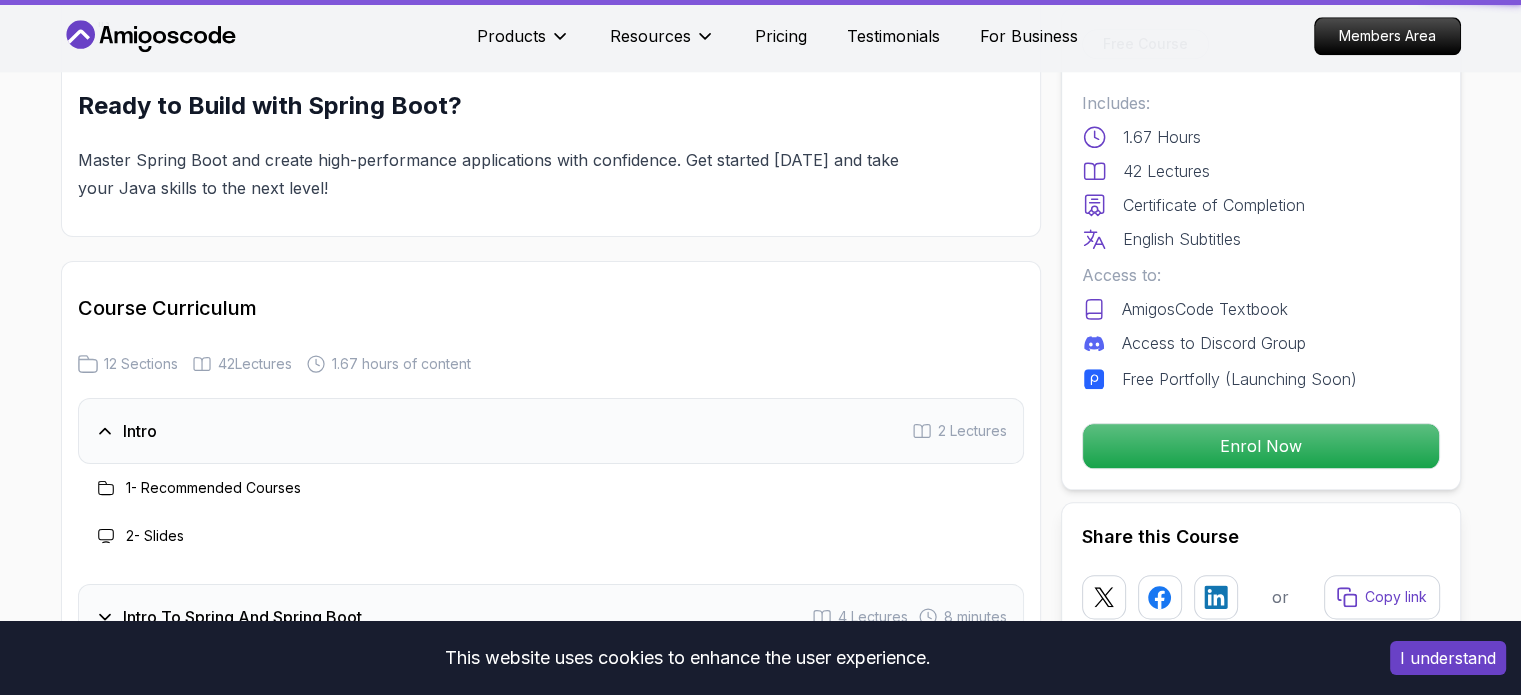 scroll, scrollTop: 0, scrollLeft: 0, axis: both 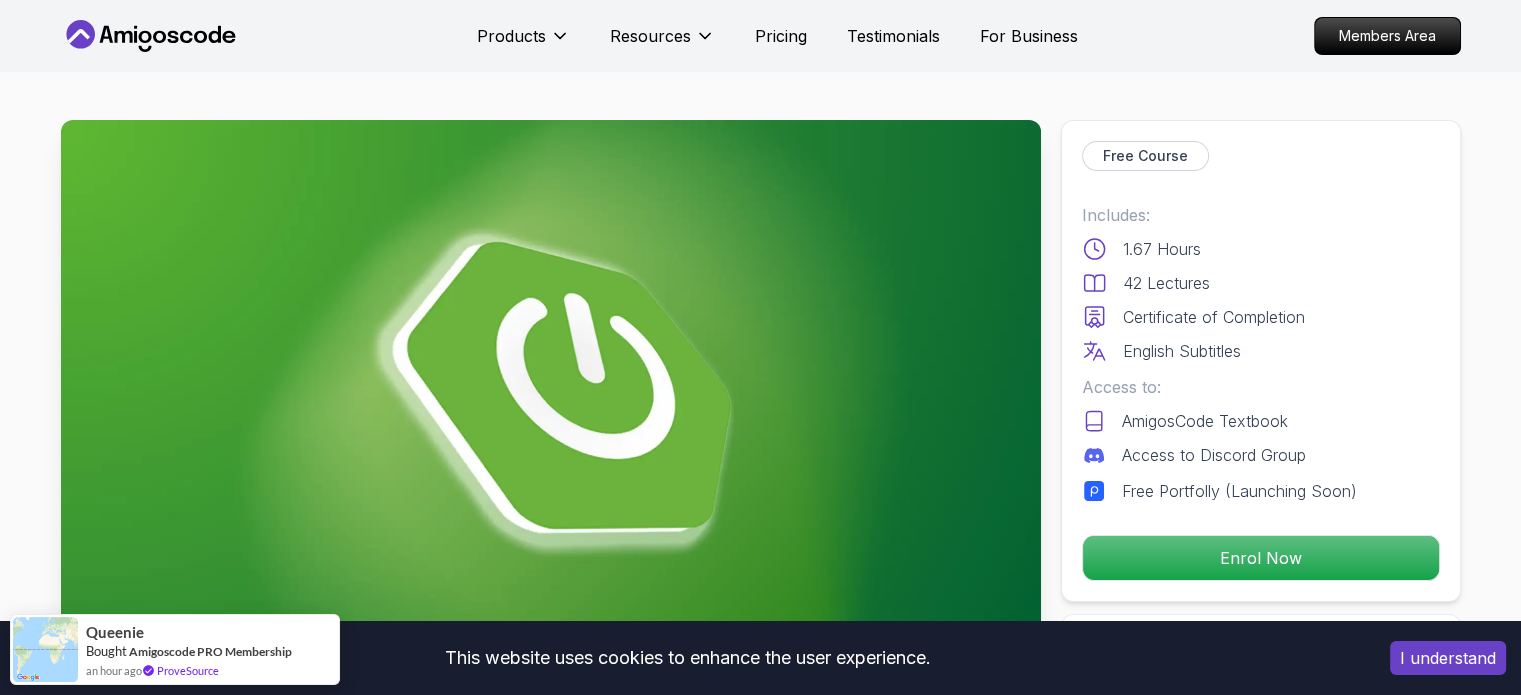click on "This website uses cookies to enhance the user experience. I understand Products Resources Pricing Testimonials For Business Members Area Products Resources Pricing Testimonials For Business Members Area Spring Boot for Beginners Build a CRUD API with Spring Boot and PostgreSQL database using Spring Data JPA and Spring AI Mama Samba Braima Djalo  /   Instructor Free Course Includes: 1.67 Hours 42 Lectures Certificate of Completion English Subtitles Access to: AmigosCode Textbook Access to Discord Group Free Portfolly (Launching Soon) Enrol Now Share this Course or Copy link Got a Team of 5 or More? With one subscription, give your entire team access to all courses and features. Check our Business Plan Mama Samba Braima Djalo  /   Instructor What you will learn java spring spring-boot postgres terminal ai git github chatgpt The Basics of Spring - Learn the fundamental concepts and features of the Spring framework. Build CRUD API - Create a CRUD (Create, Read, Update, Delete) API using Spring Boot." at bounding box center [760, 5058] 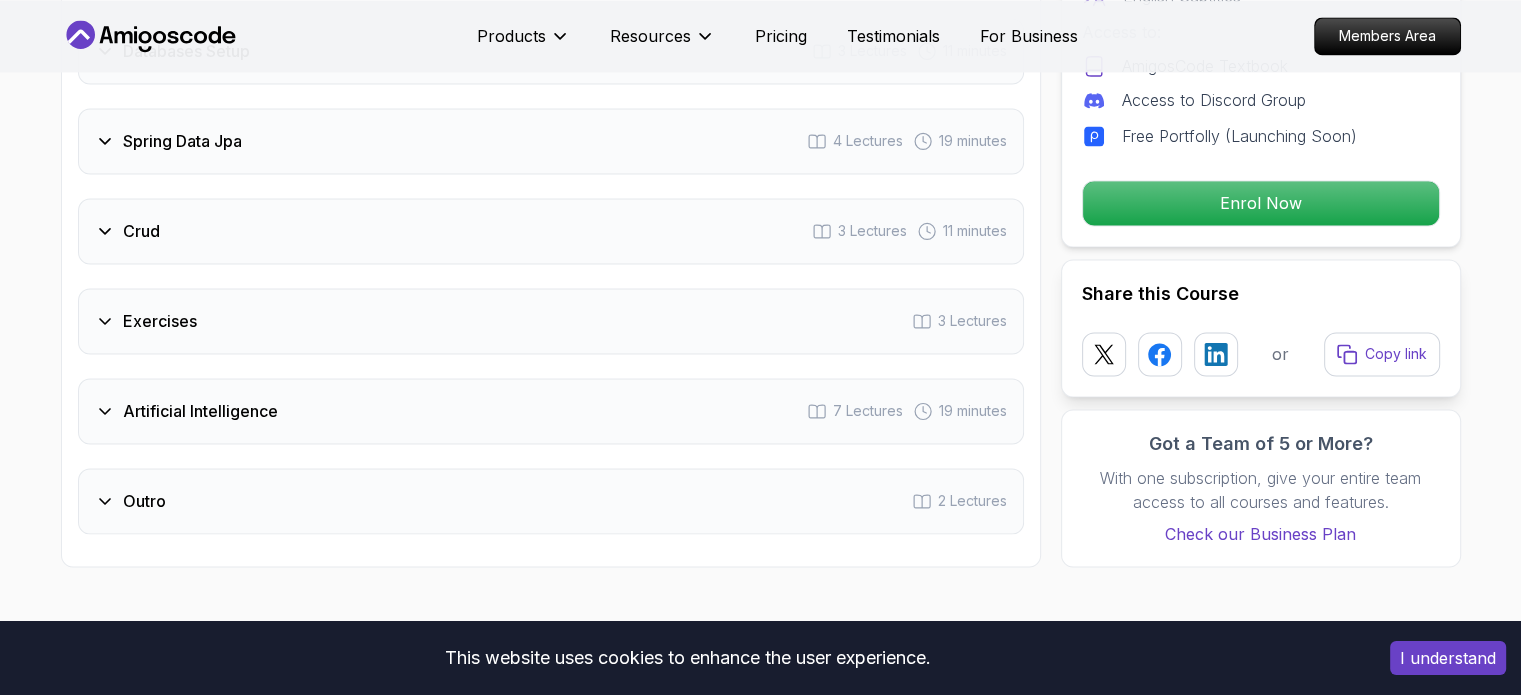 scroll, scrollTop: 3242, scrollLeft: 0, axis: vertical 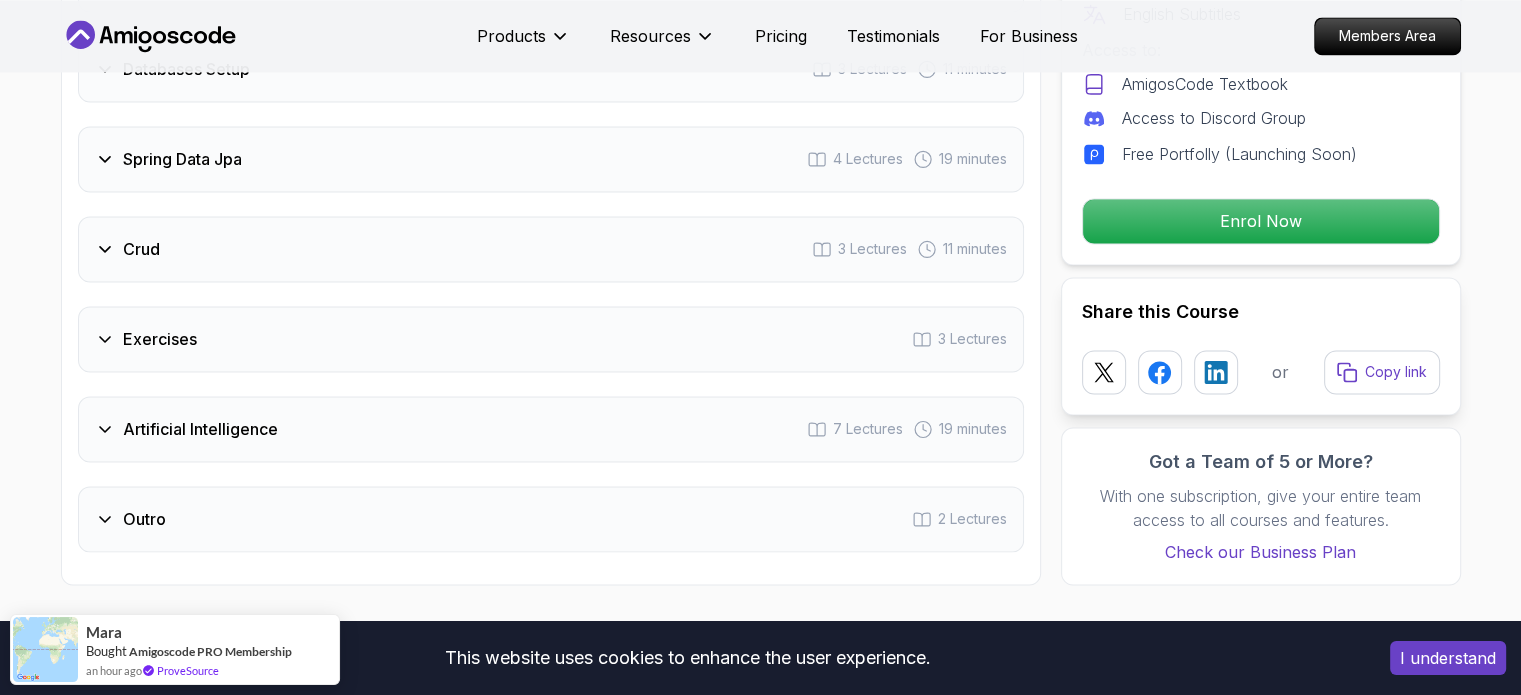 click on "Artificial Intelligence" at bounding box center [200, 429] 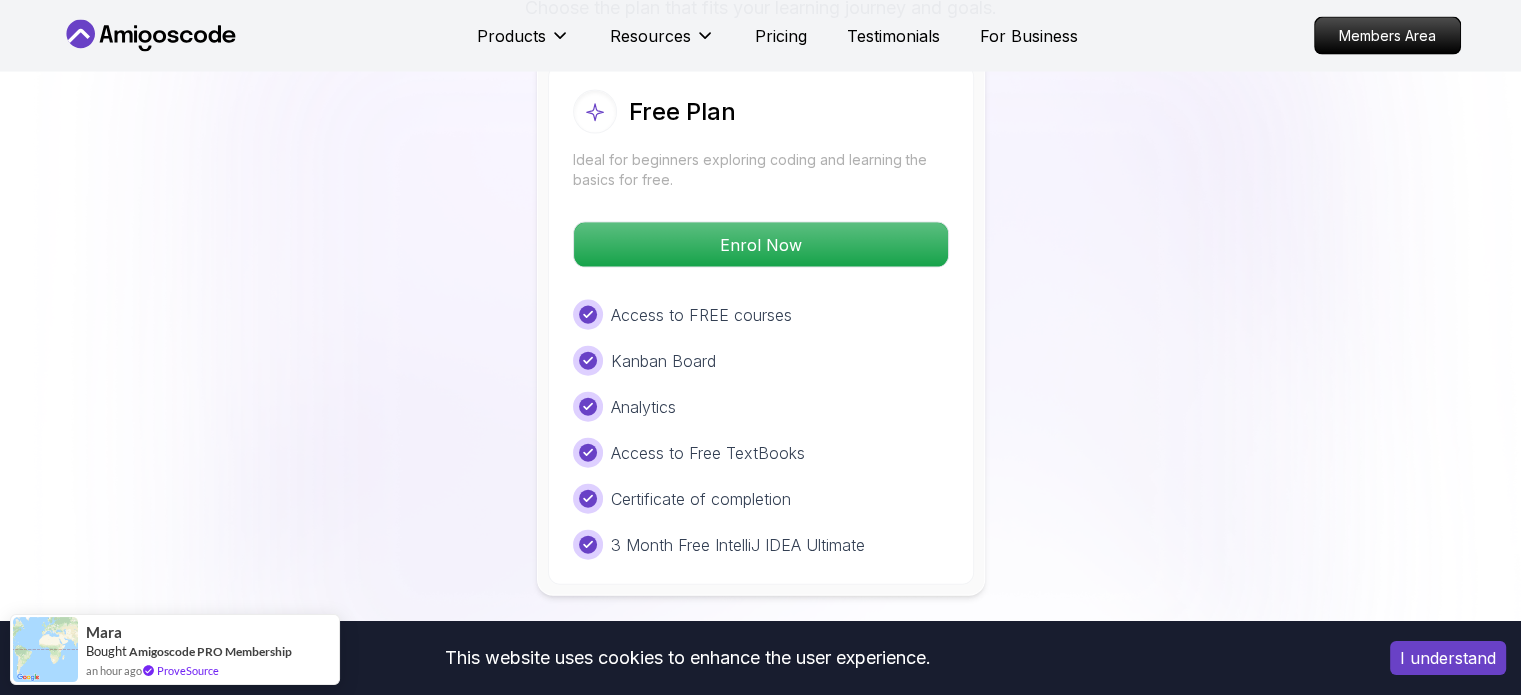 scroll, scrollTop: 4432, scrollLeft: 0, axis: vertical 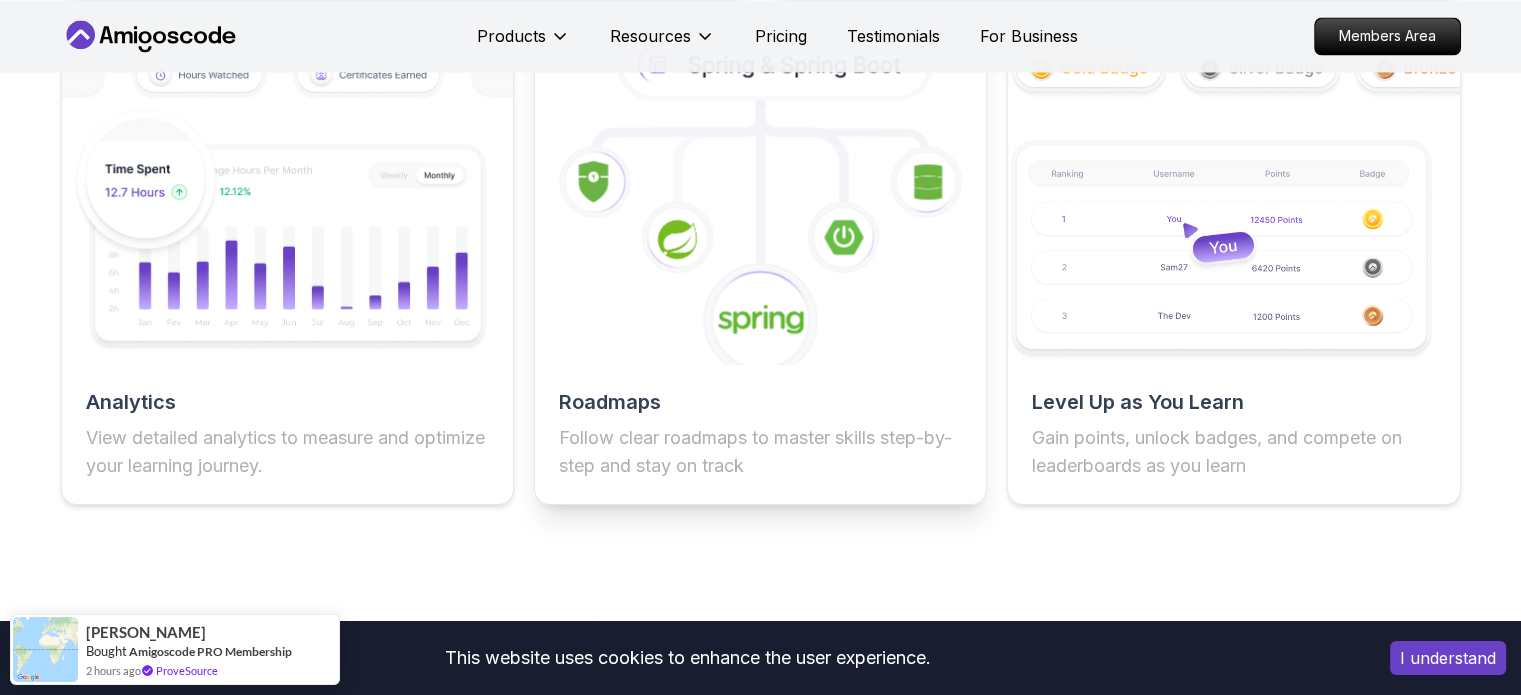 click 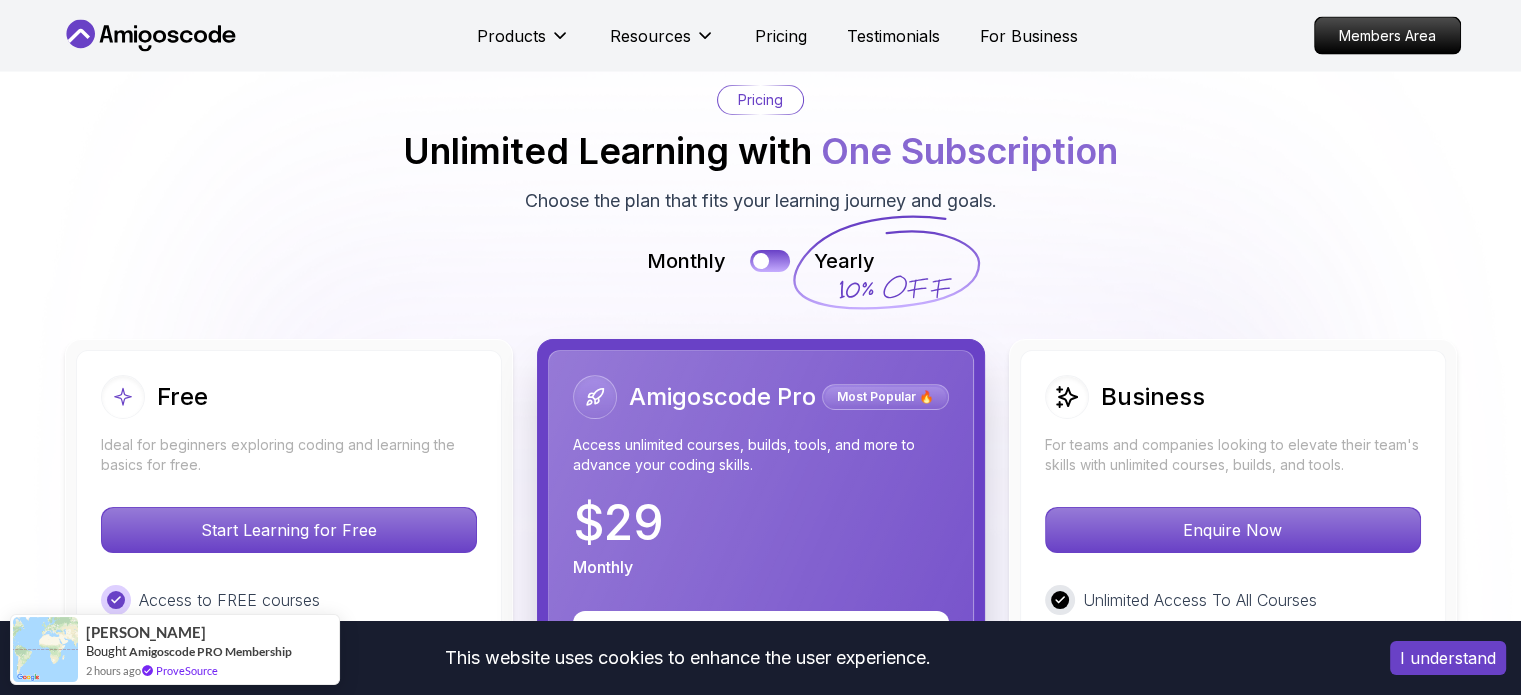 scroll, scrollTop: 4340, scrollLeft: 0, axis: vertical 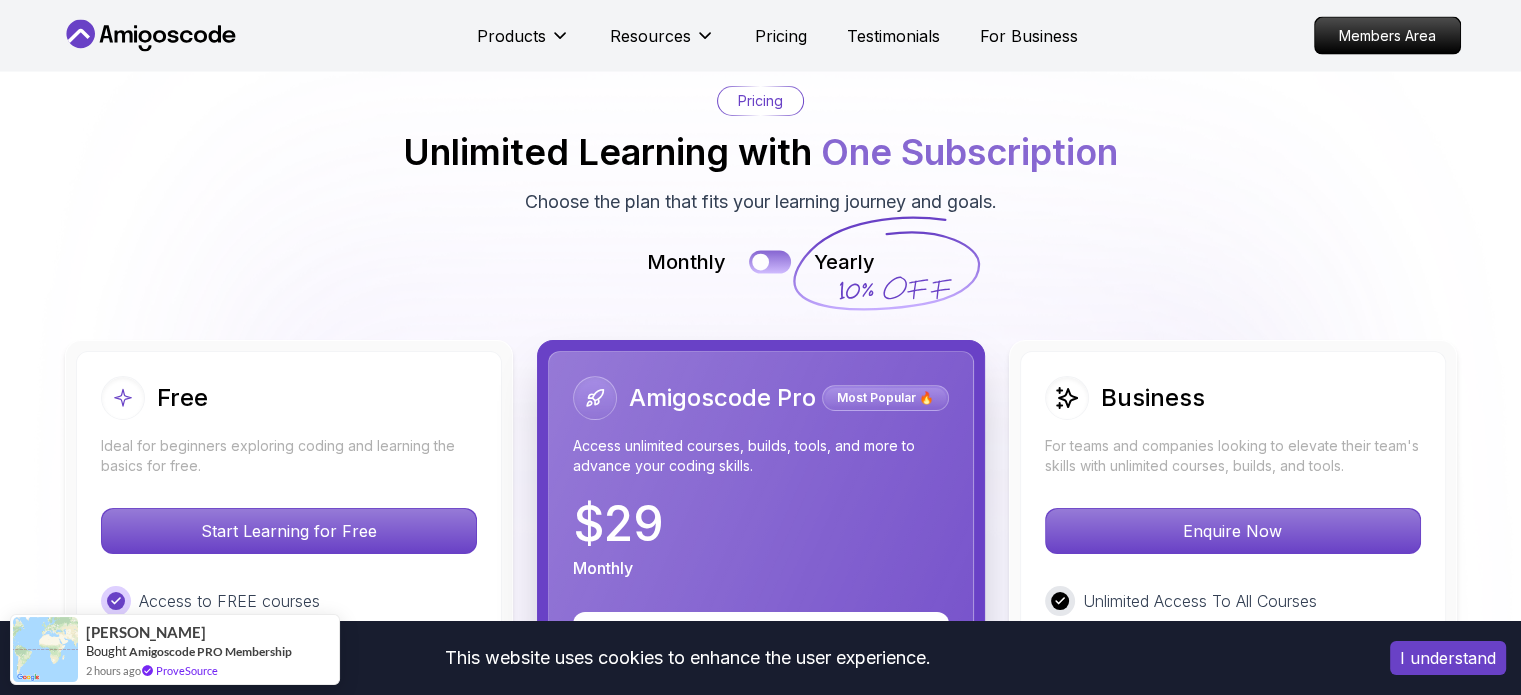 click at bounding box center (760, 261) 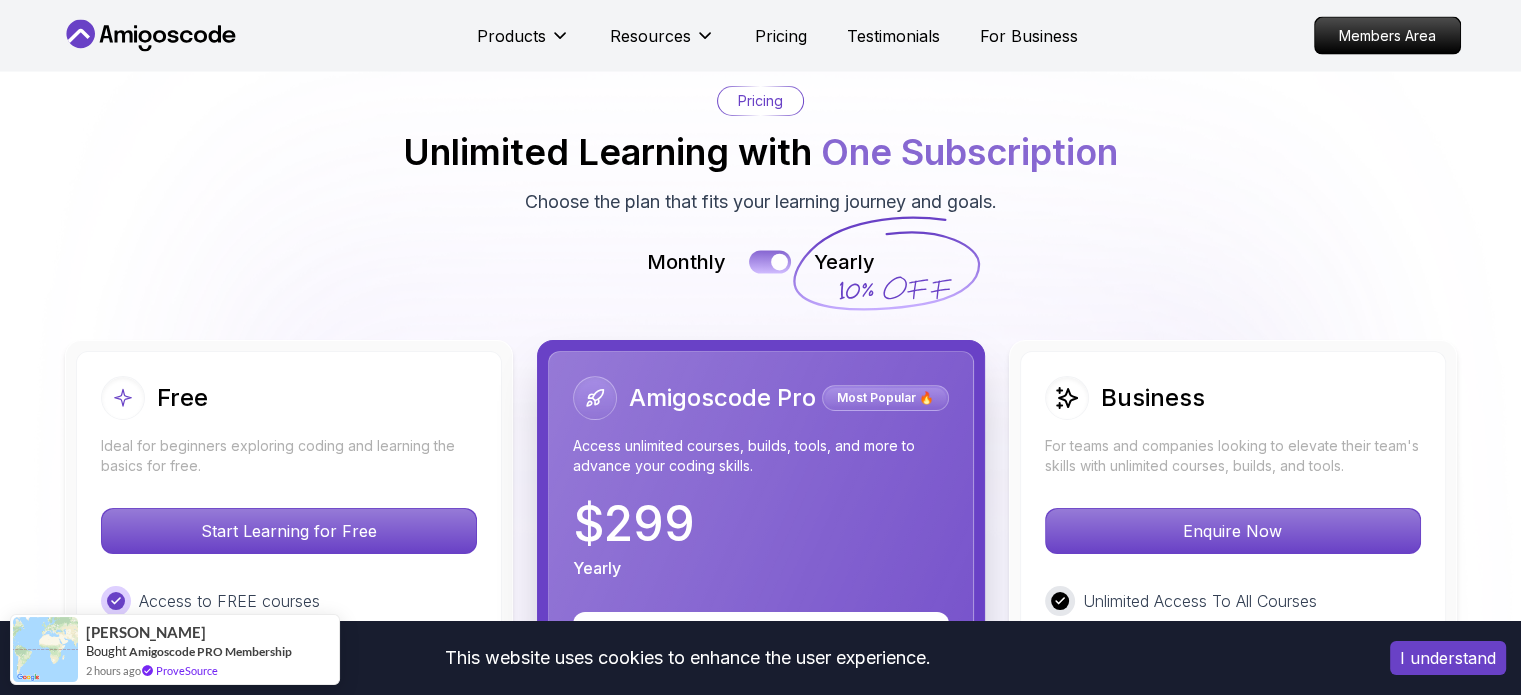 click at bounding box center [770, 261] 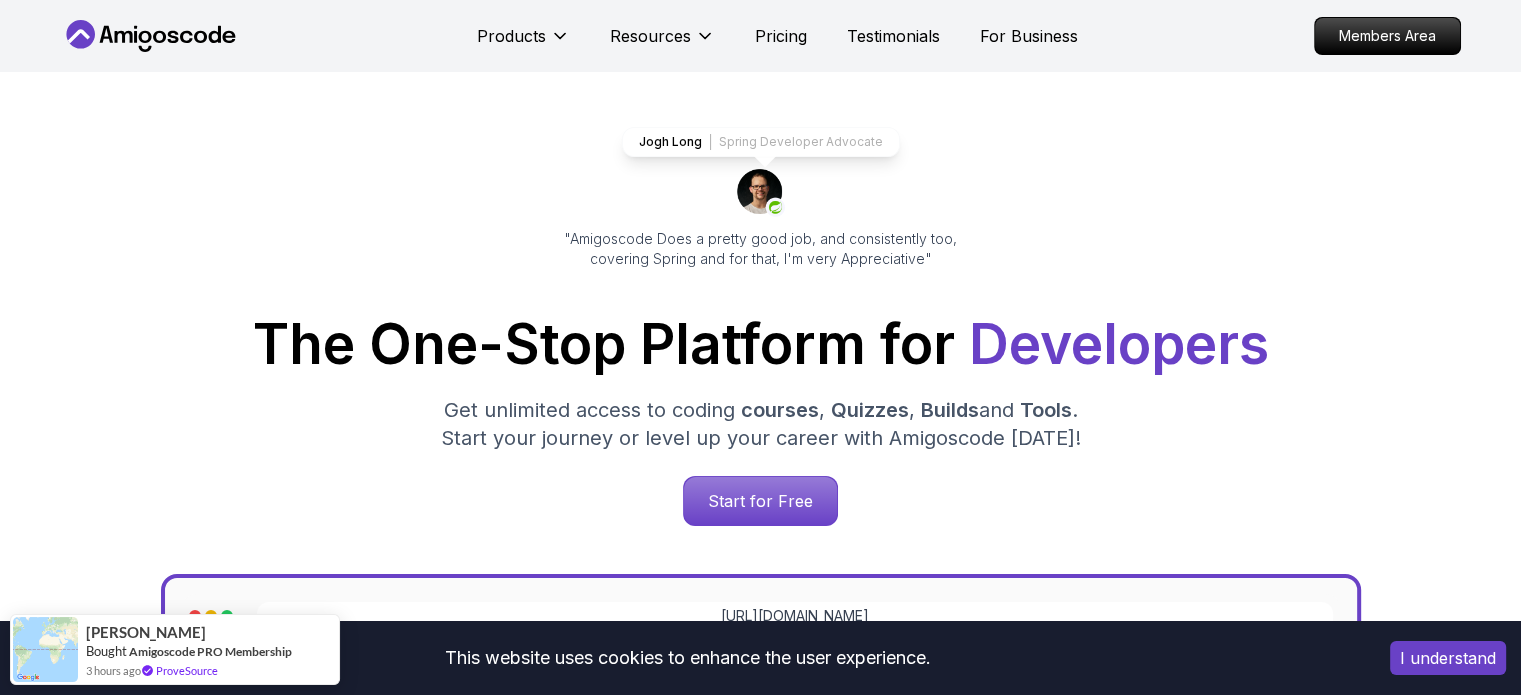 scroll, scrollTop: 0, scrollLeft: 0, axis: both 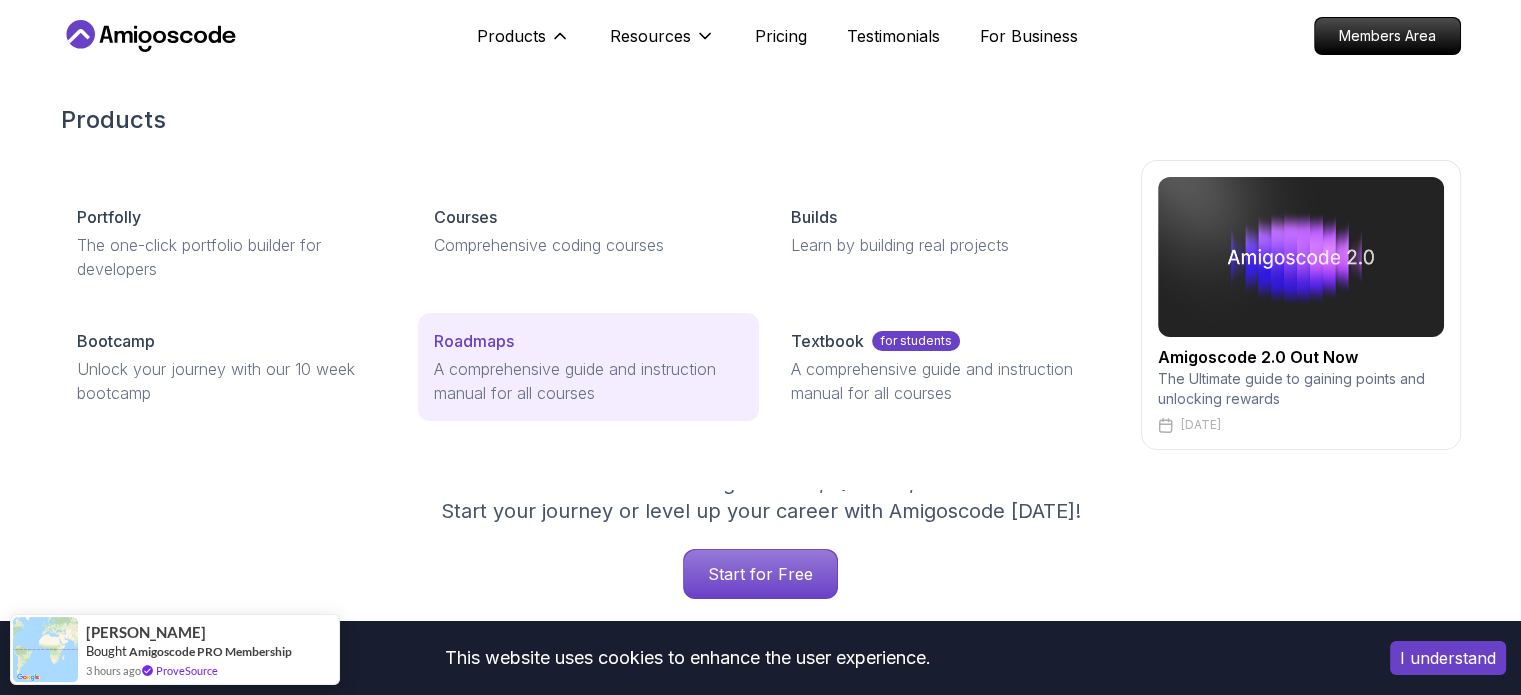 click on "A comprehensive guide and instruction manual for all courses" at bounding box center [588, 381] 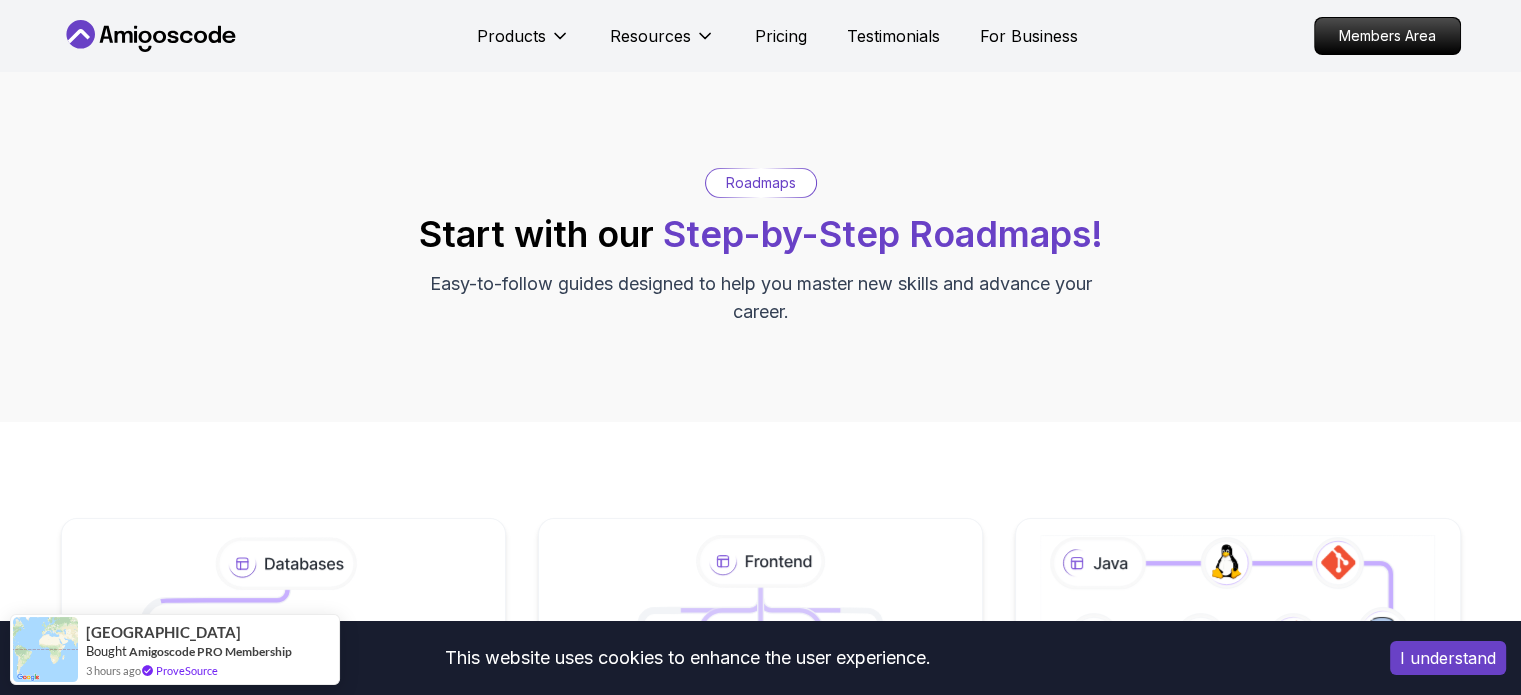 click on "I understand" at bounding box center (1448, 658) 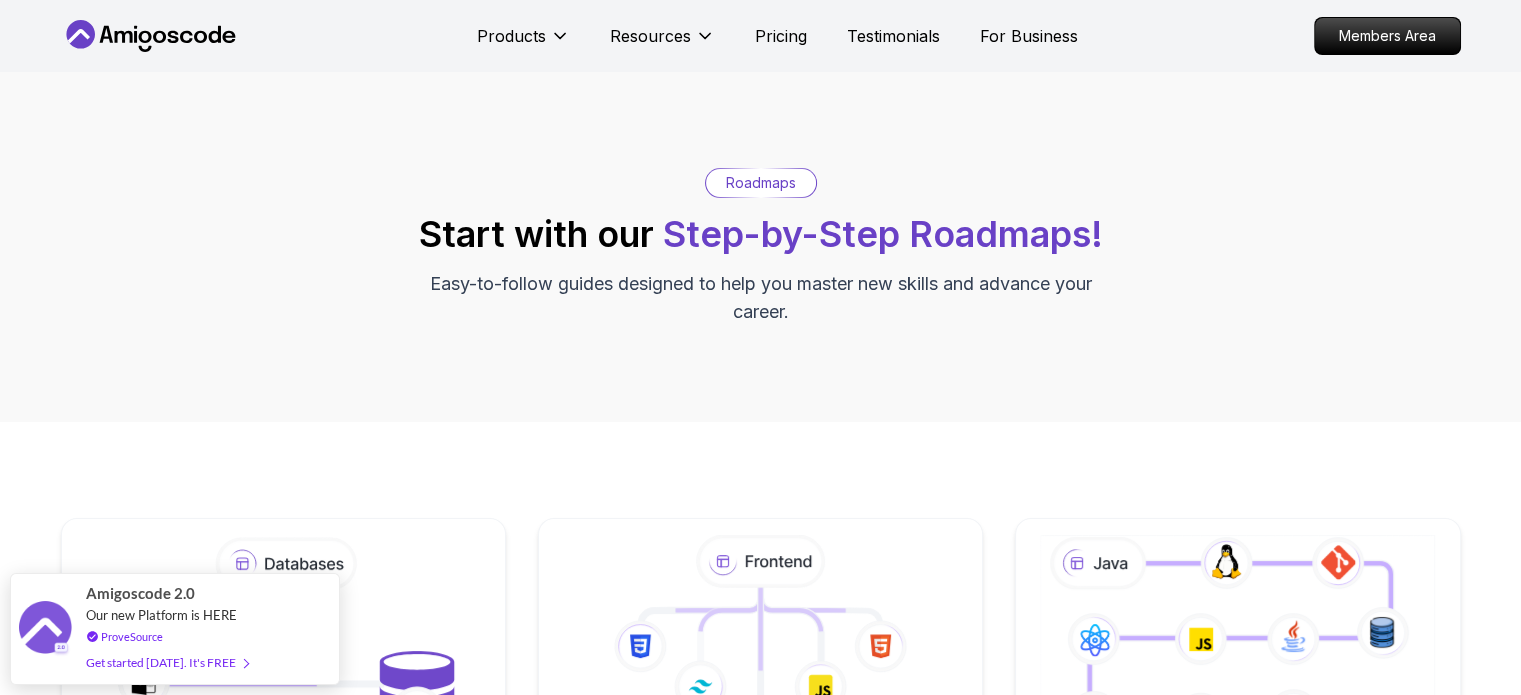 scroll, scrollTop: 180, scrollLeft: 0, axis: vertical 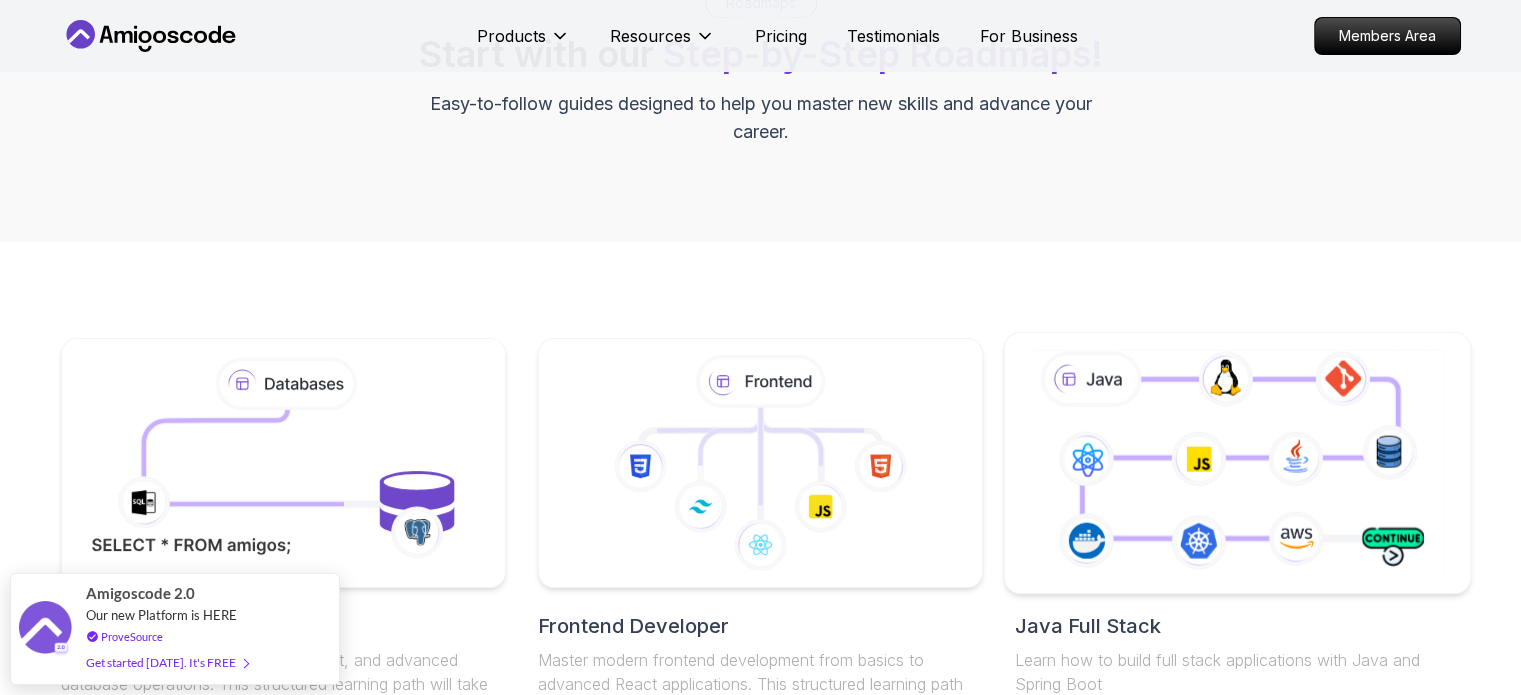 click 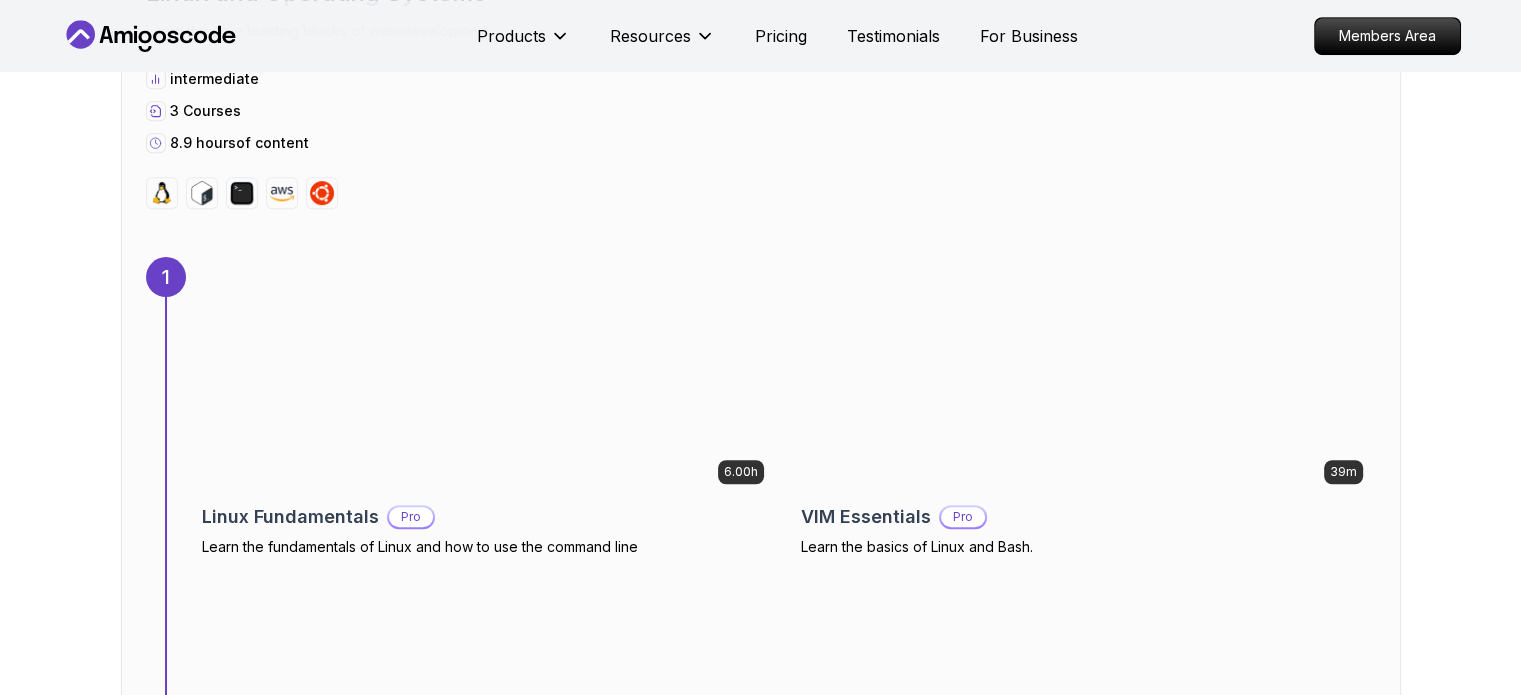 scroll, scrollTop: 874, scrollLeft: 0, axis: vertical 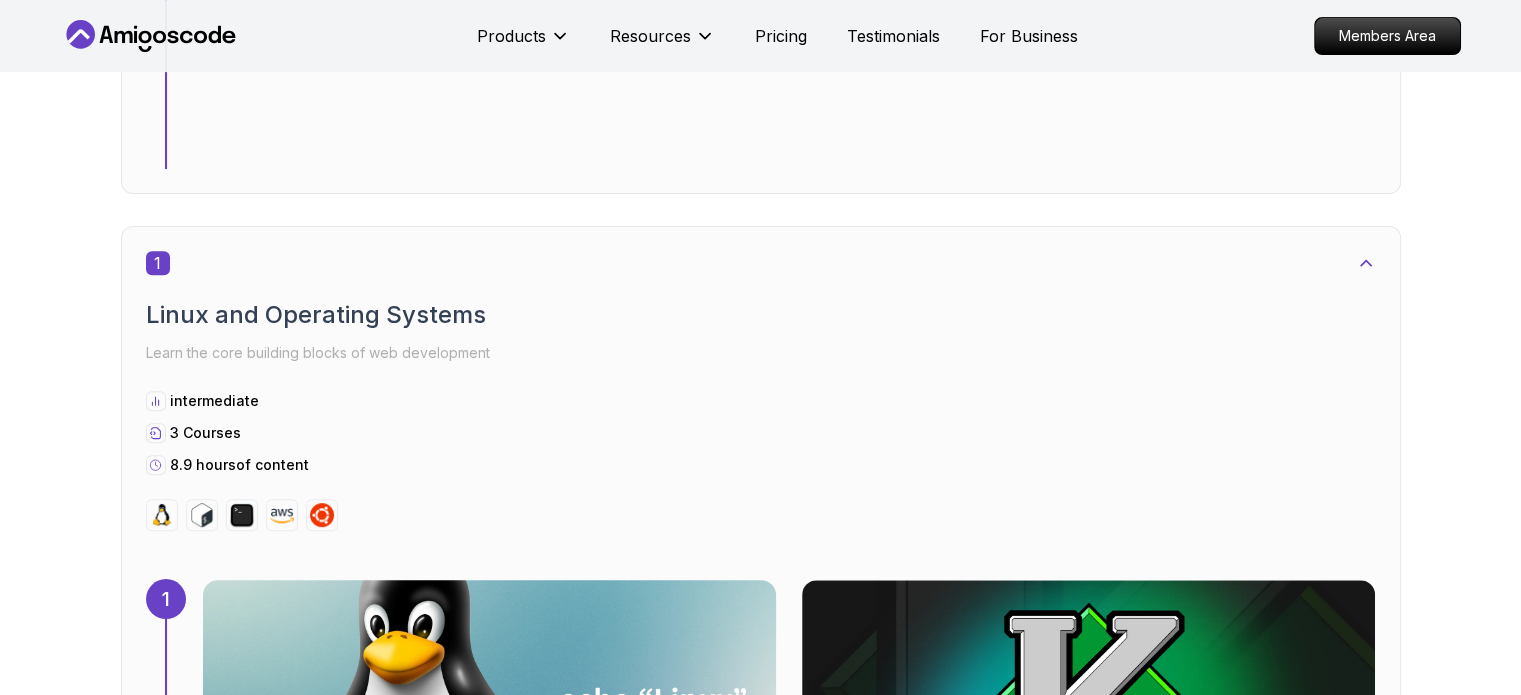 click at bounding box center [489, 699] 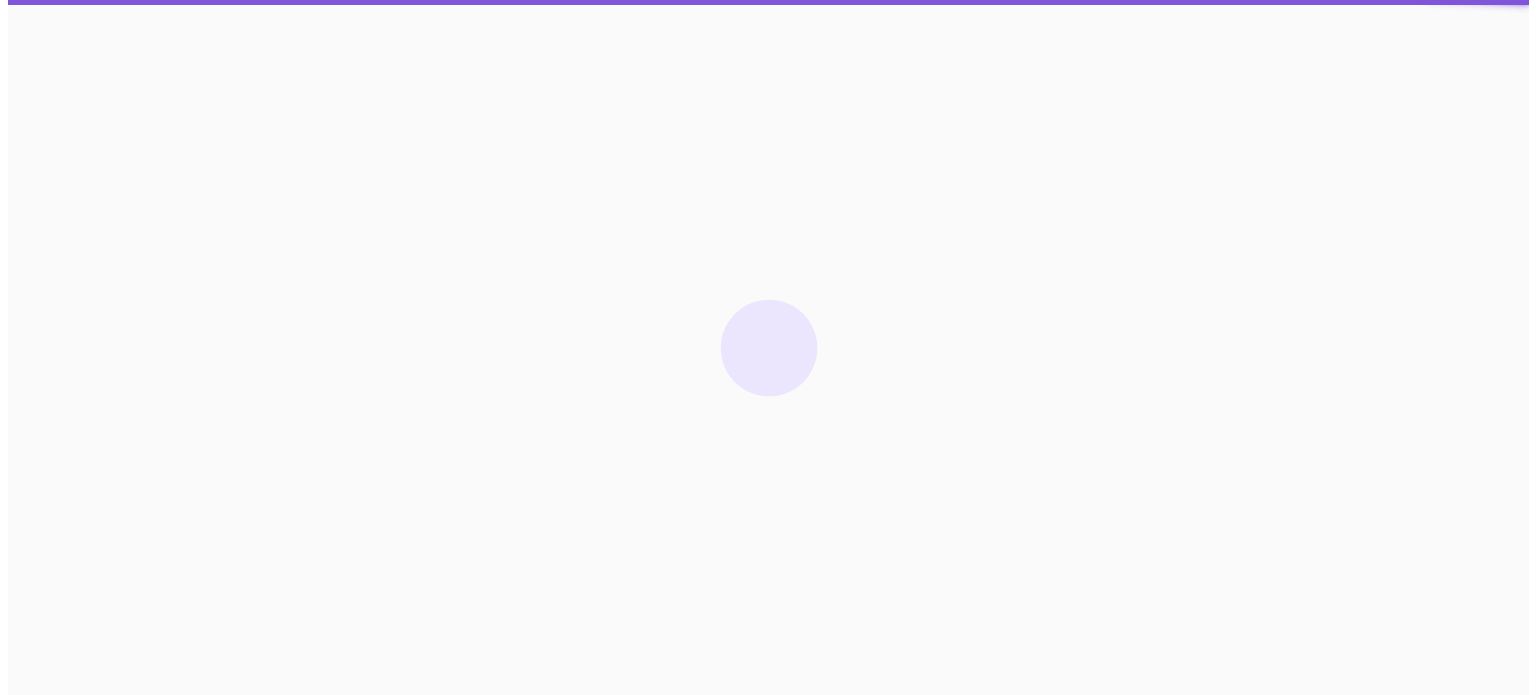 scroll, scrollTop: 0, scrollLeft: 0, axis: both 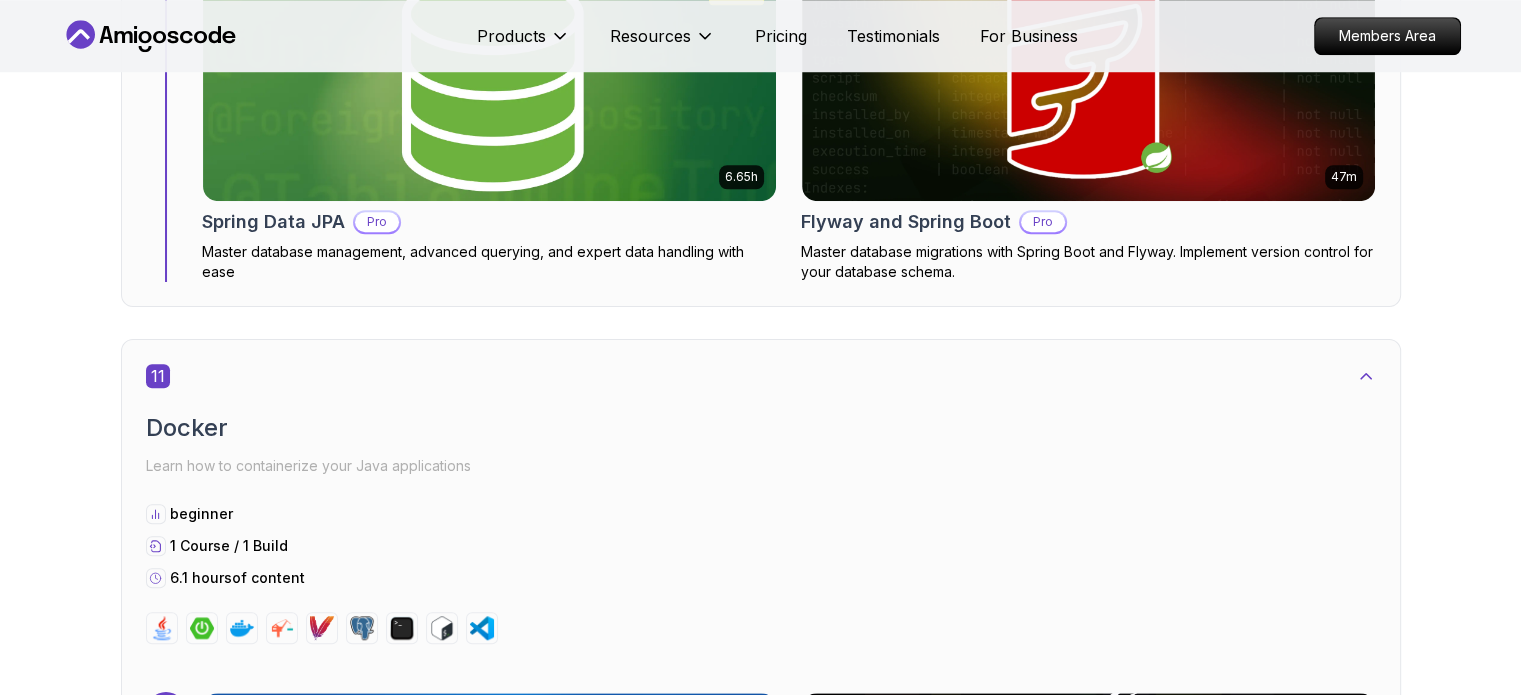 click on "Core Java (Java Master Class)" at bounding box center (1237, 5499) 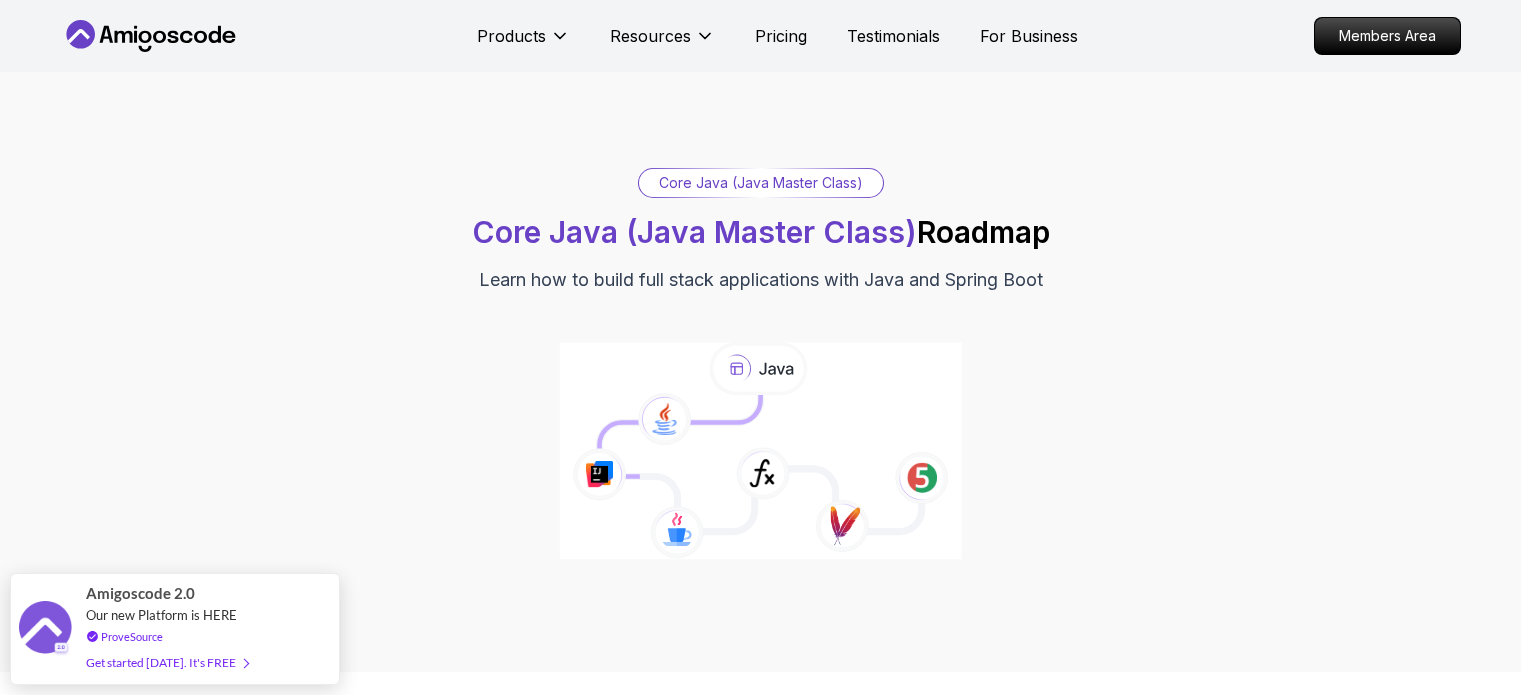 scroll, scrollTop: 1763, scrollLeft: 0, axis: vertical 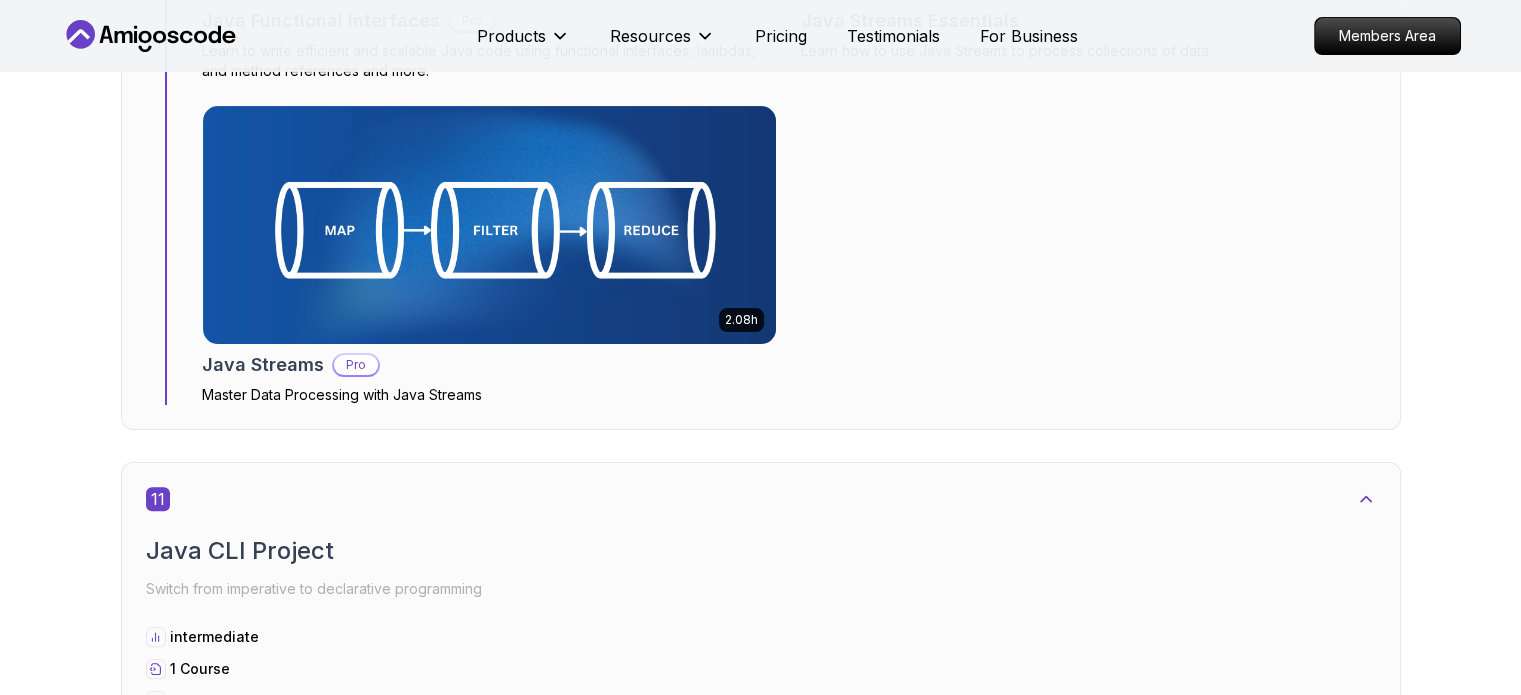 click on "Check Courses" at bounding box center [884, 5349] 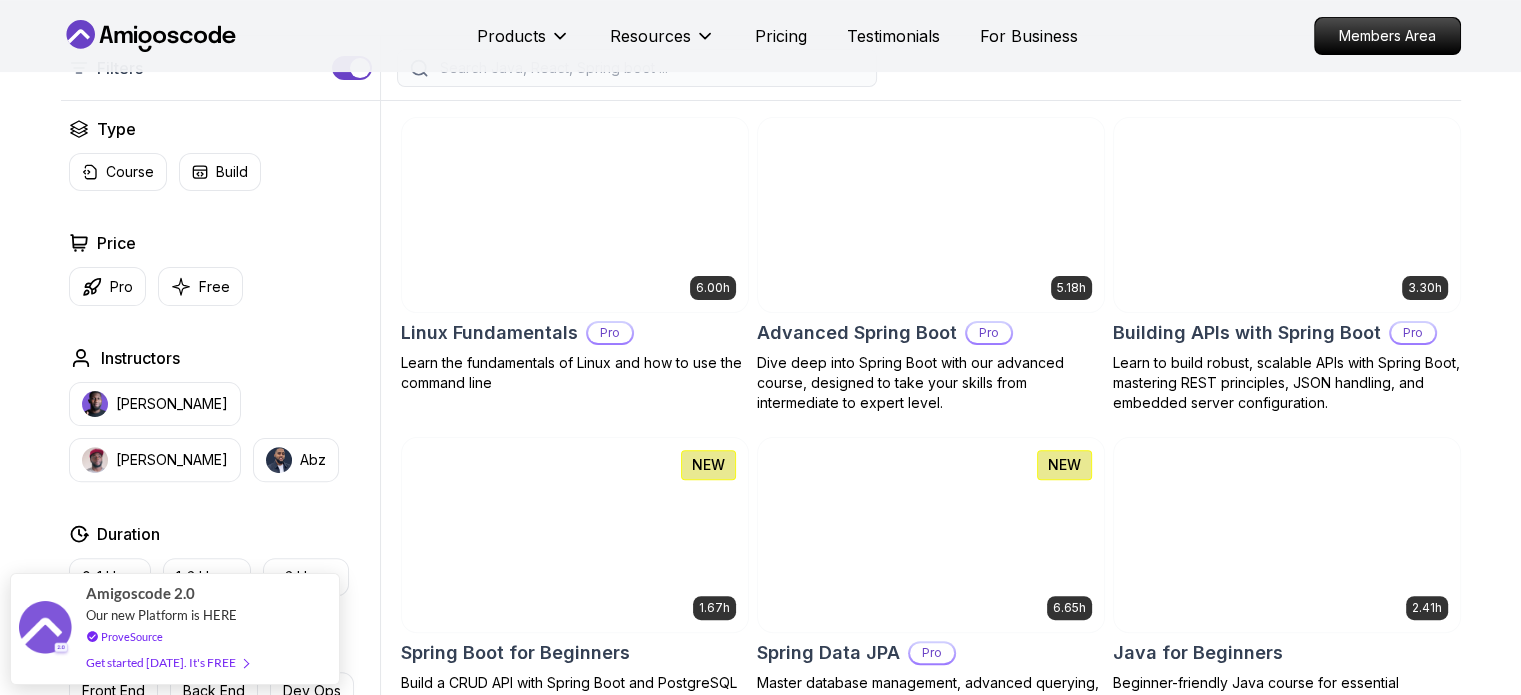 scroll, scrollTop: 512, scrollLeft: 0, axis: vertical 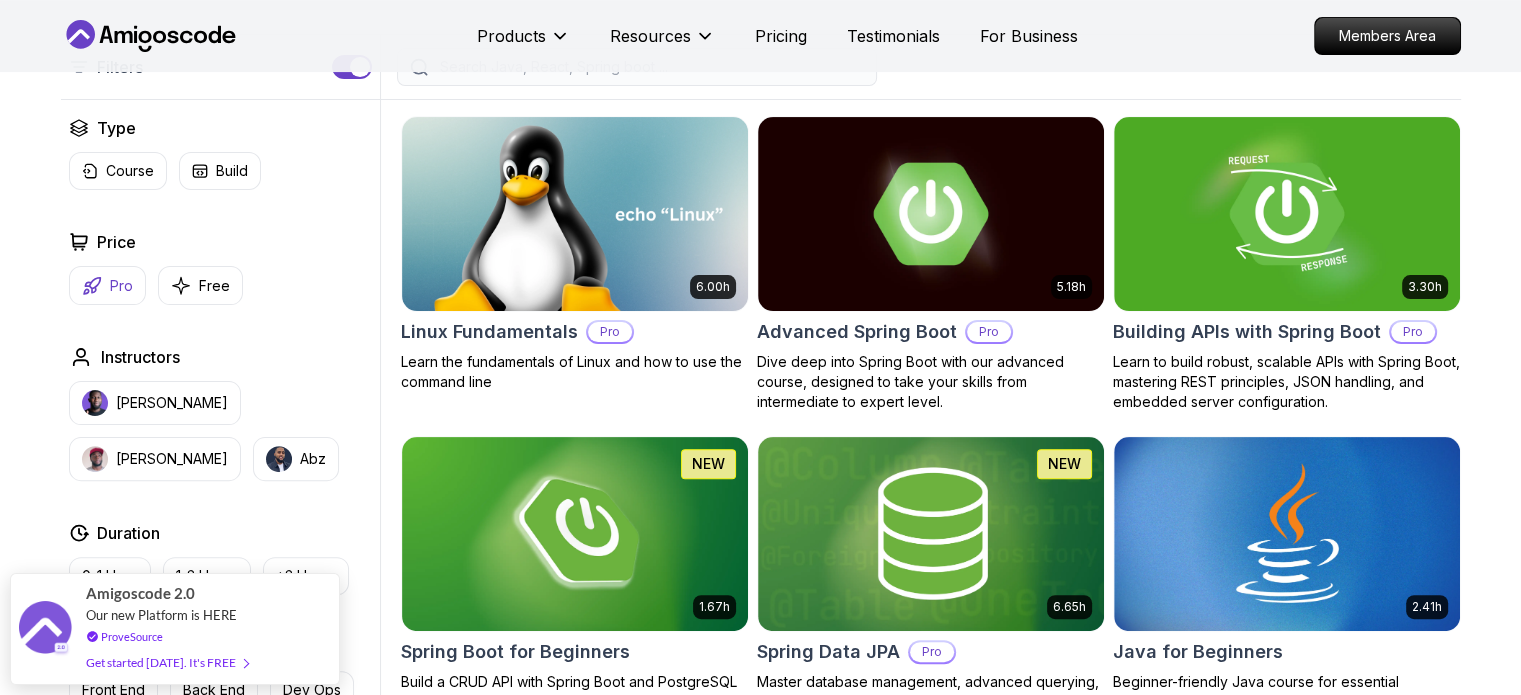 click on "Pro" at bounding box center (121, 286) 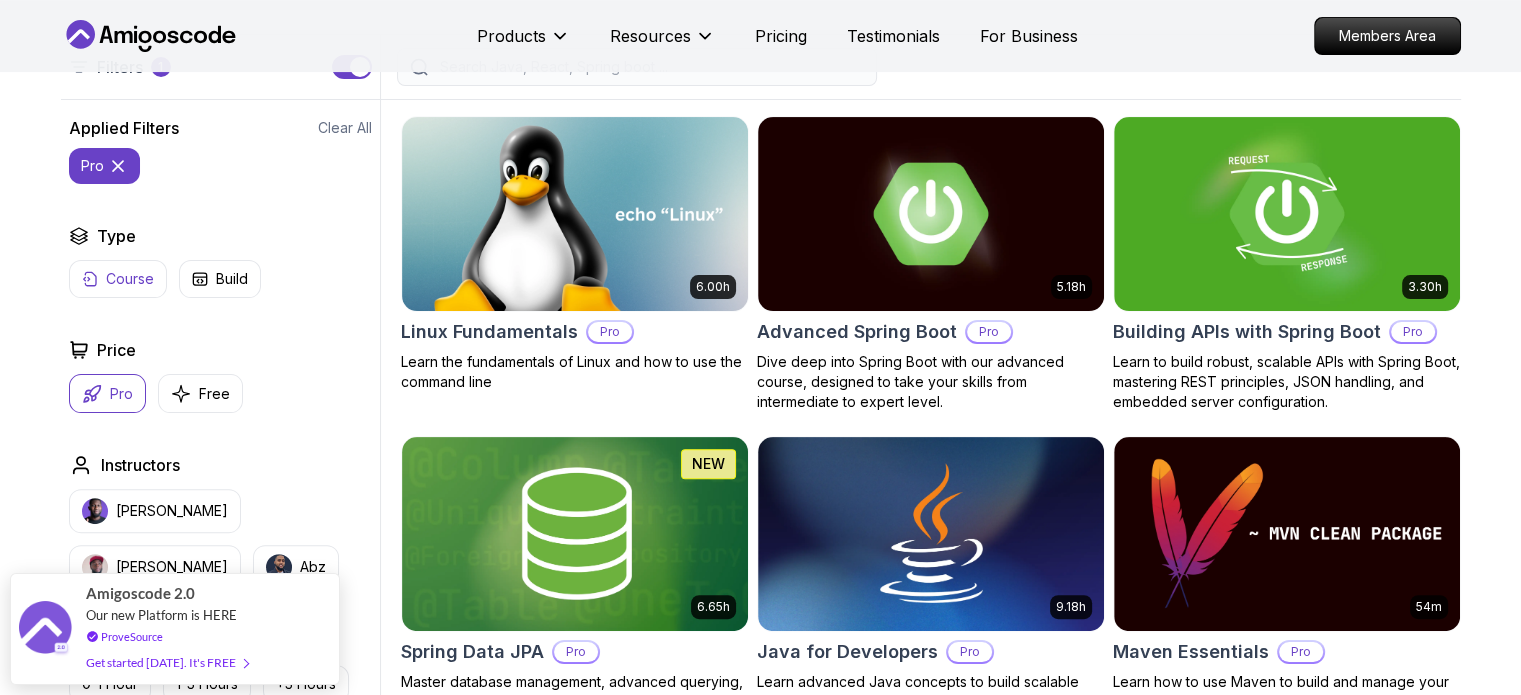 click on "Course" at bounding box center [130, 279] 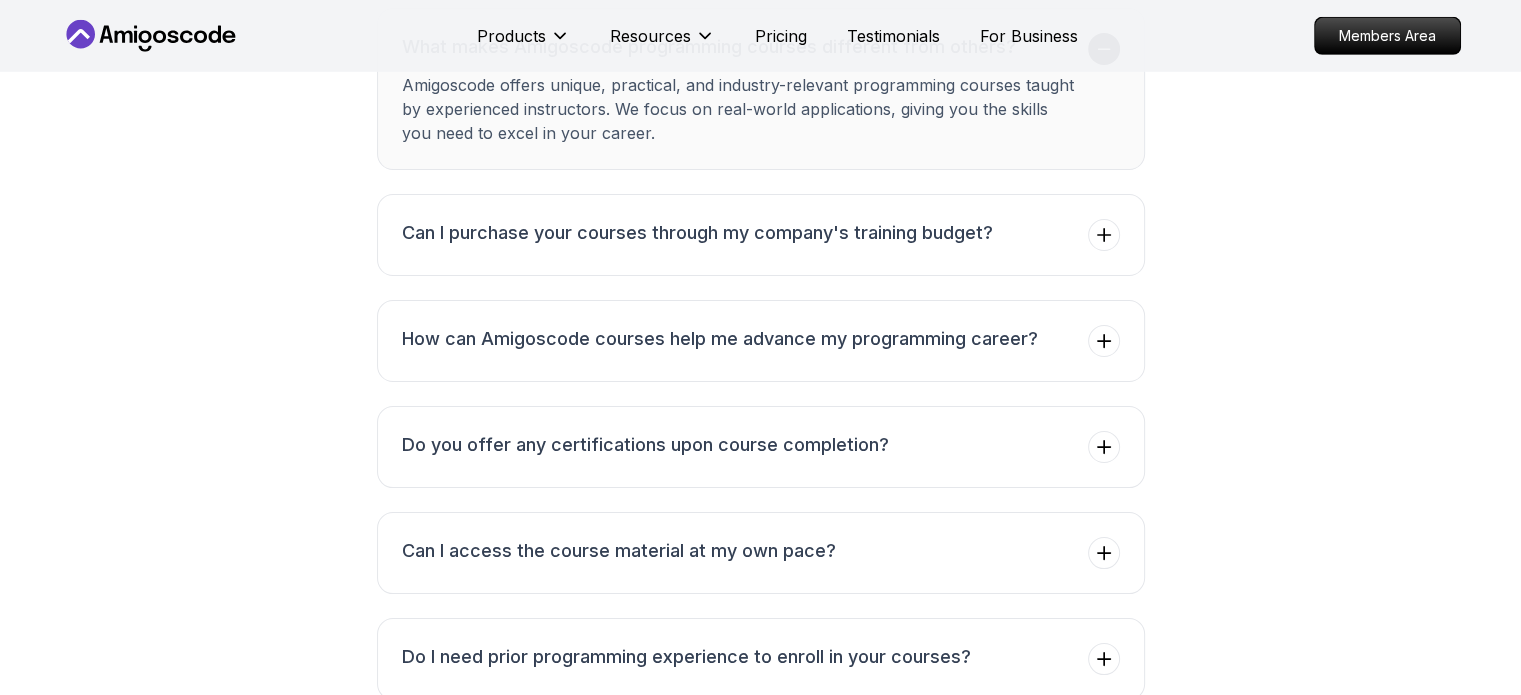 scroll, scrollTop: 6444, scrollLeft: 0, axis: vertical 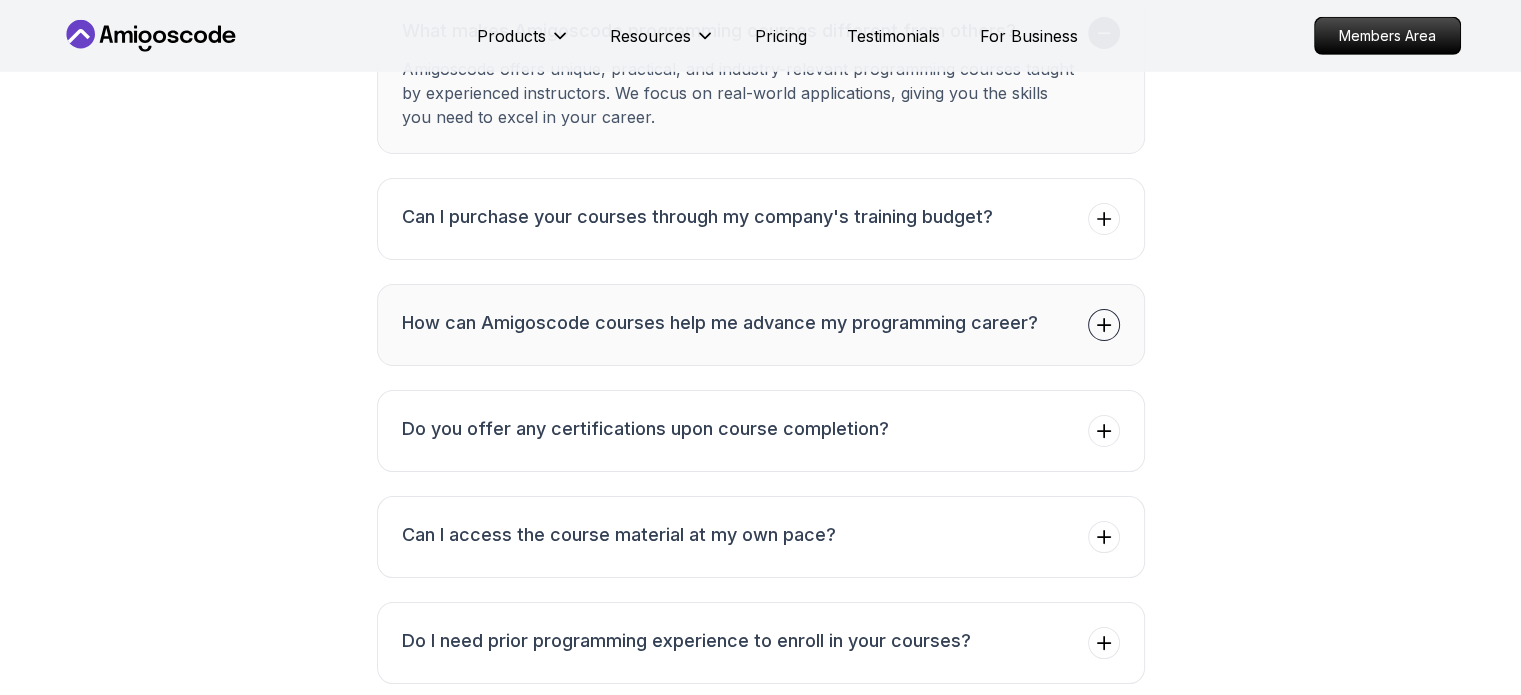 click on "How can Amigoscode courses help me advance my programming career?" at bounding box center [720, 323] 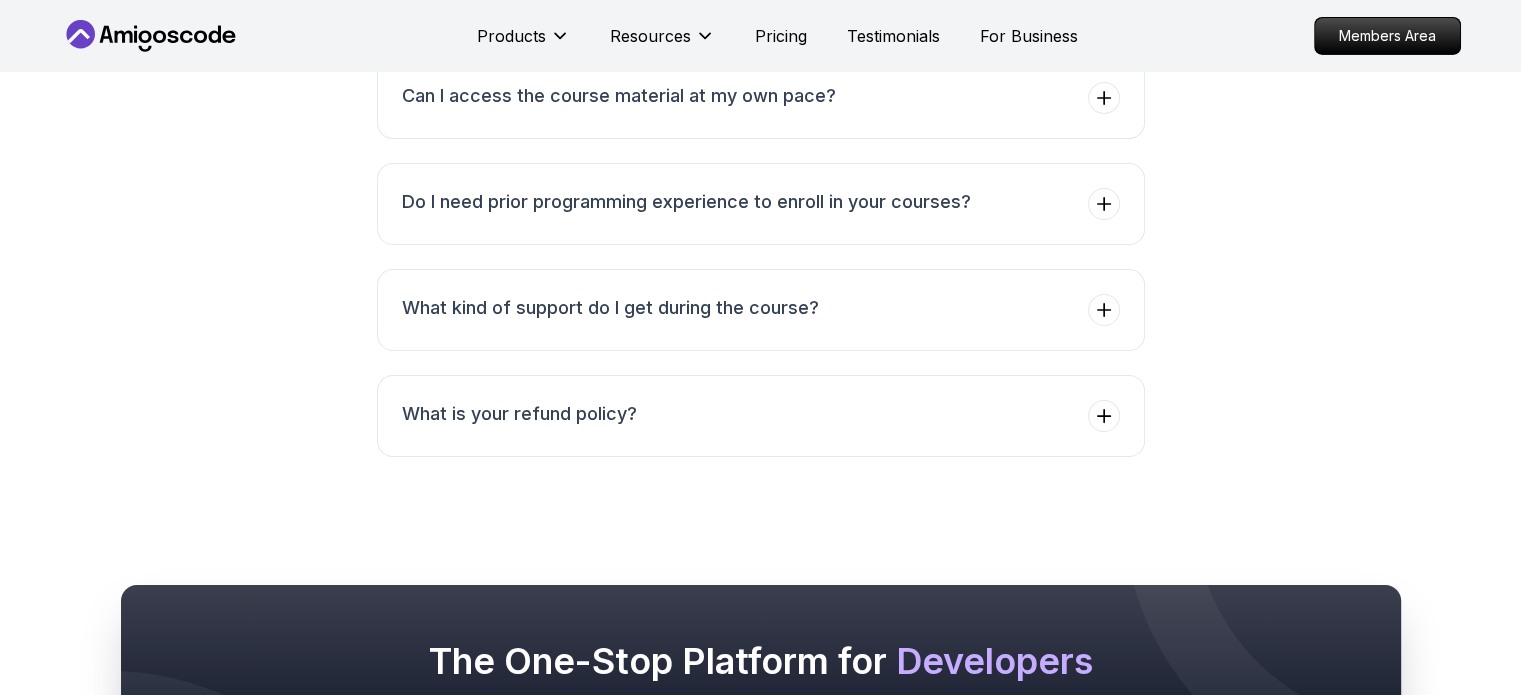 scroll, scrollTop: 6884, scrollLeft: 0, axis: vertical 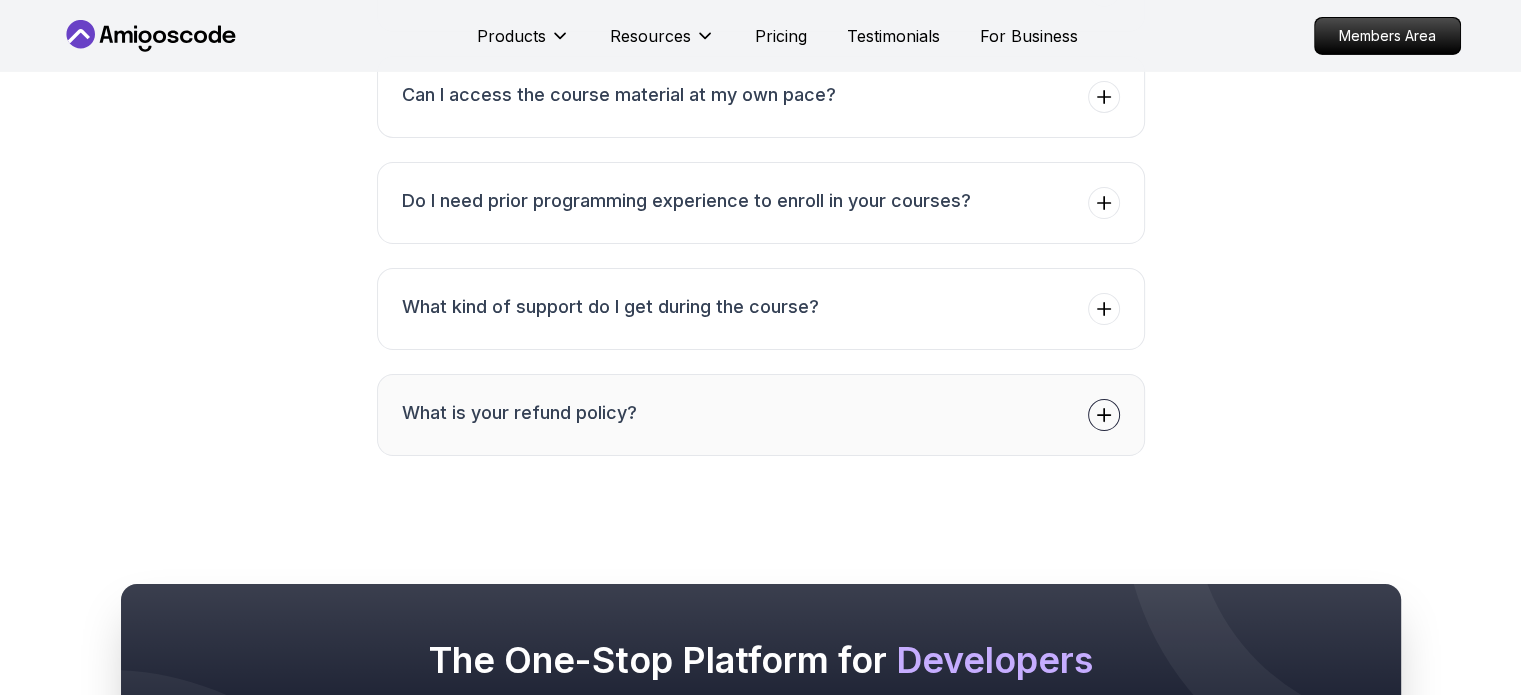 click on "What is your refund policy?" at bounding box center (761, 415) 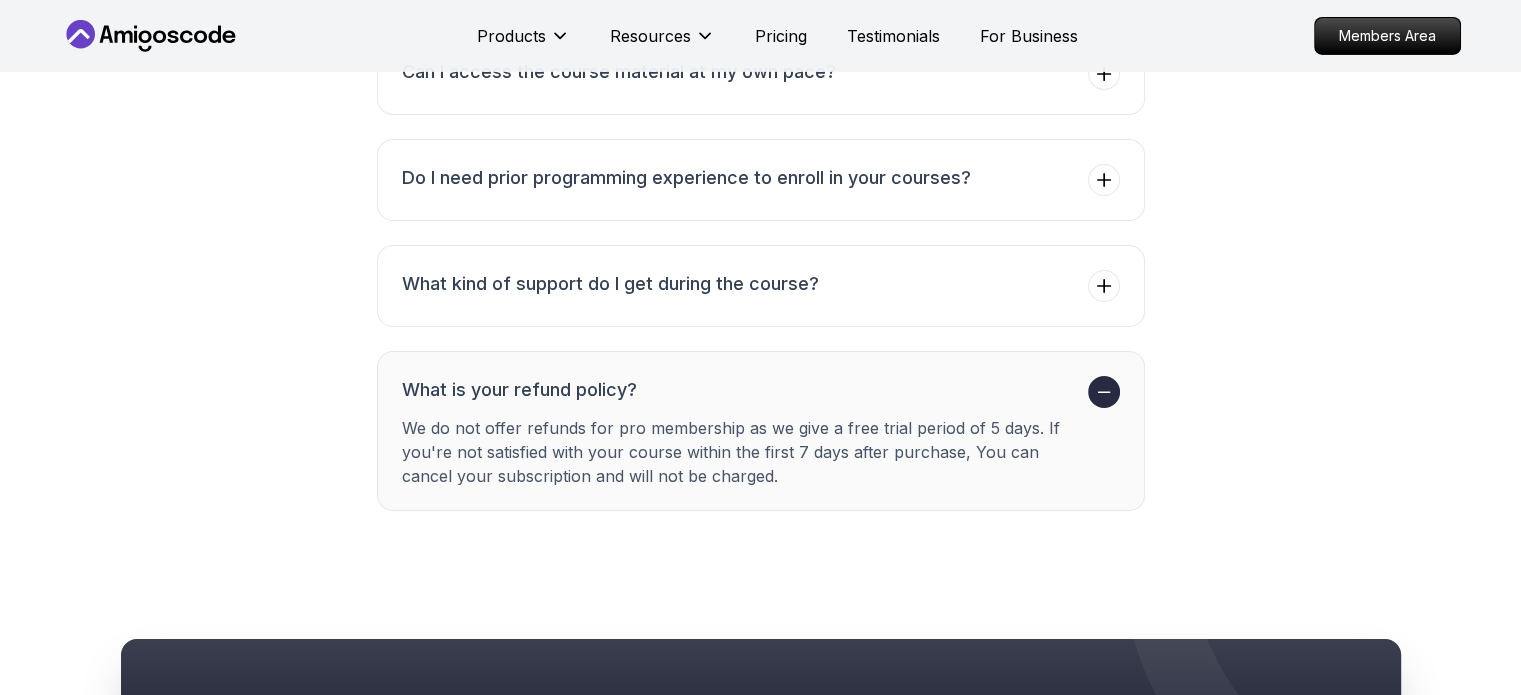 scroll, scrollTop: 6804, scrollLeft: 0, axis: vertical 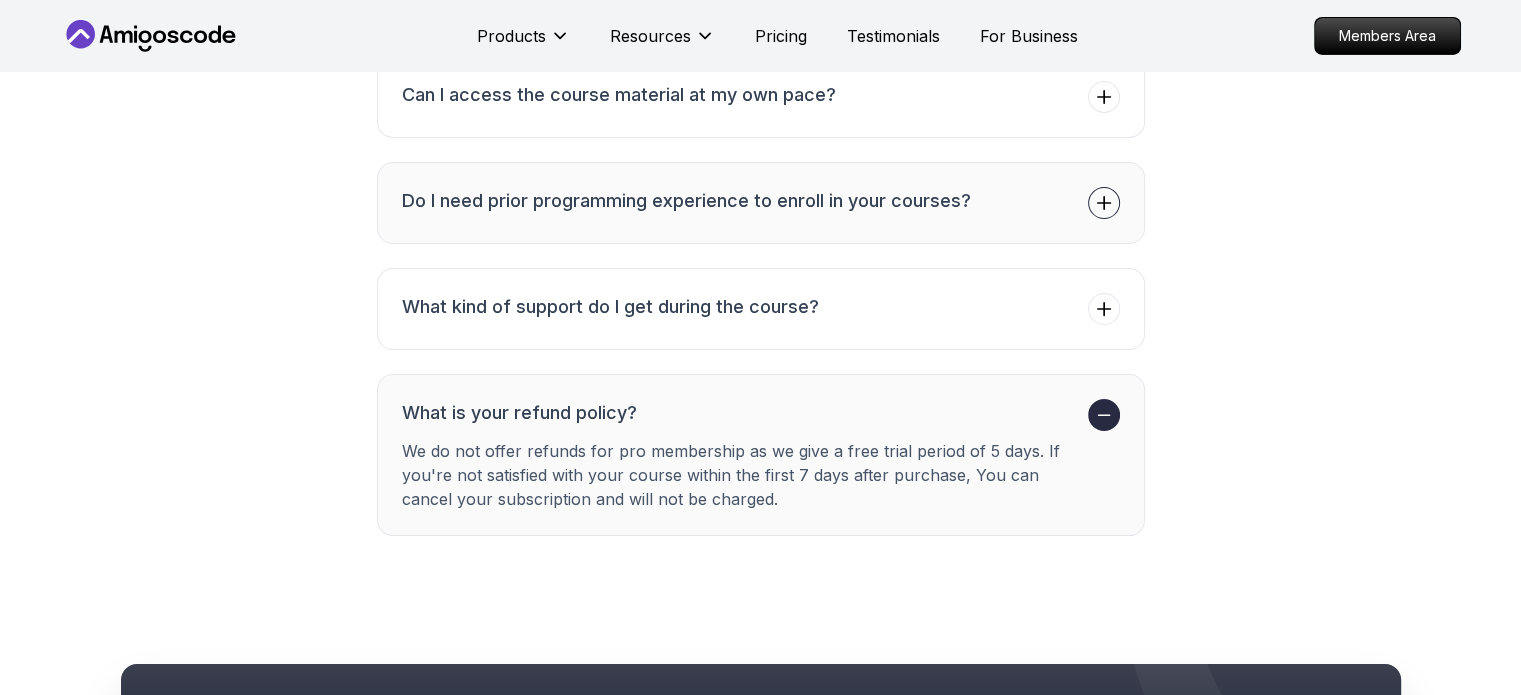 click on "Do I need prior programming experience to enroll in your courses?" at bounding box center [686, 201] 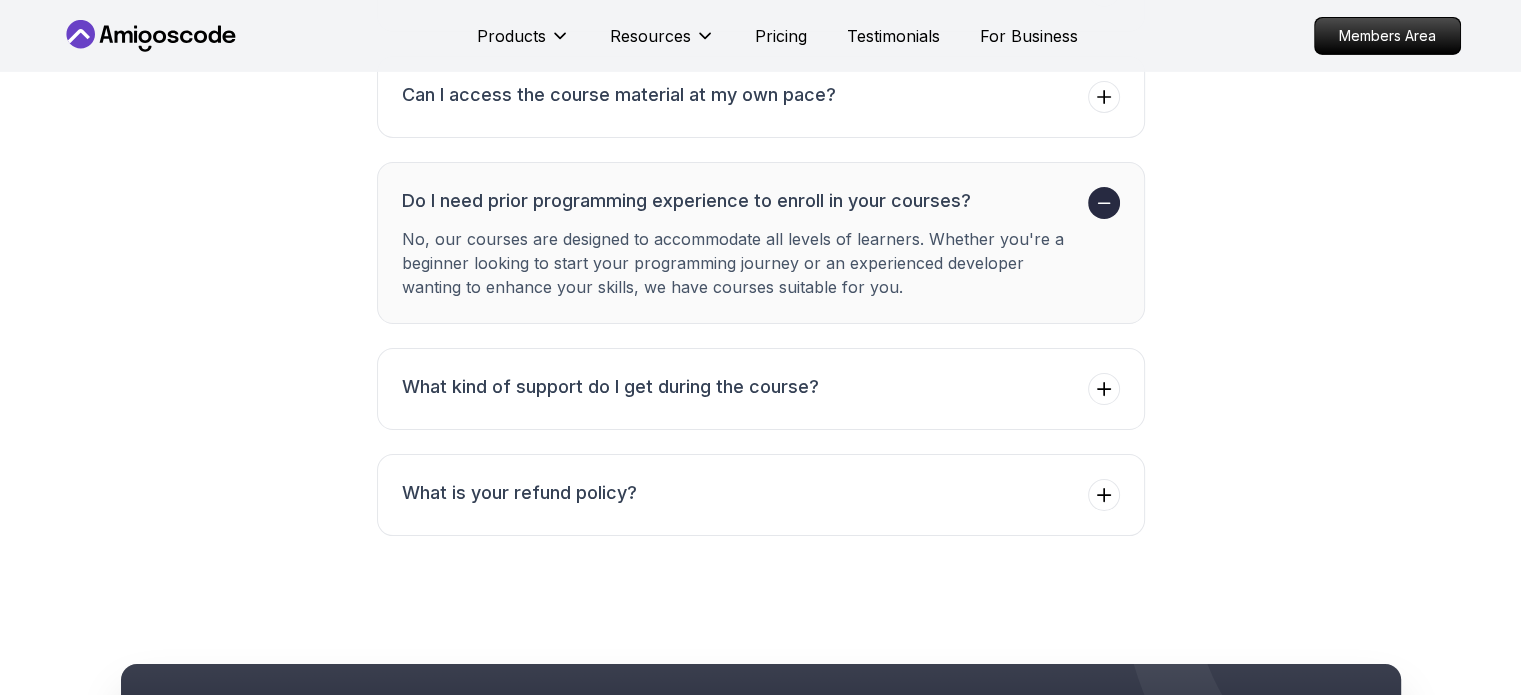 click on "Products Resources Pricing Testimonials For Business Members Area" at bounding box center (761, 36) 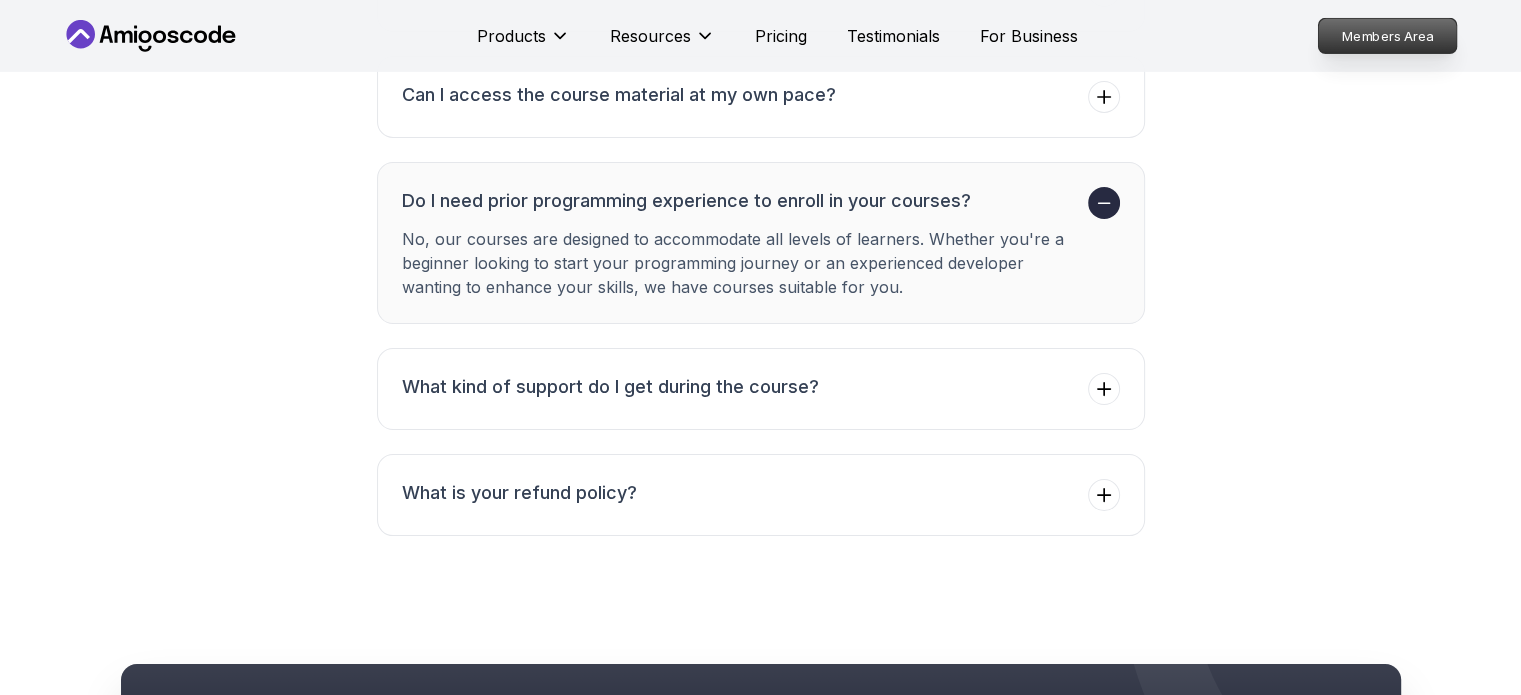 click on "Members Area" at bounding box center [1387, 36] 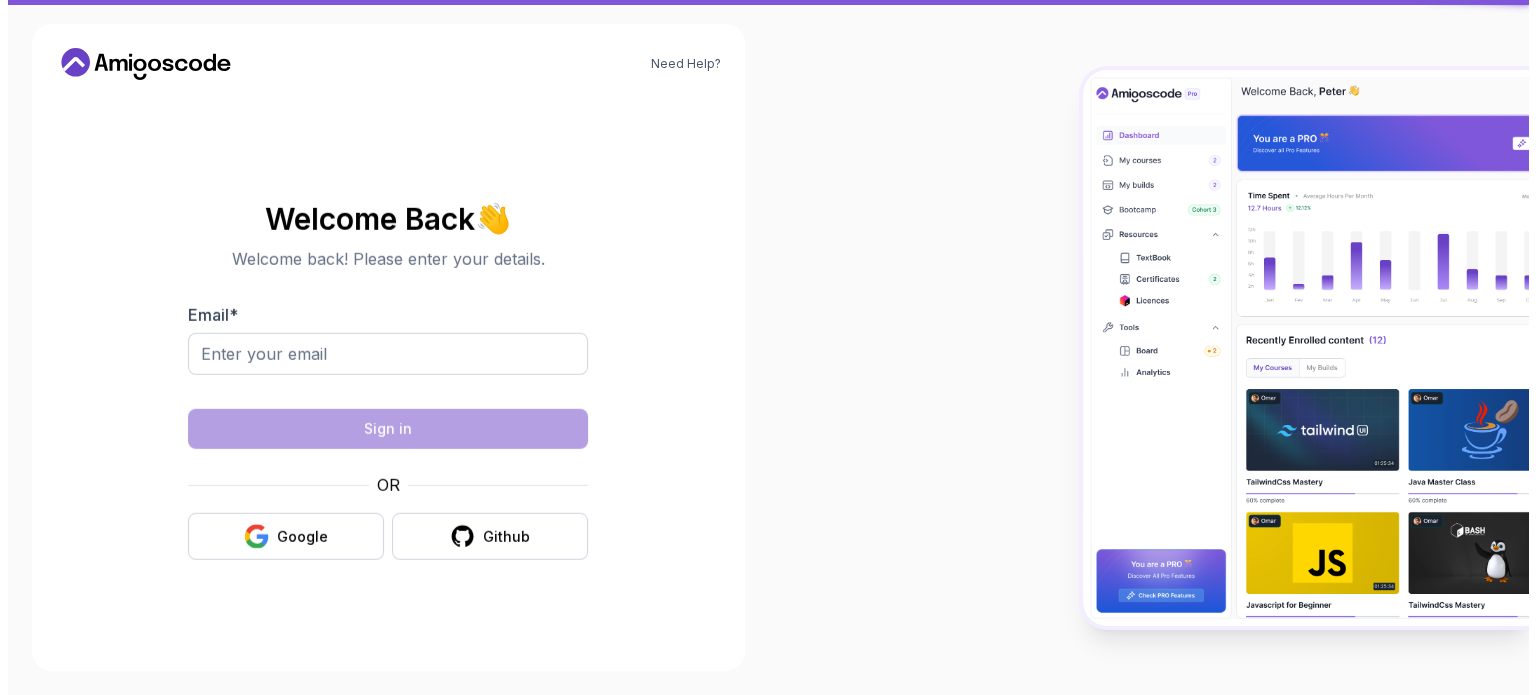 scroll, scrollTop: 0, scrollLeft: 0, axis: both 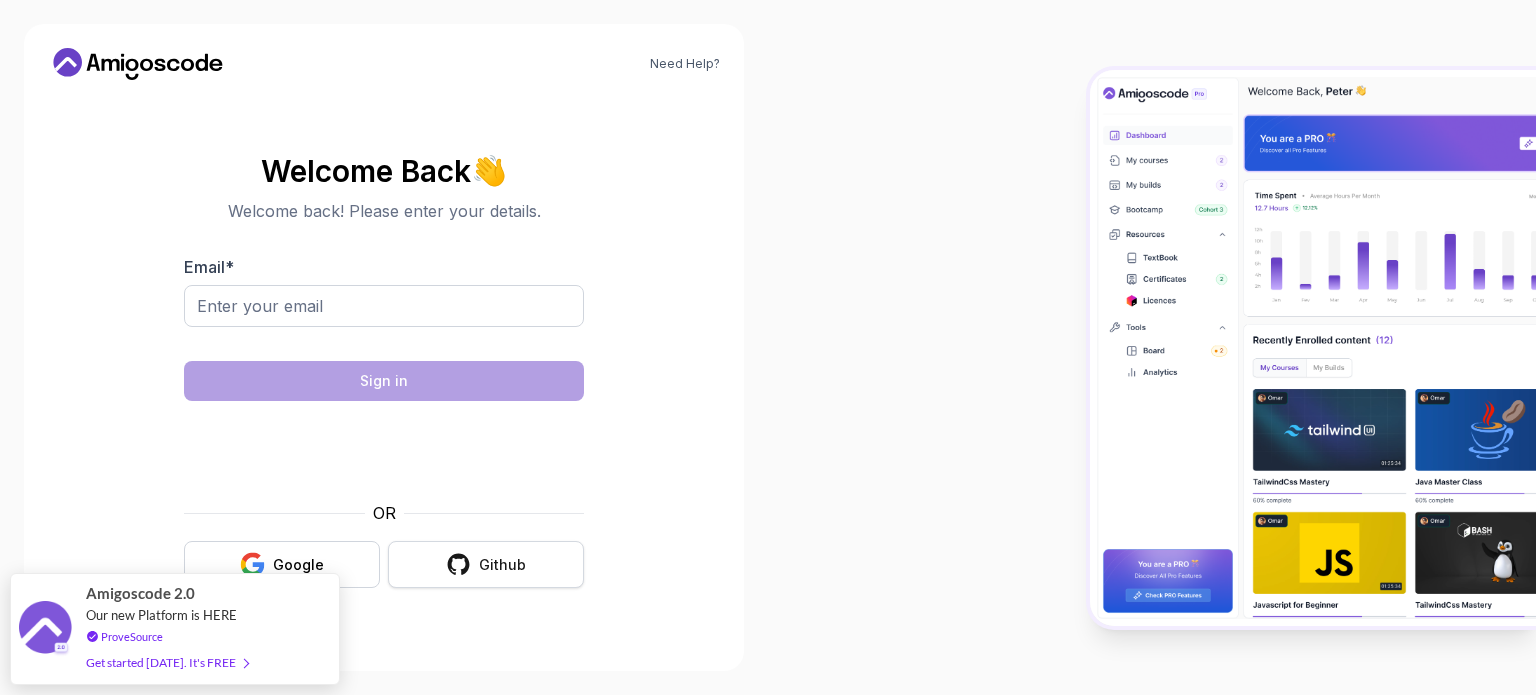 click on "Github" at bounding box center [502, 565] 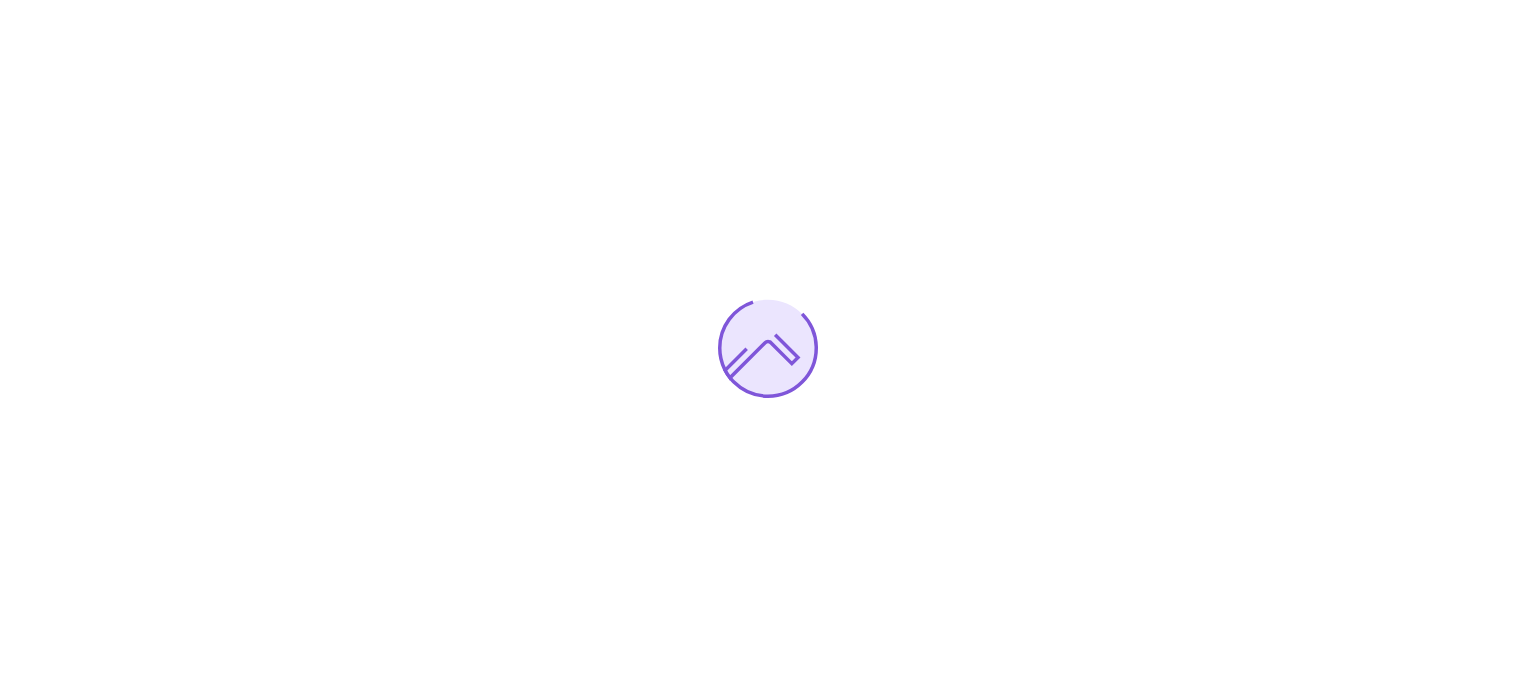 scroll, scrollTop: 0, scrollLeft: 0, axis: both 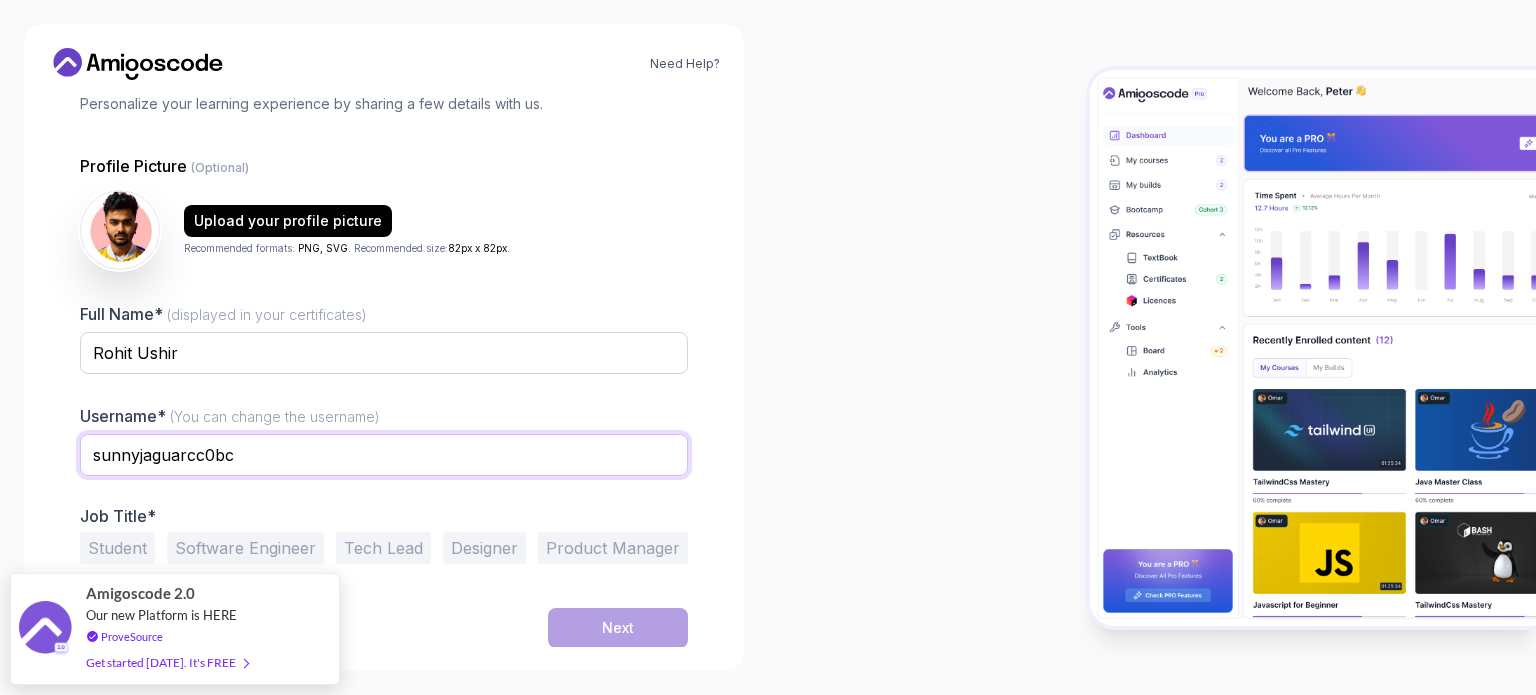 click on "sunnyjaguarcc0bc" at bounding box center (384, 455) 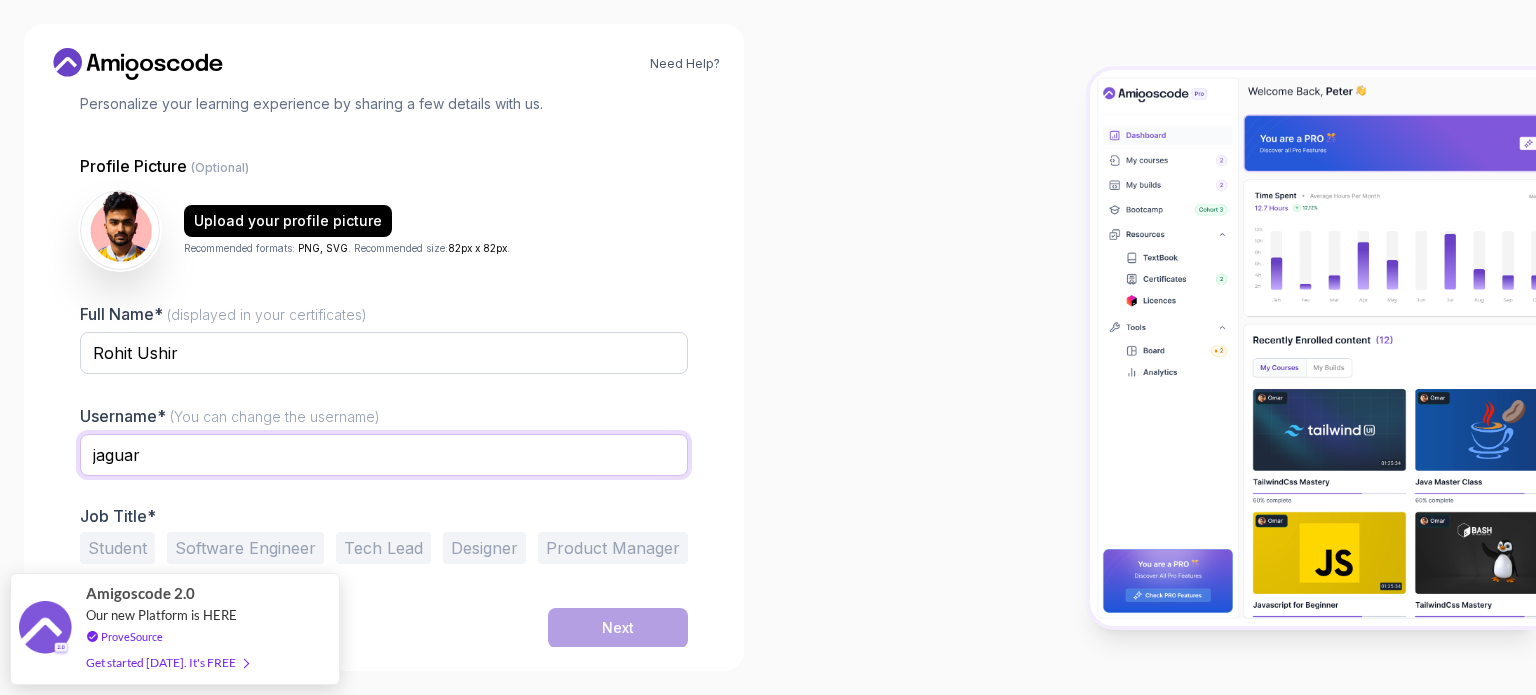 type on "jaguar" 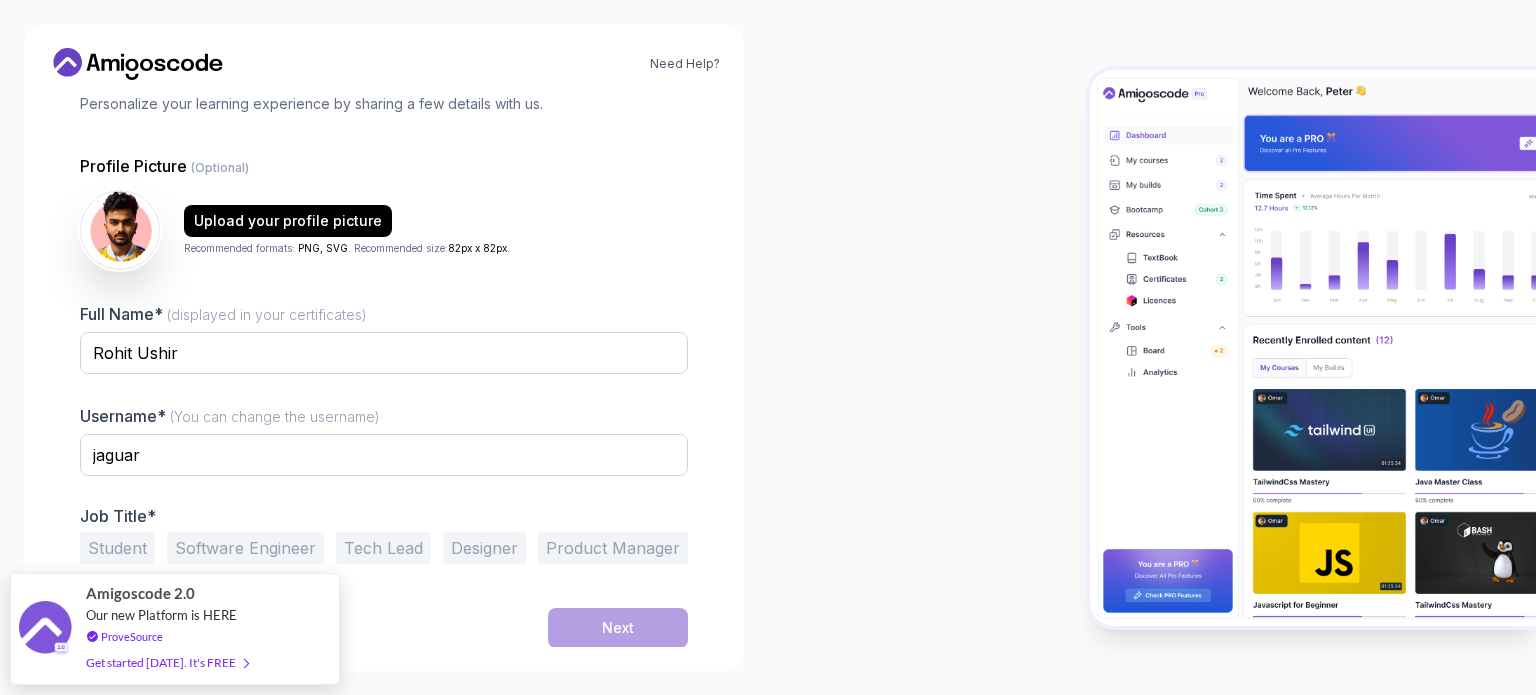 click at bounding box center [1152, 347] 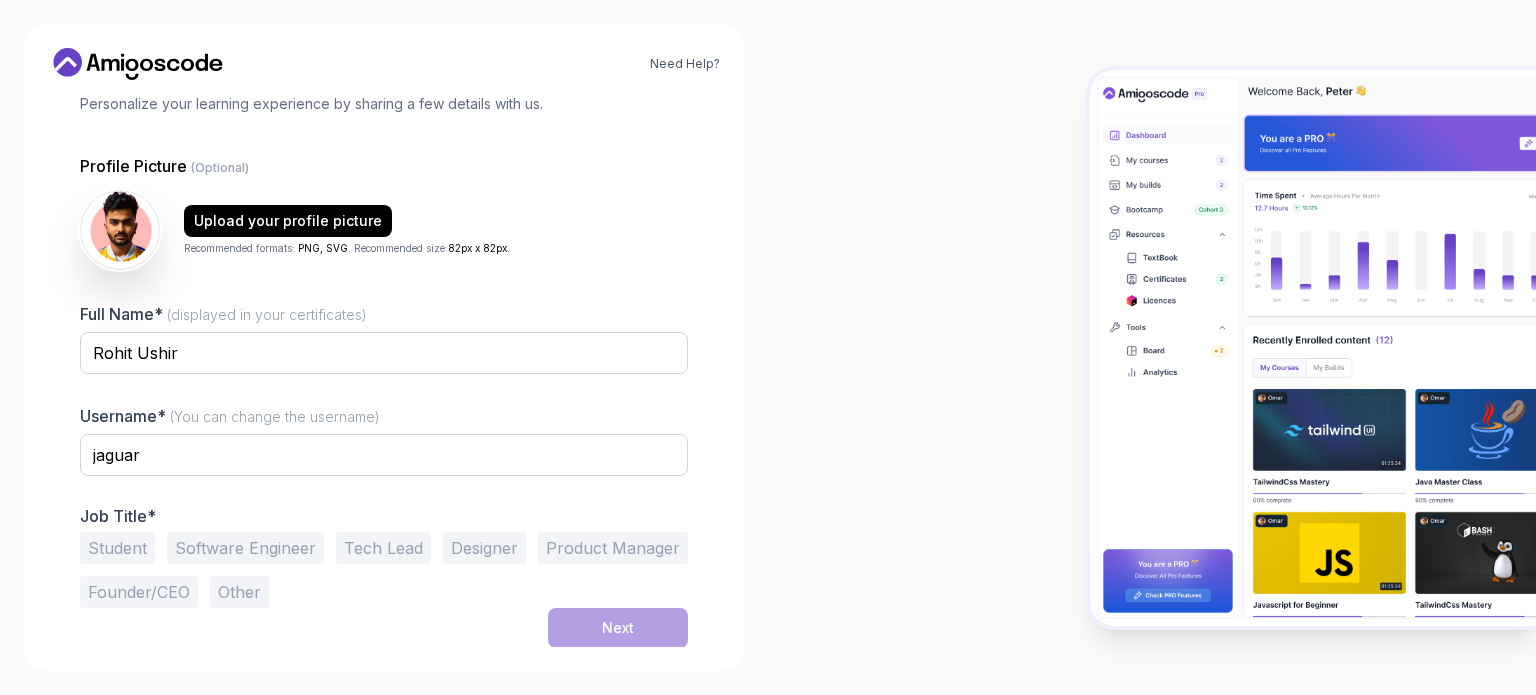 click on "Student" at bounding box center [117, 548] 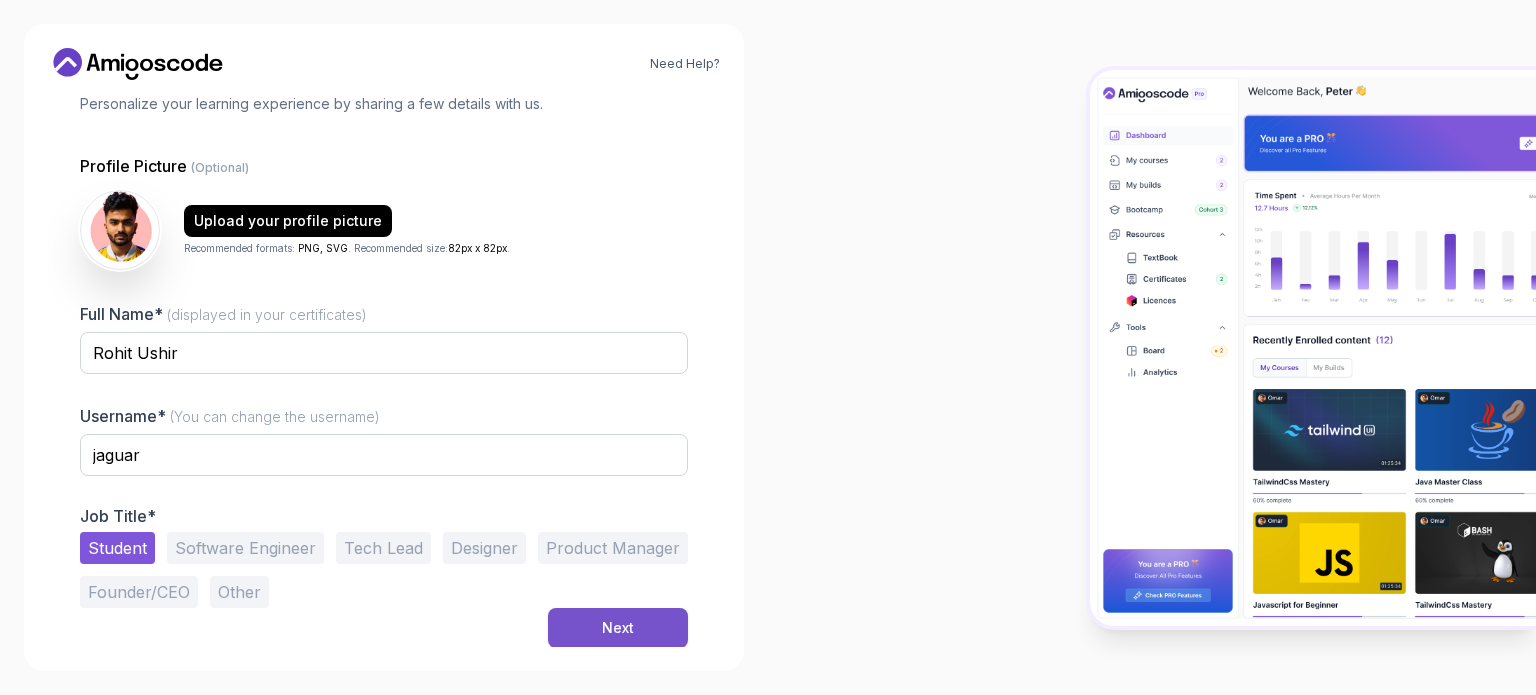 click on "Next" at bounding box center [618, 628] 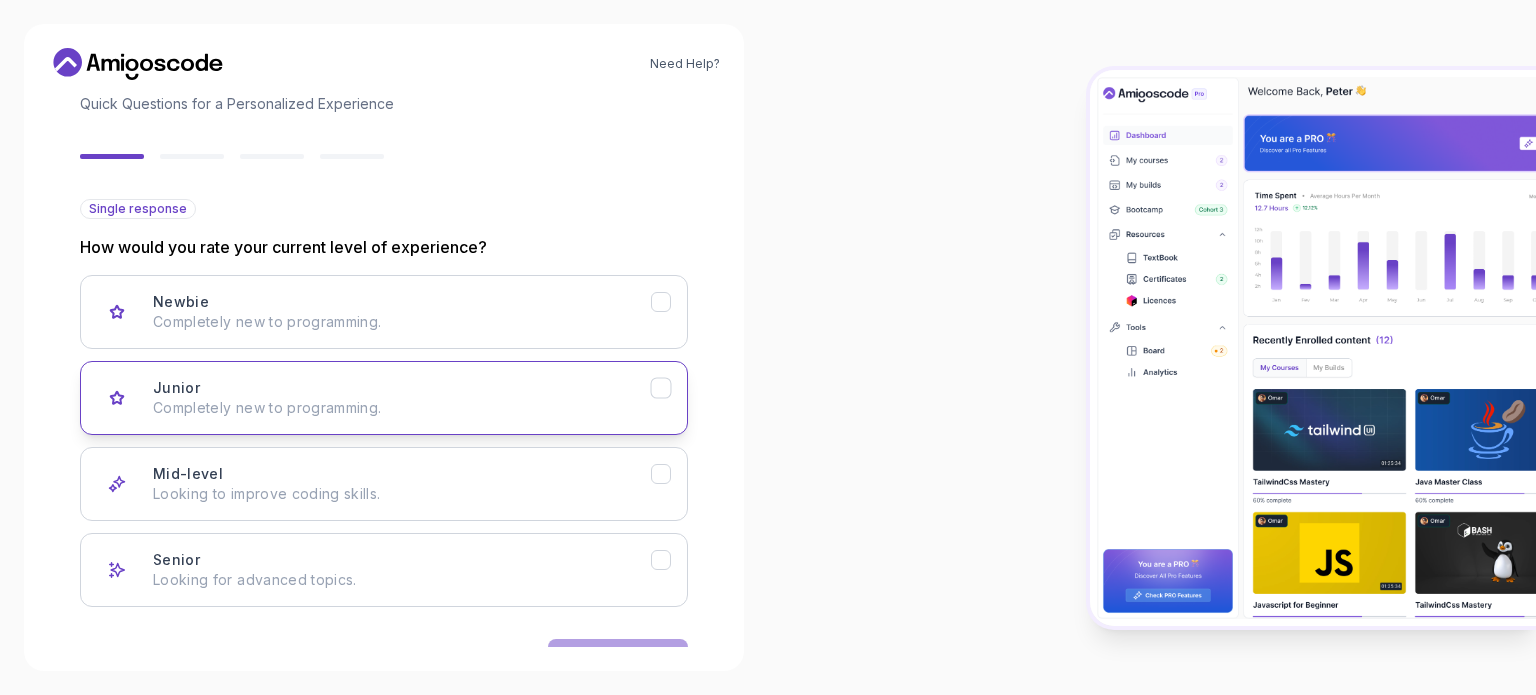 click on "Completely new to programming." at bounding box center [402, 408] 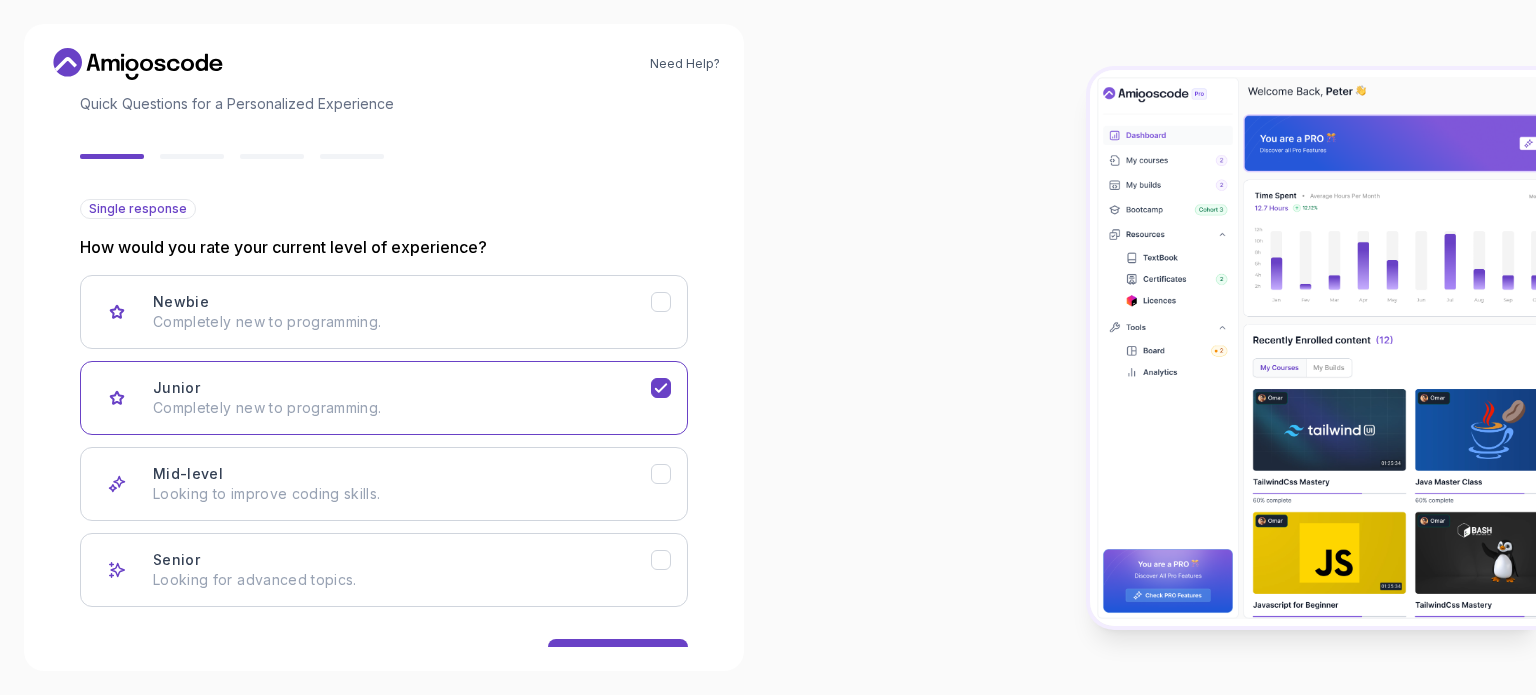click on "Newbie Completely new to programming. Junior Completely new to programming. Mid-level Looking to improve coding skills. Senior Looking for advanced topics." at bounding box center [384, 441] 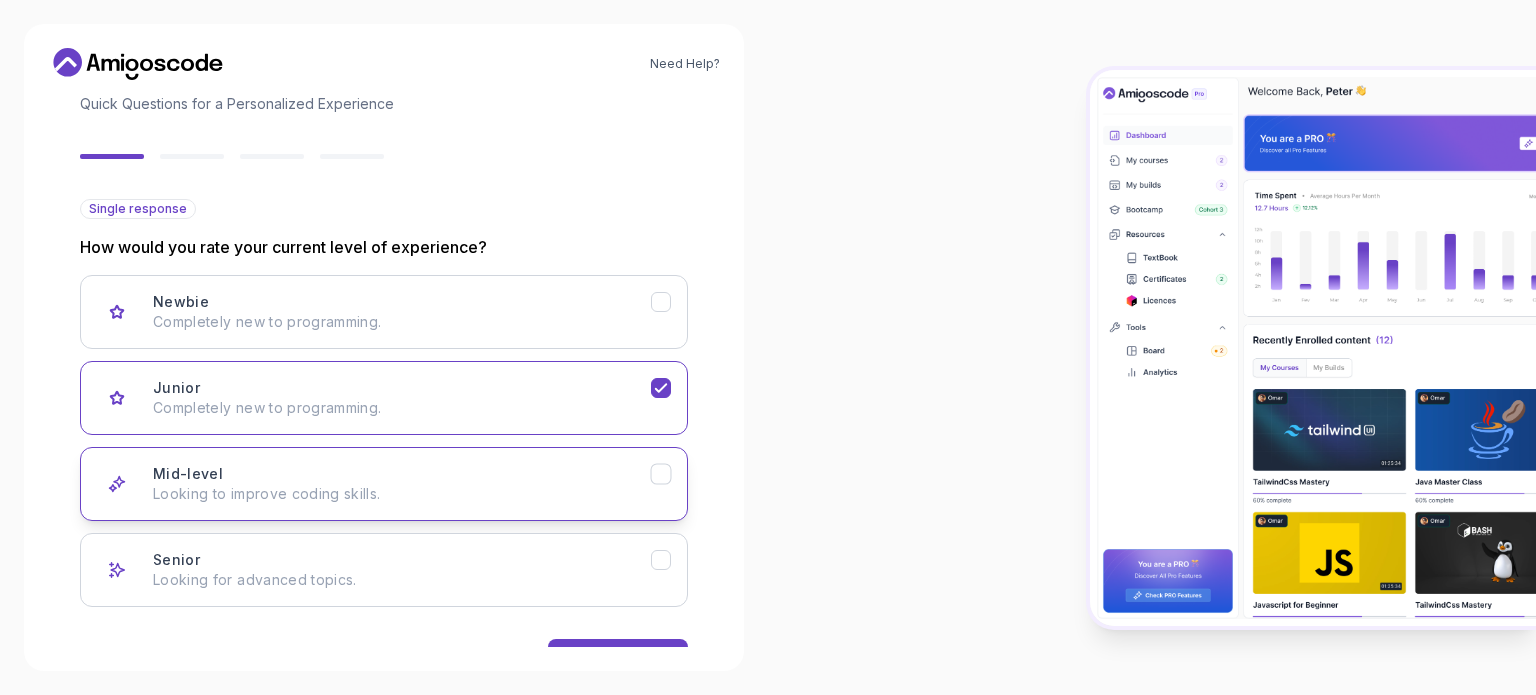 click on "Mid-level Looking to improve coding skills." at bounding box center [402, 484] 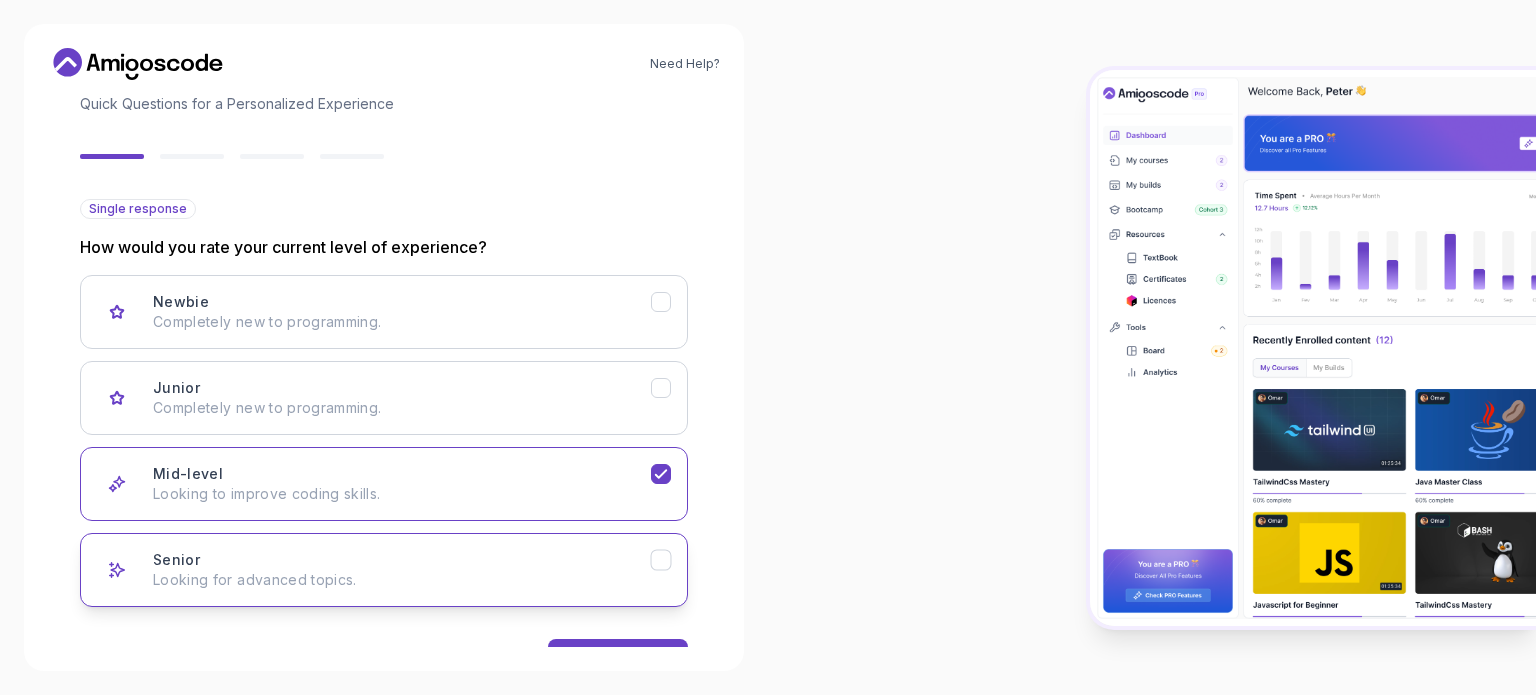 scroll, scrollTop: 200, scrollLeft: 0, axis: vertical 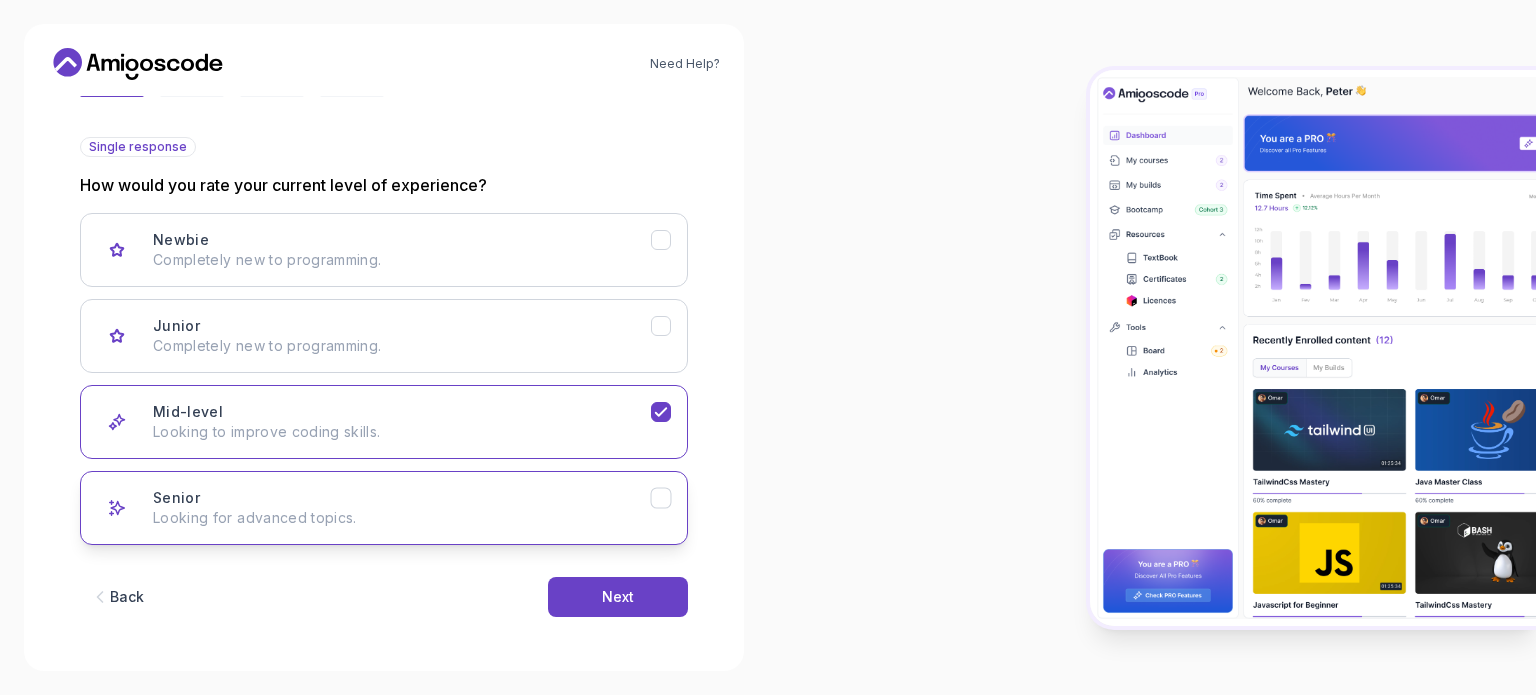 click on "Next" at bounding box center [618, 597] 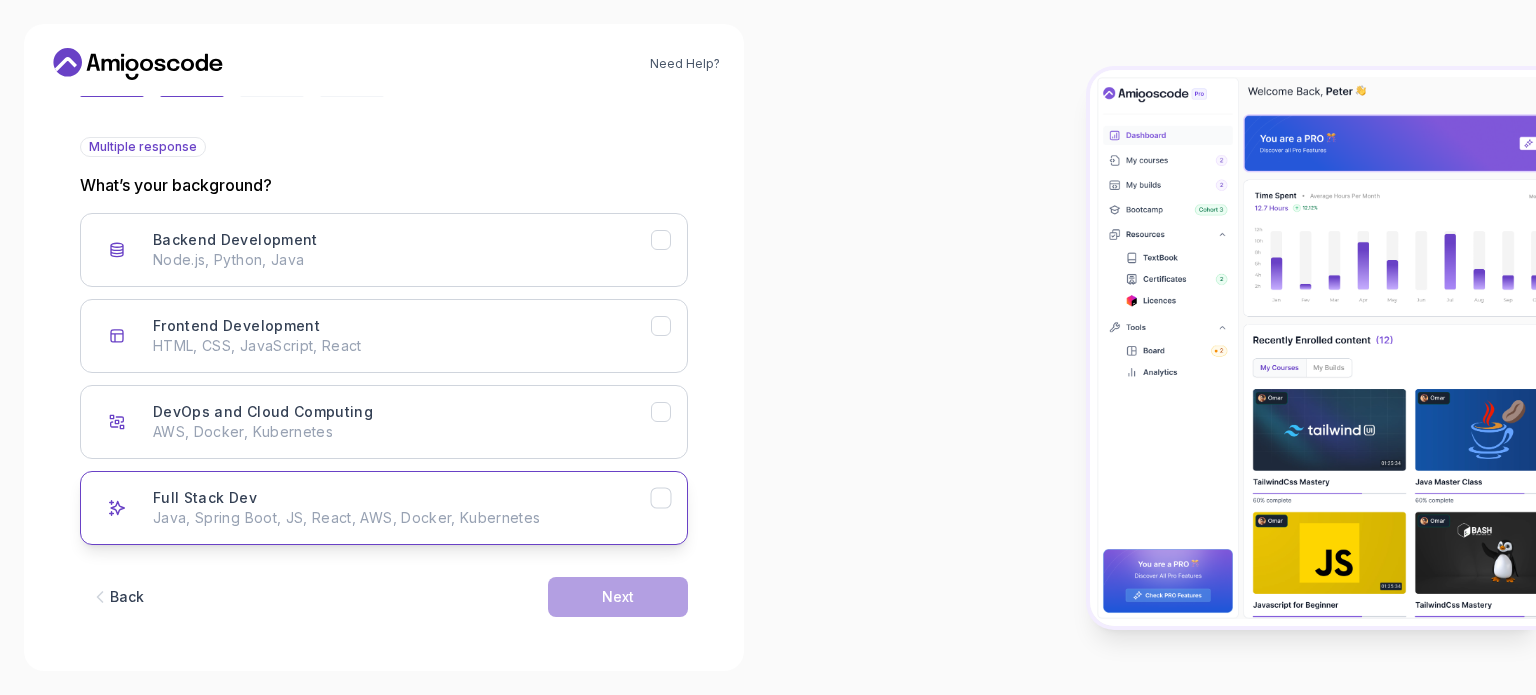 click on "Full Stack Dev Java, Spring Boot, JS, React, AWS, Docker, Kubernetes" at bounding box center (384, 508) 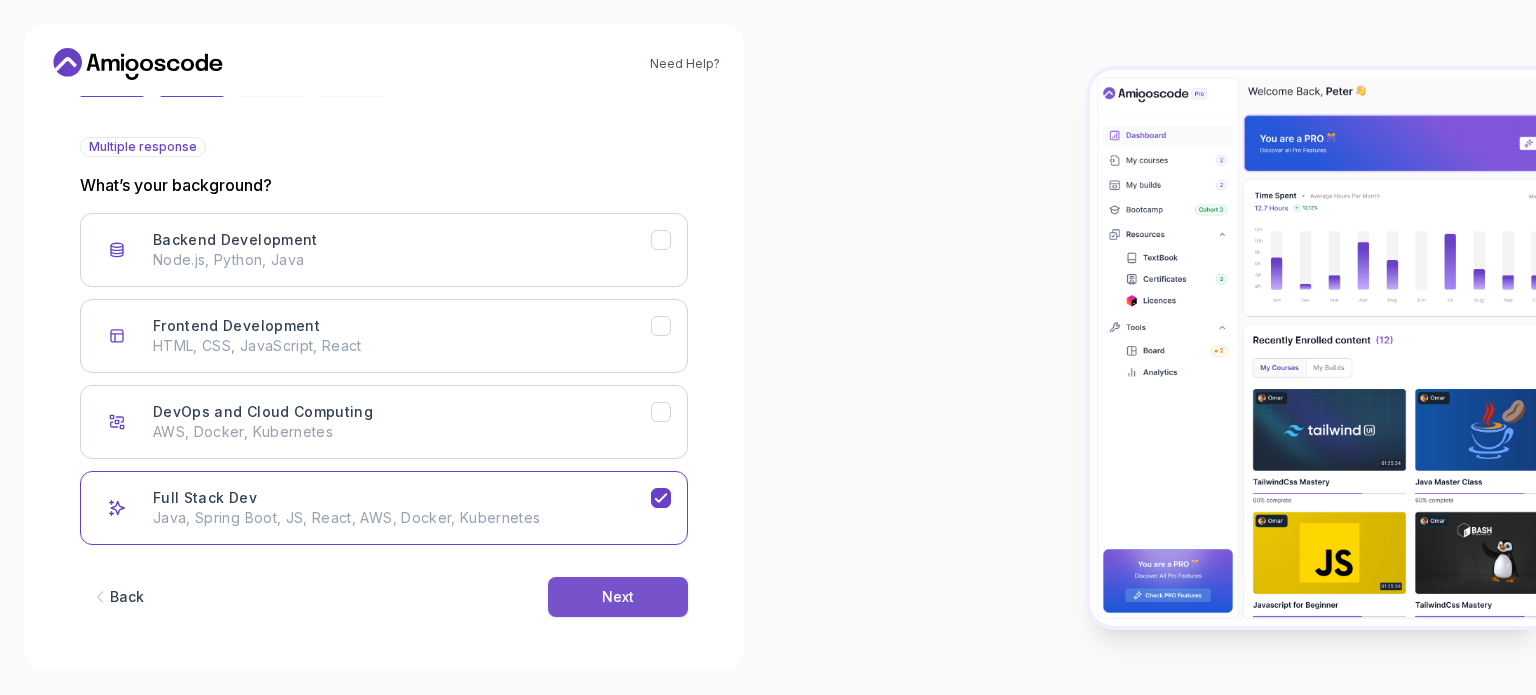click on "Next" at bounding box center (618, 597) 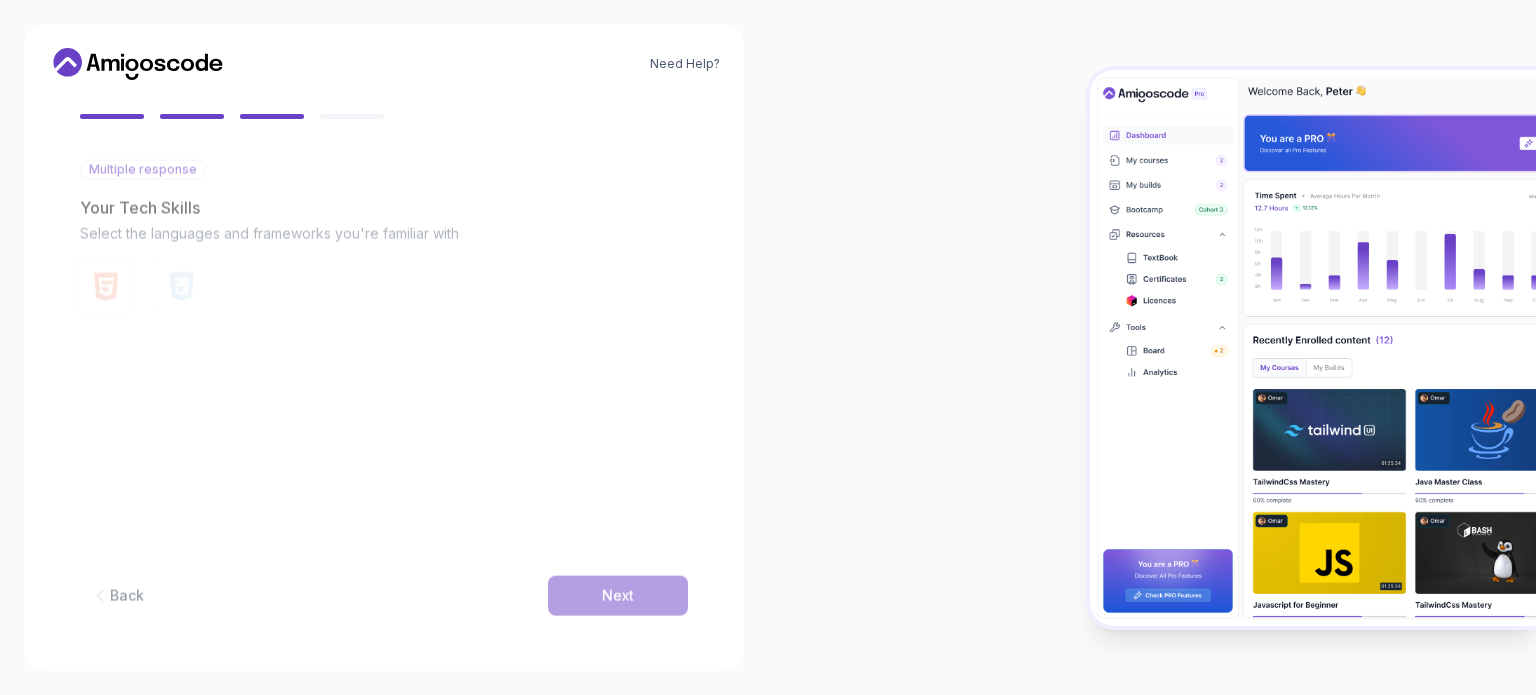 scroll, scrollTop: 177, scrollLeft: 0, axis: vertical 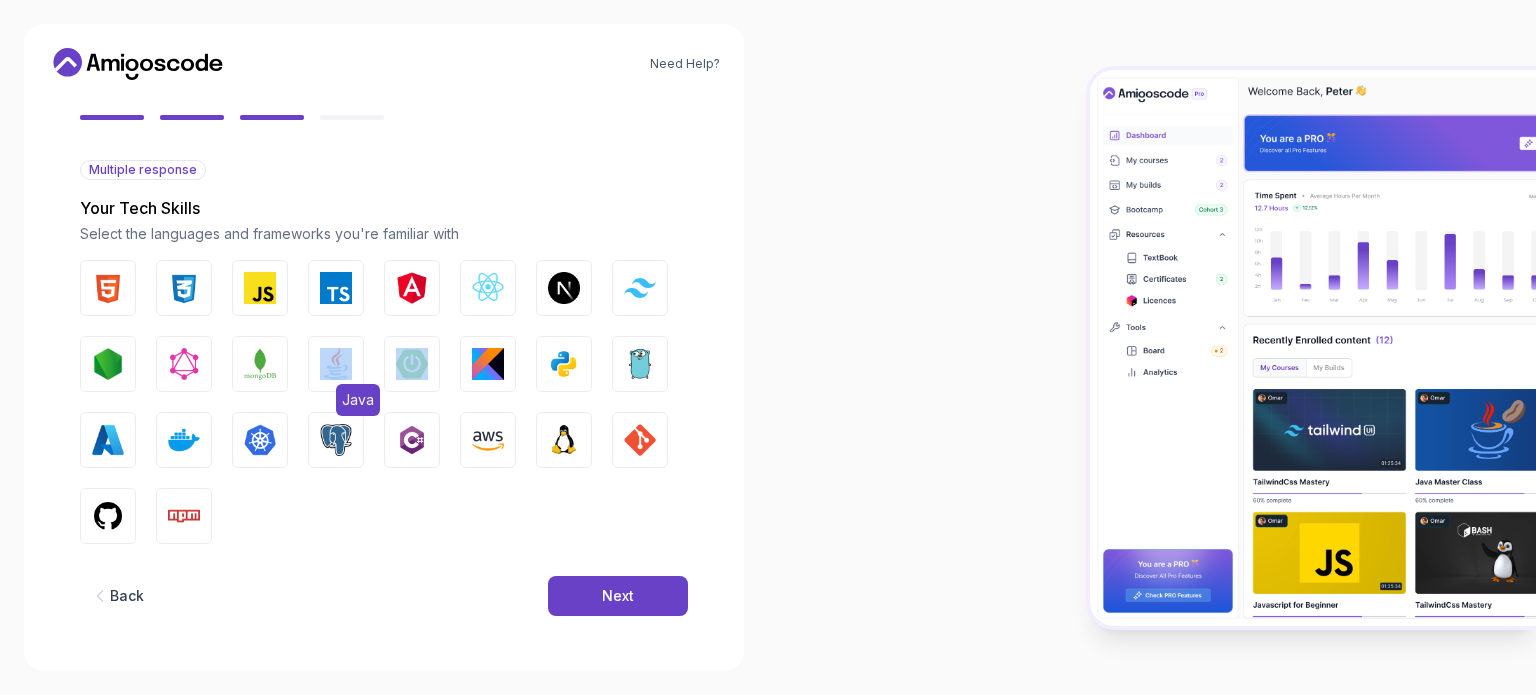 drag, startPoint x: 376, startPoint y: 373, endPoint x: 348, endPoint y: 373, distance: 28 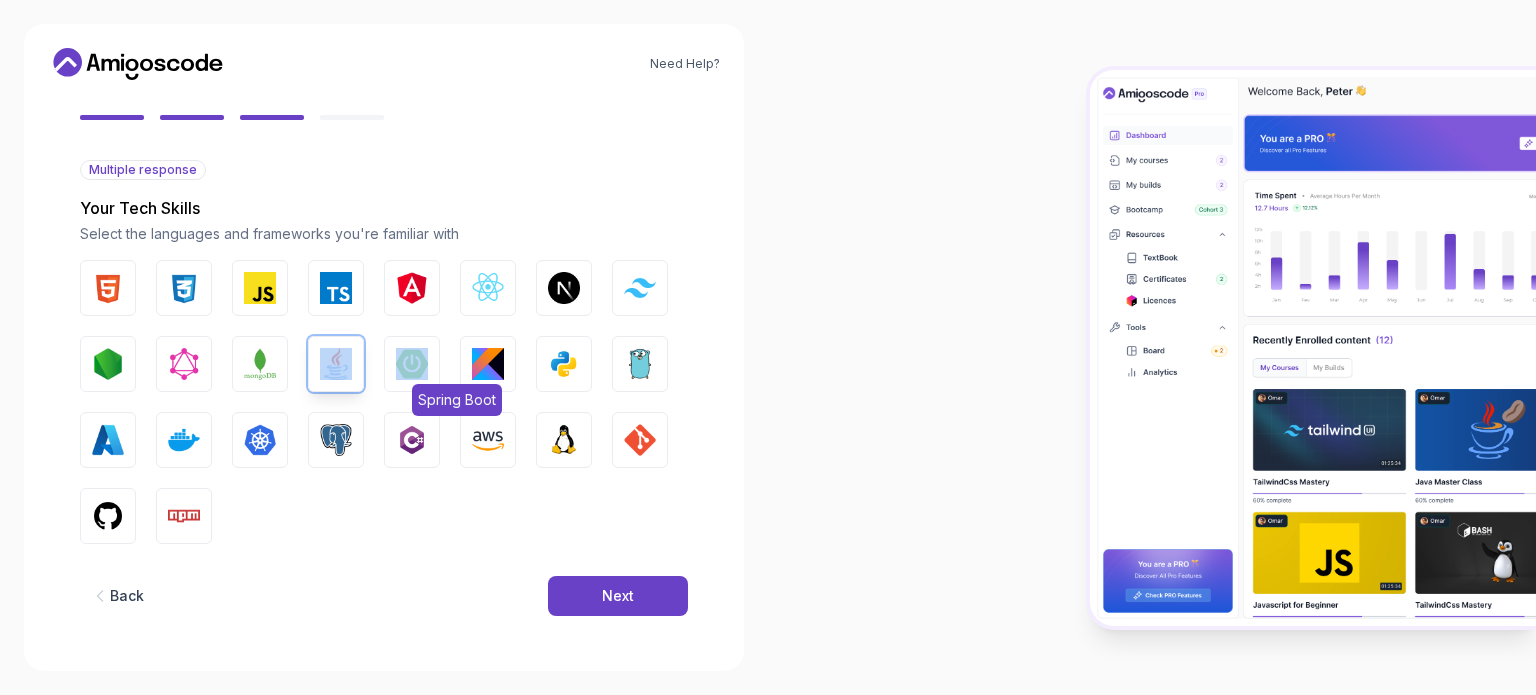 click on "Spring Boot" at bounding box center (412, 364) 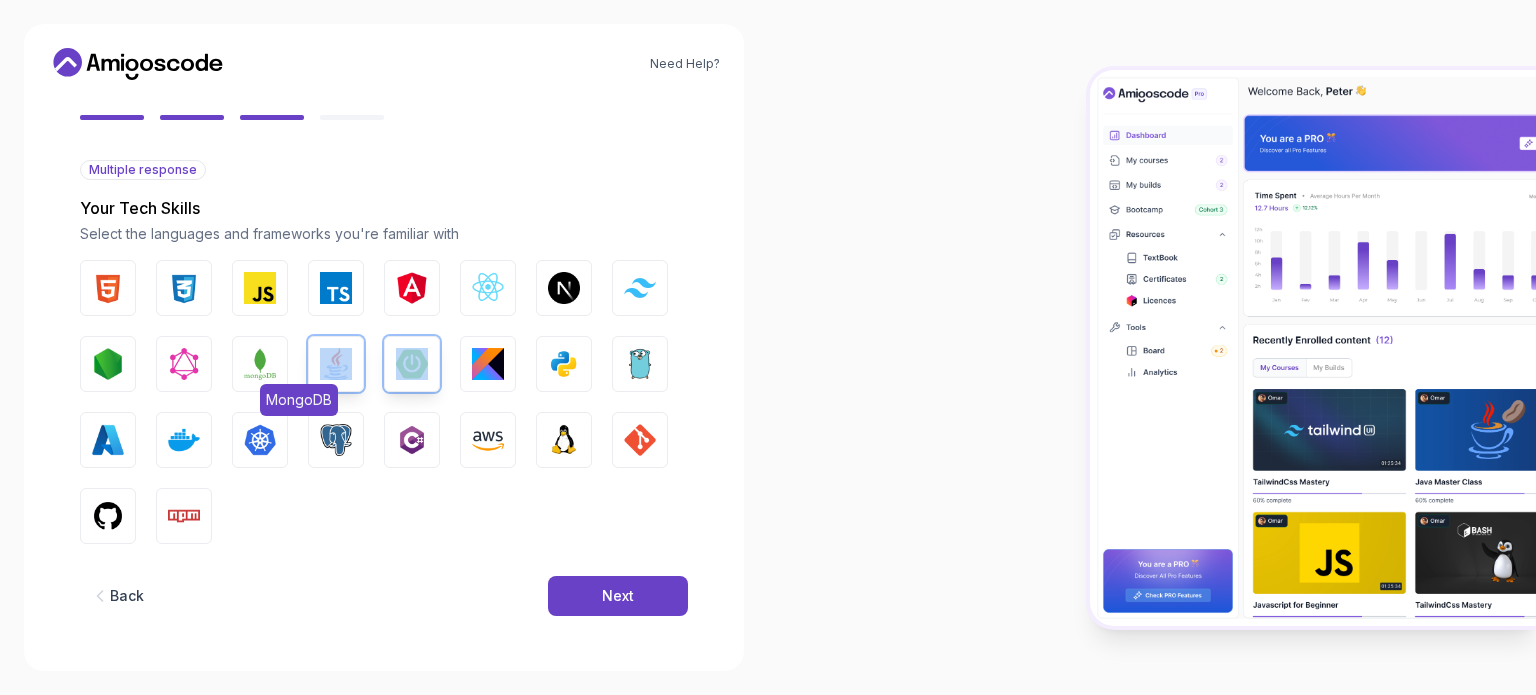 click on "MongoDB" at bounding box center [260, 364] 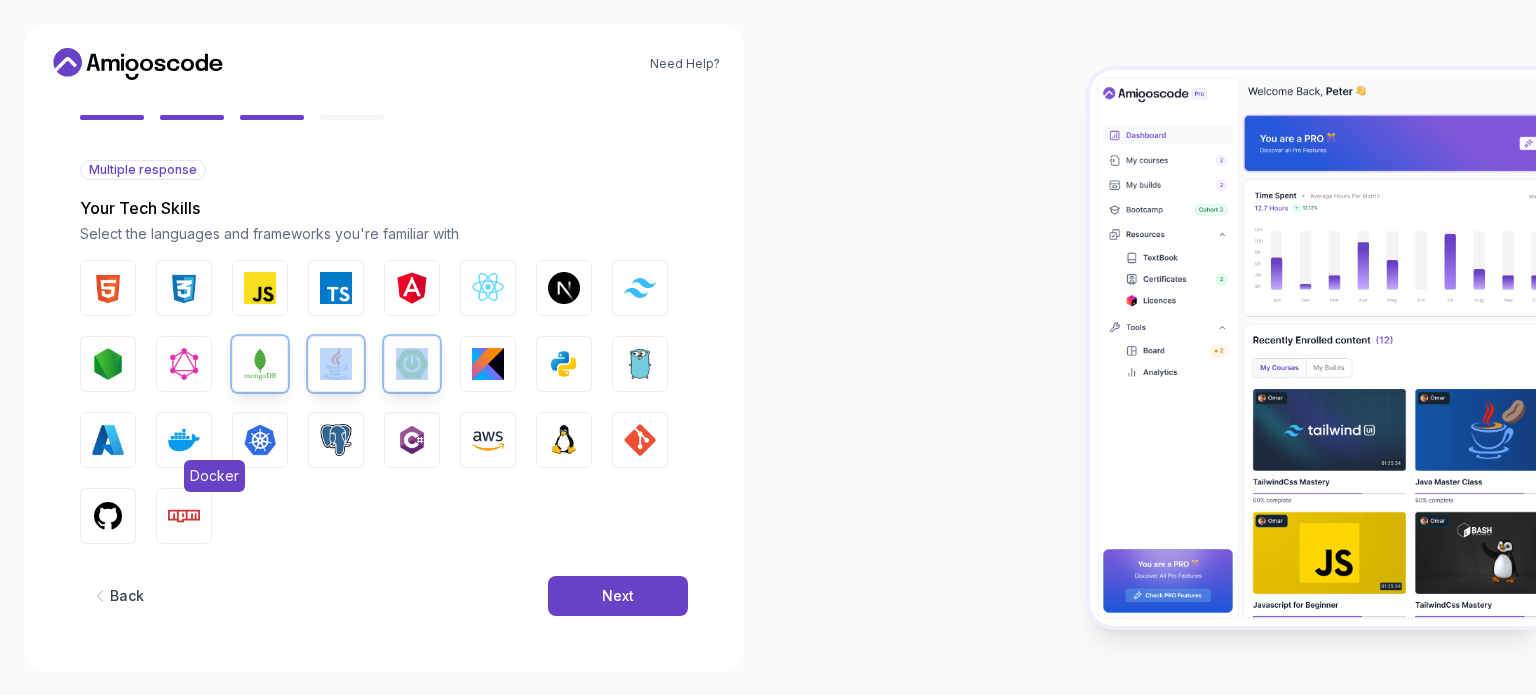 click on "Docker" at bounding box center (184, 440) 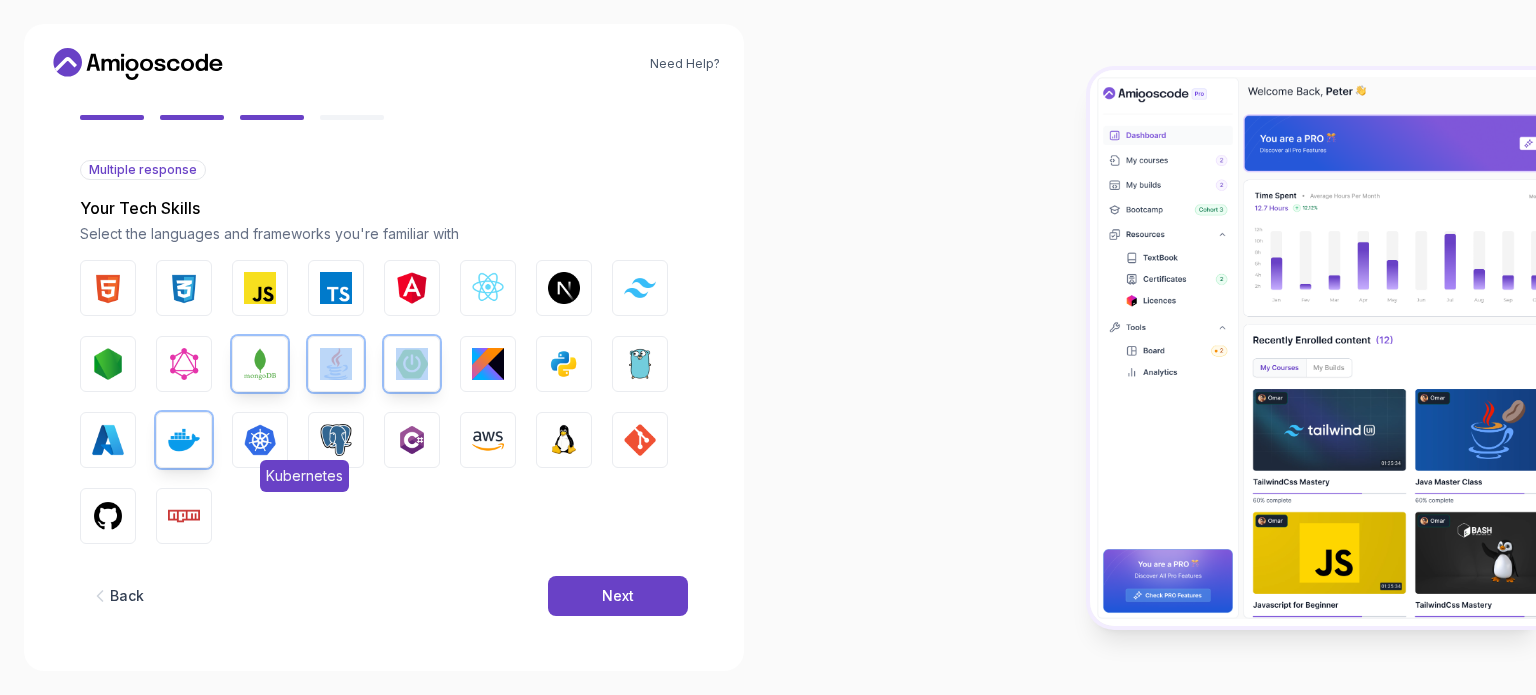 click at bounding box center (260, 440) 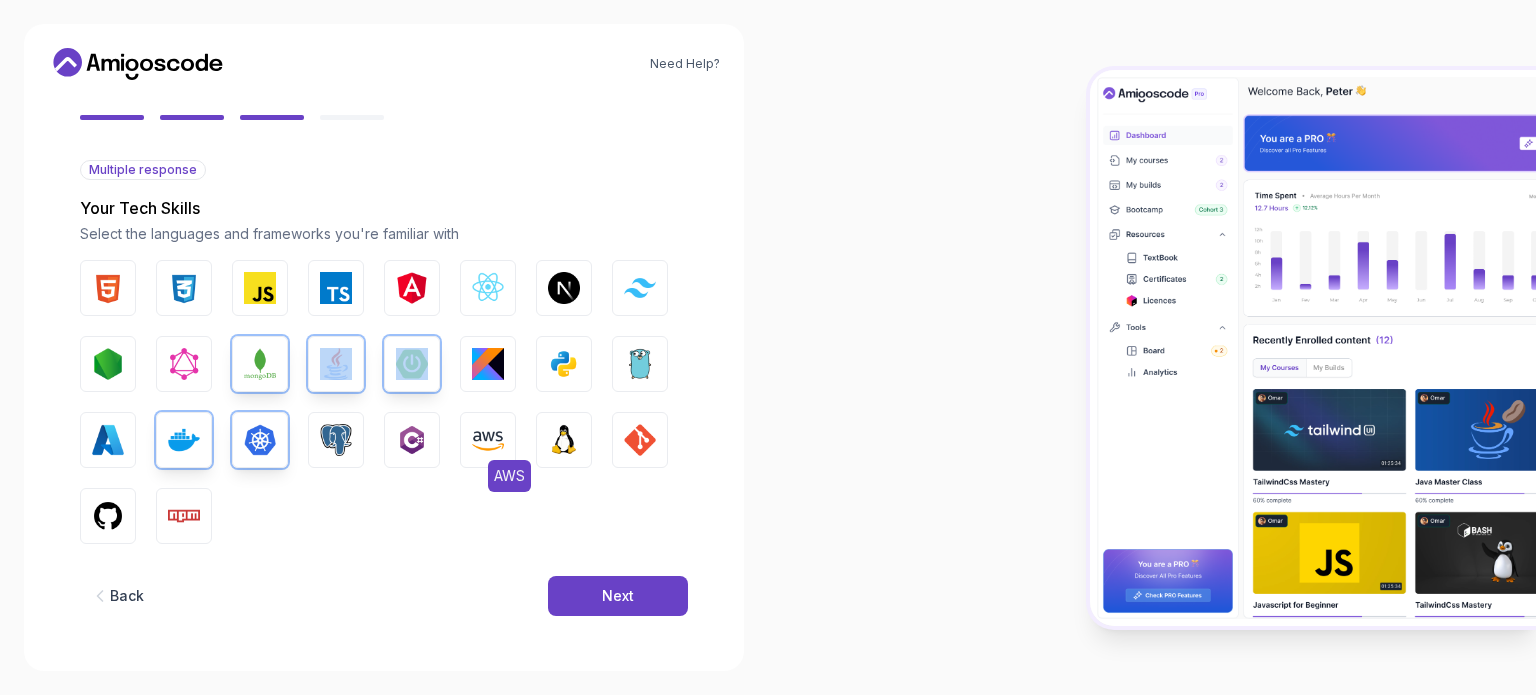 click on "AWS" at bounding box center [488, 440] 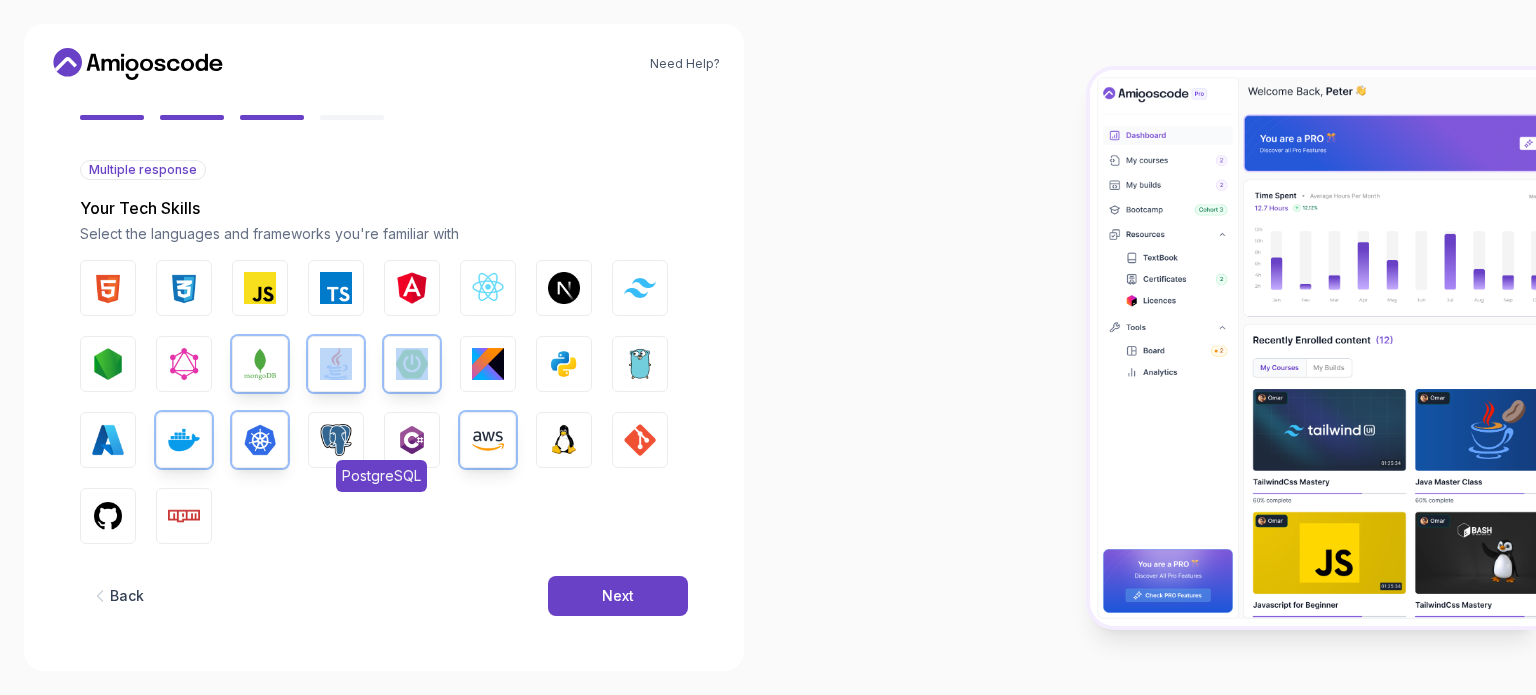 click at bounding box center [336, 440] 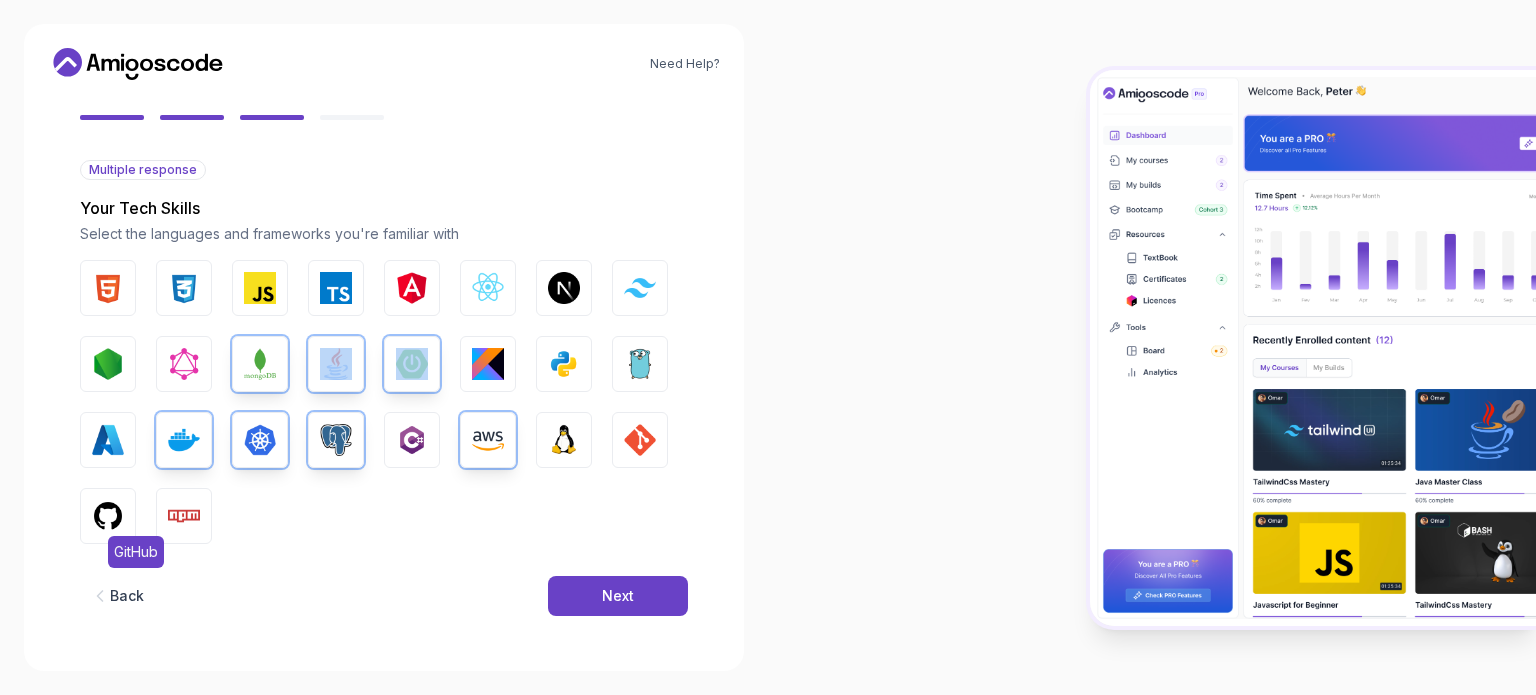 click at bounding box center [108, 516] 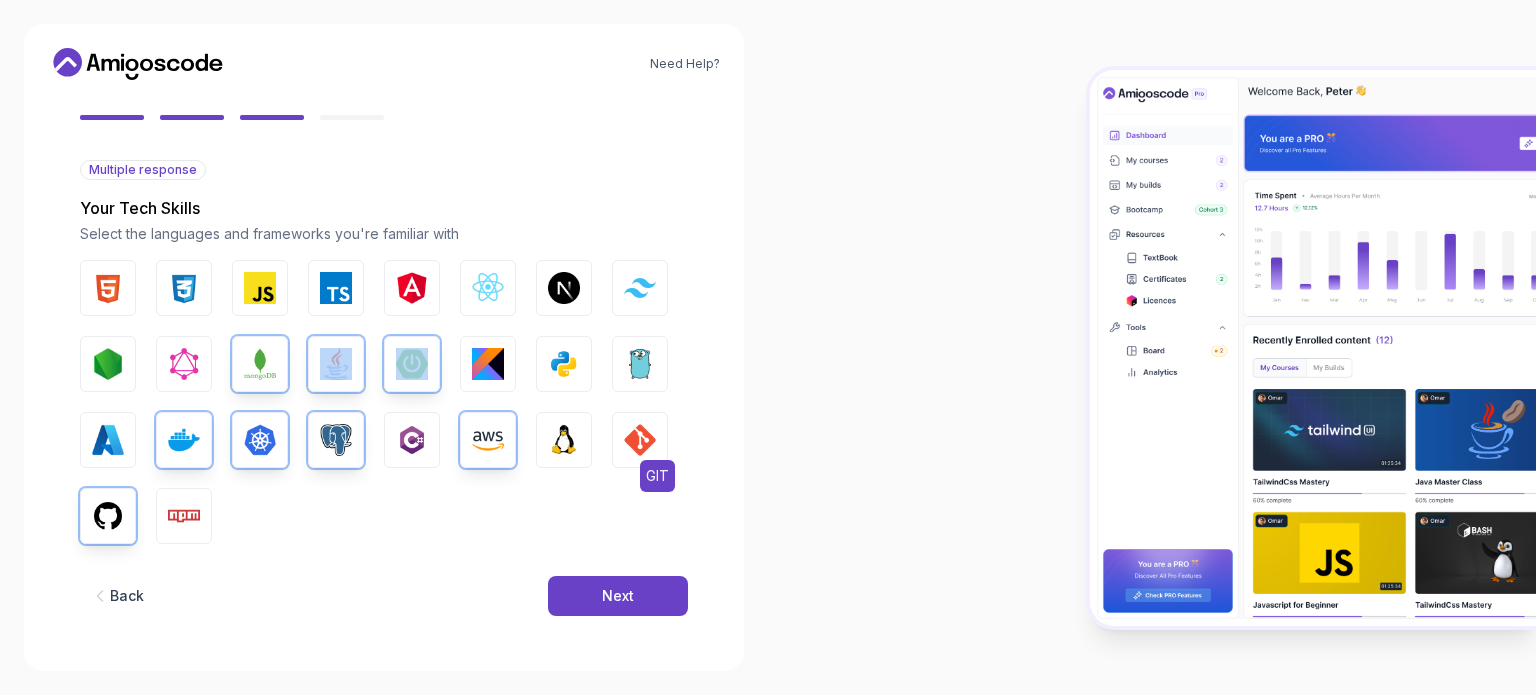 click at bounding box center (640, 440) 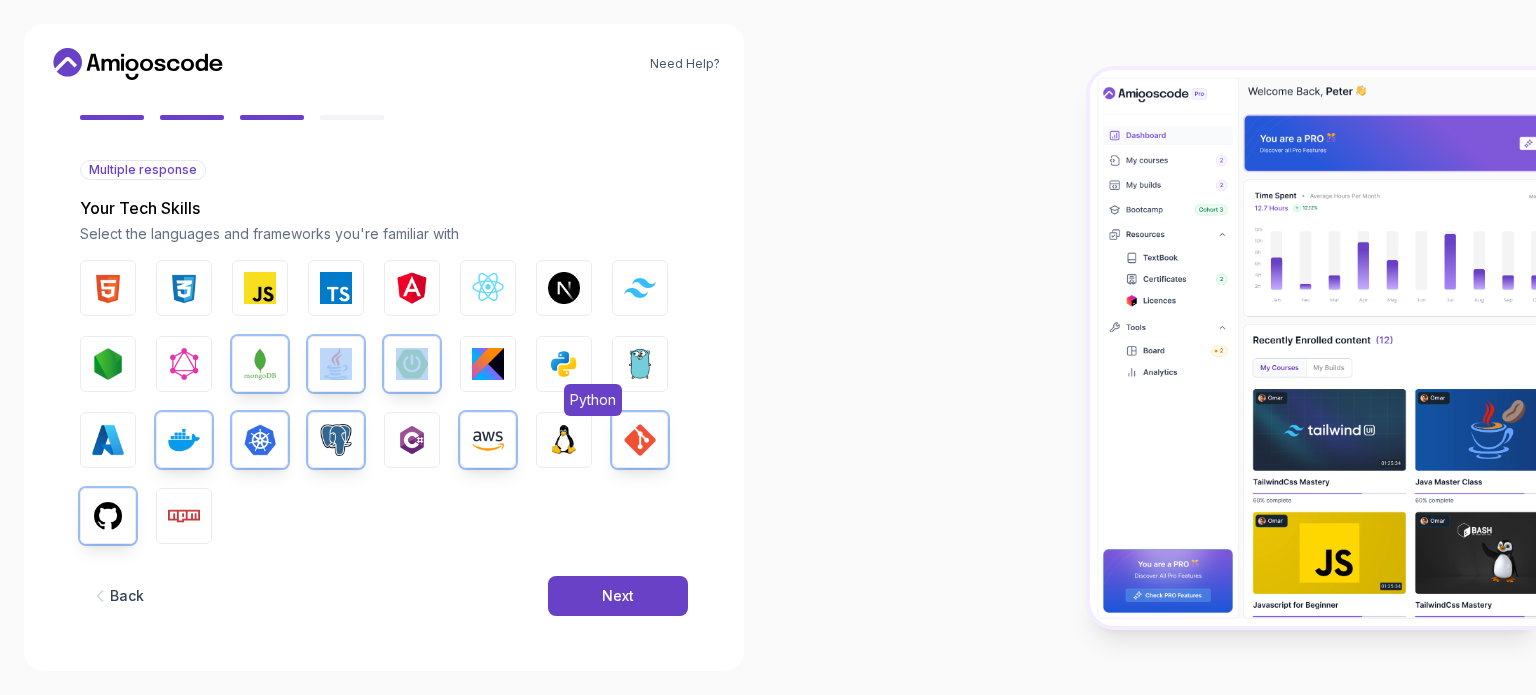 click at bounding box center (564, 364) 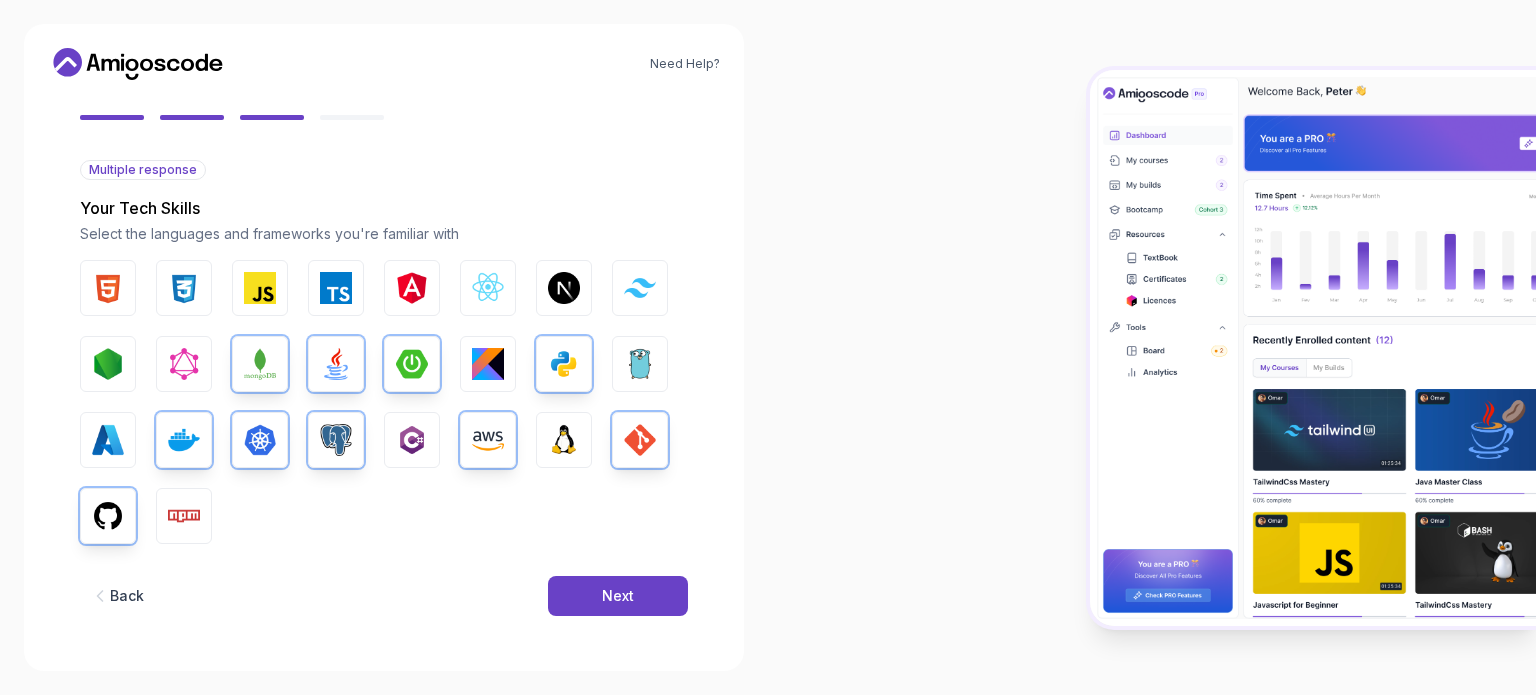 click on "Back Next" at bounding box center [384, 596] 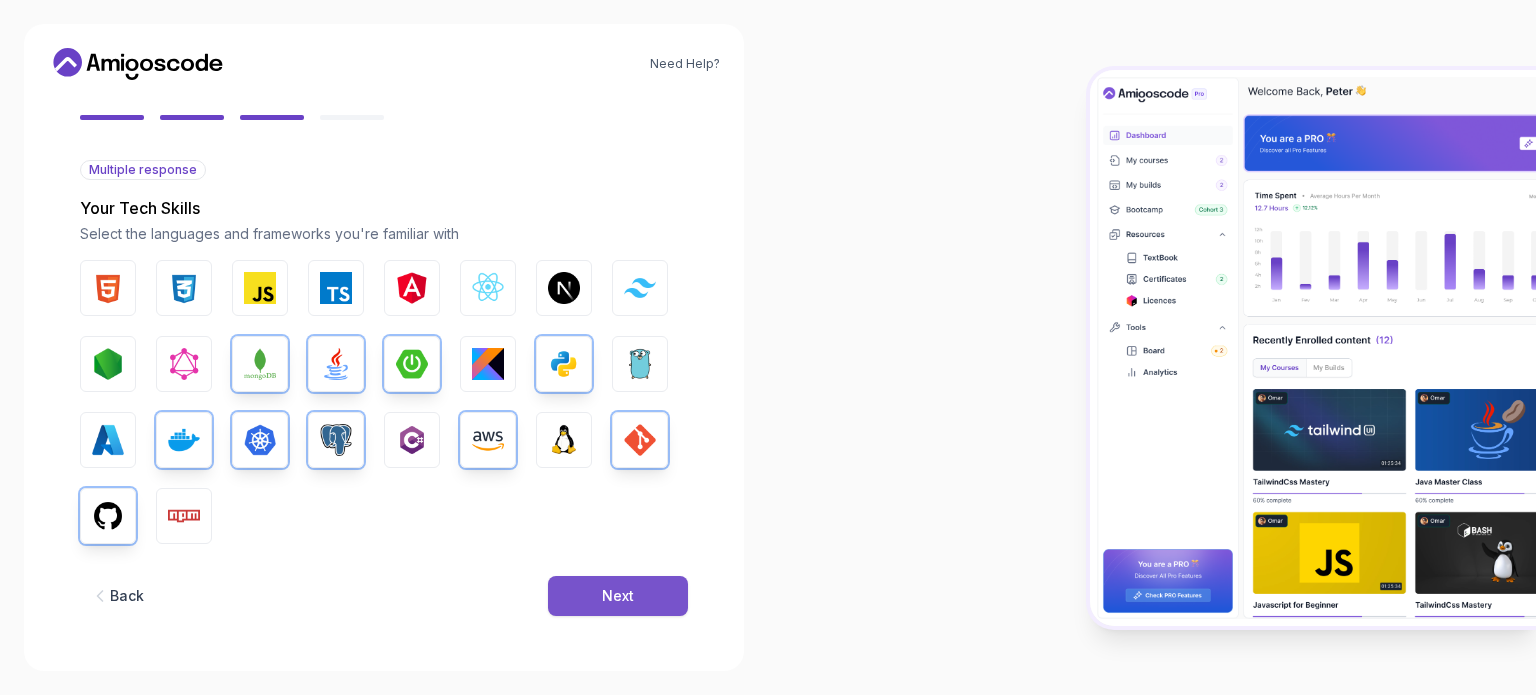 click on "Next" at bounding box center (618, 596) 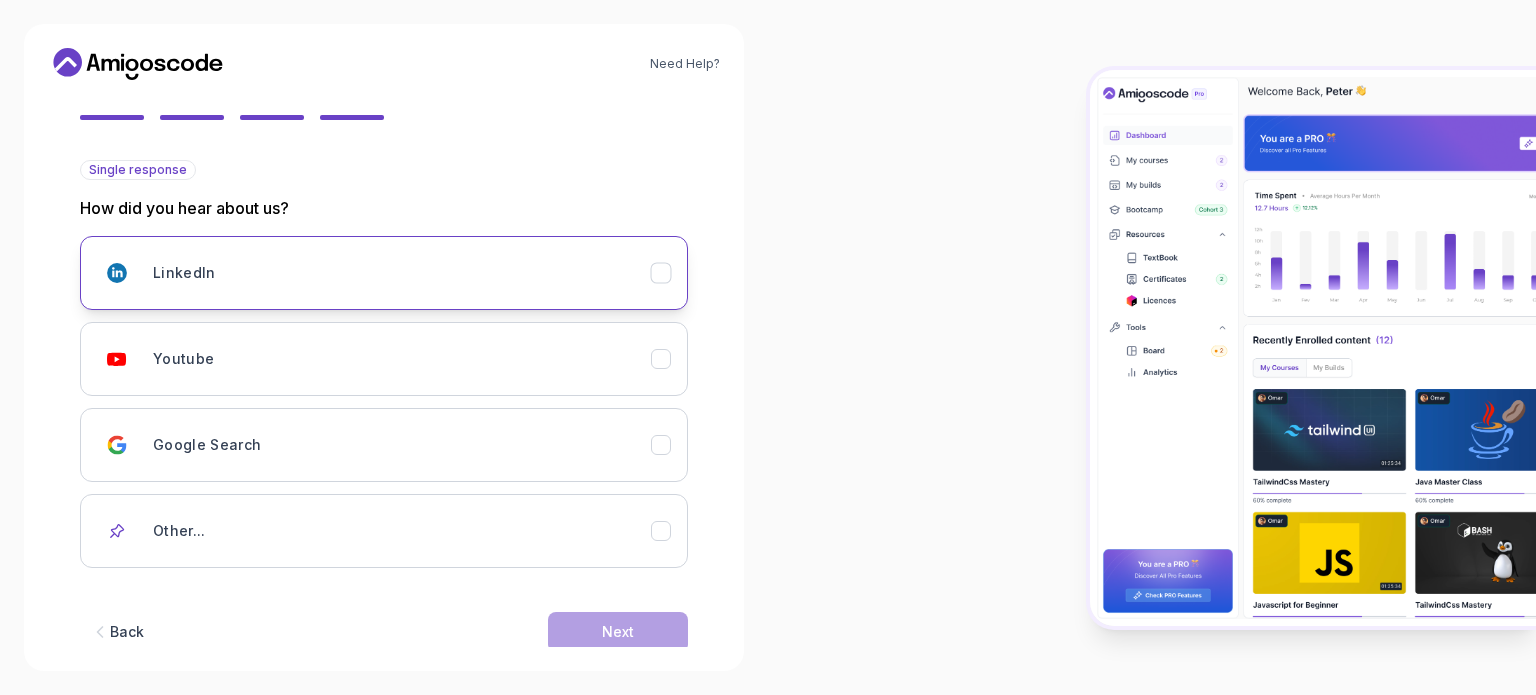 click on "LinkedIn" at bounding box center (402, 273) 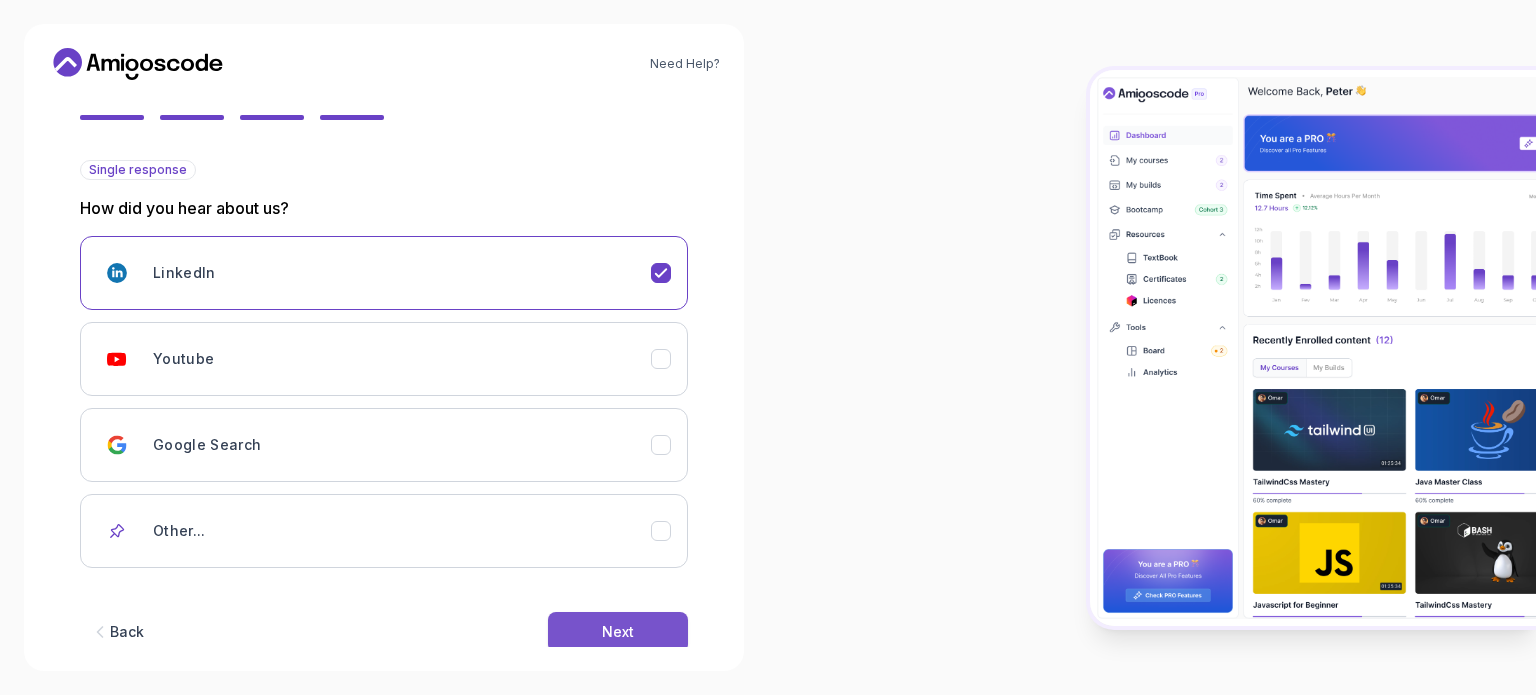 click on "Next" at bounding box center (618, 632) 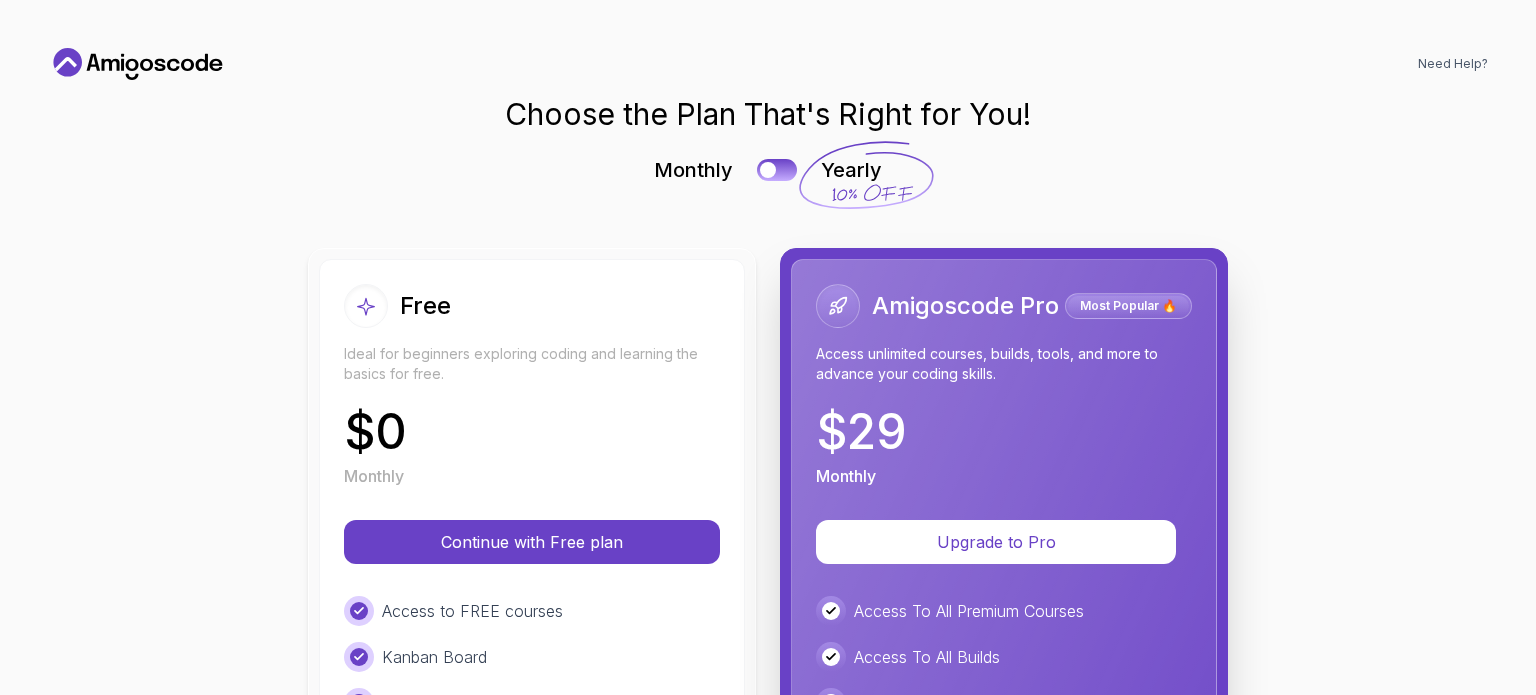 scroll, scrollTop: 0, scrollLeft: 0, axis: both 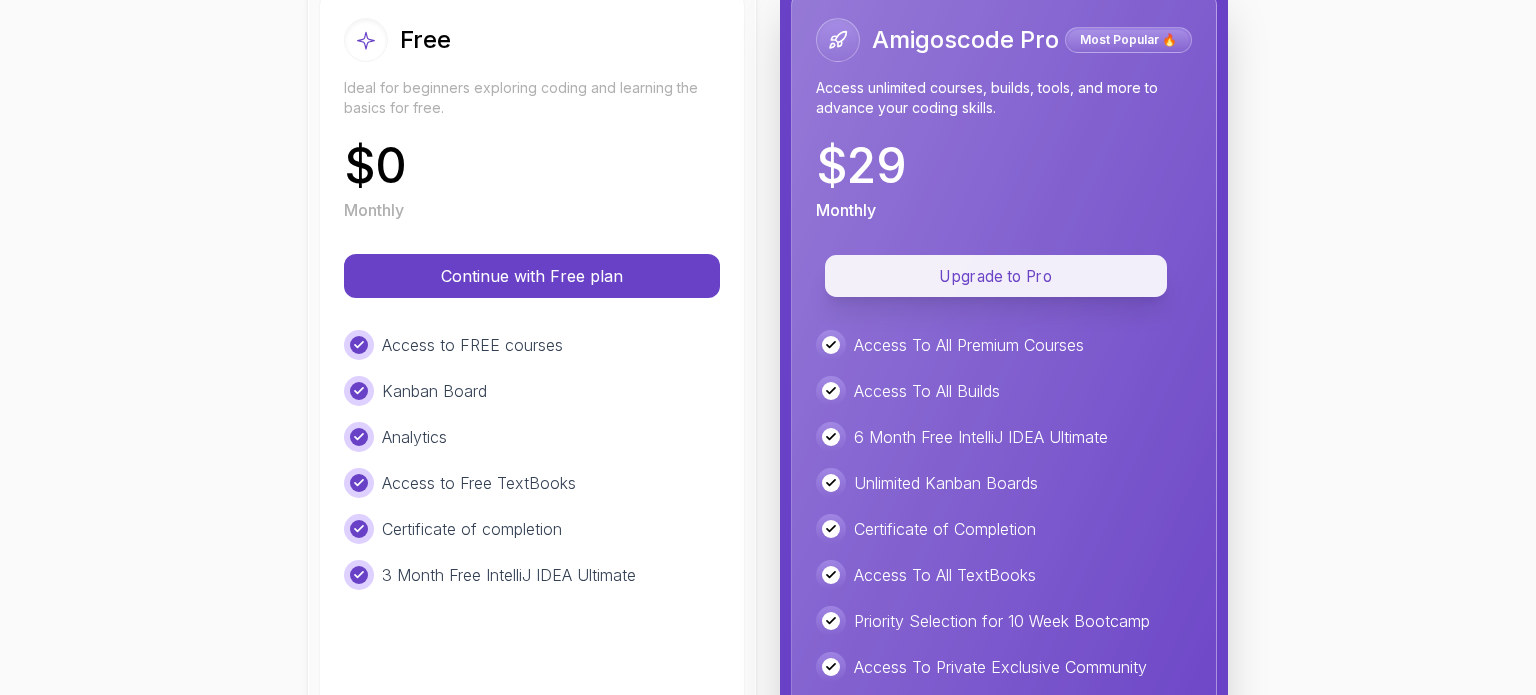 click on "Upgrade to Pro" at bounding box center (996, 276) 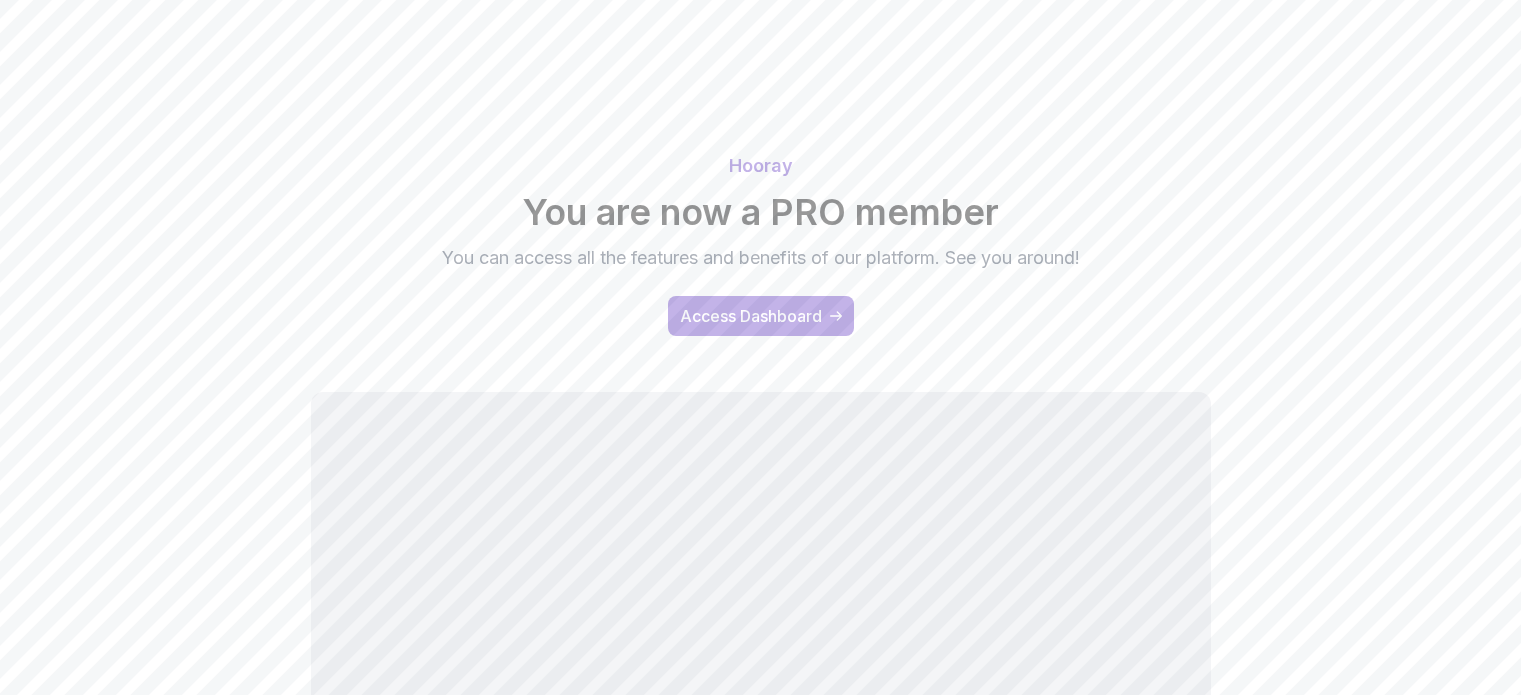 scroll, scrollTop: 0, scrollLeft: 0, axis: both 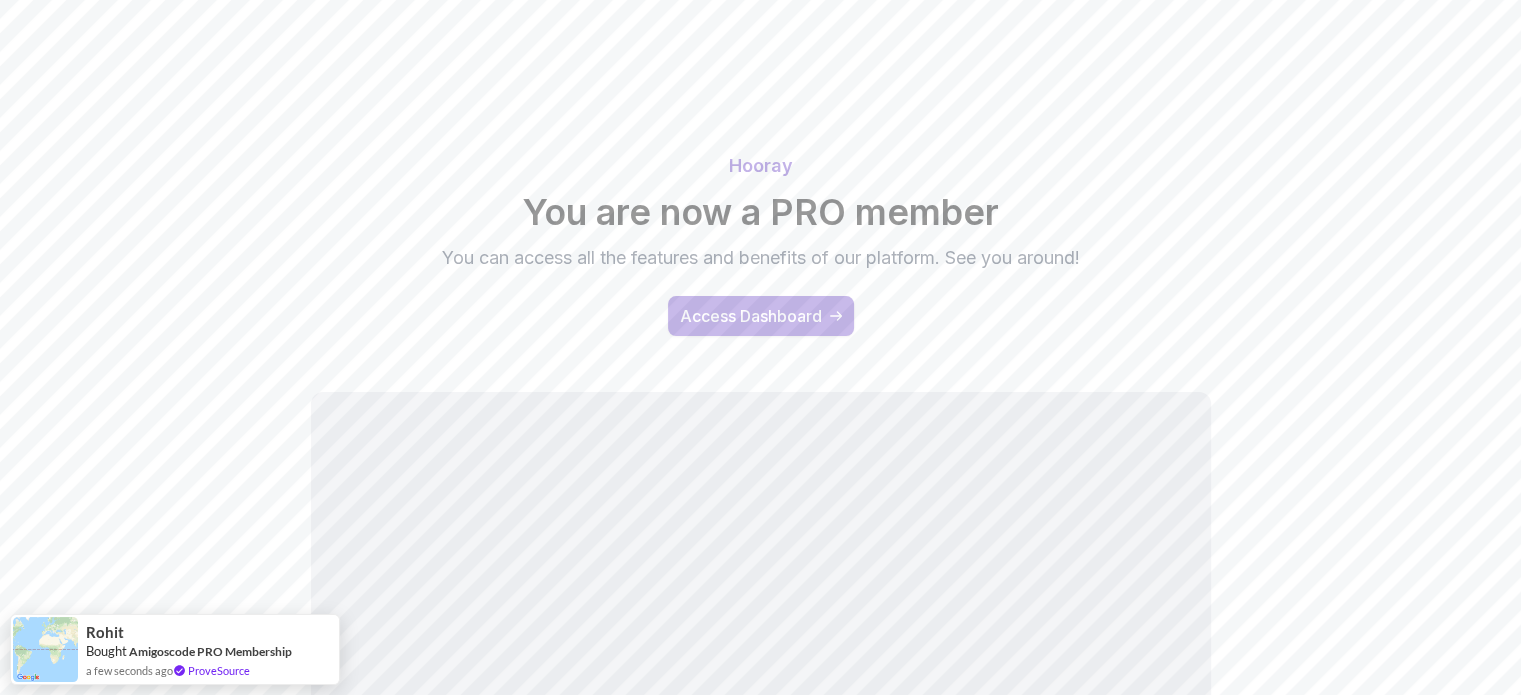 click on "Access Dashboard" at bounding box center [761, 316] 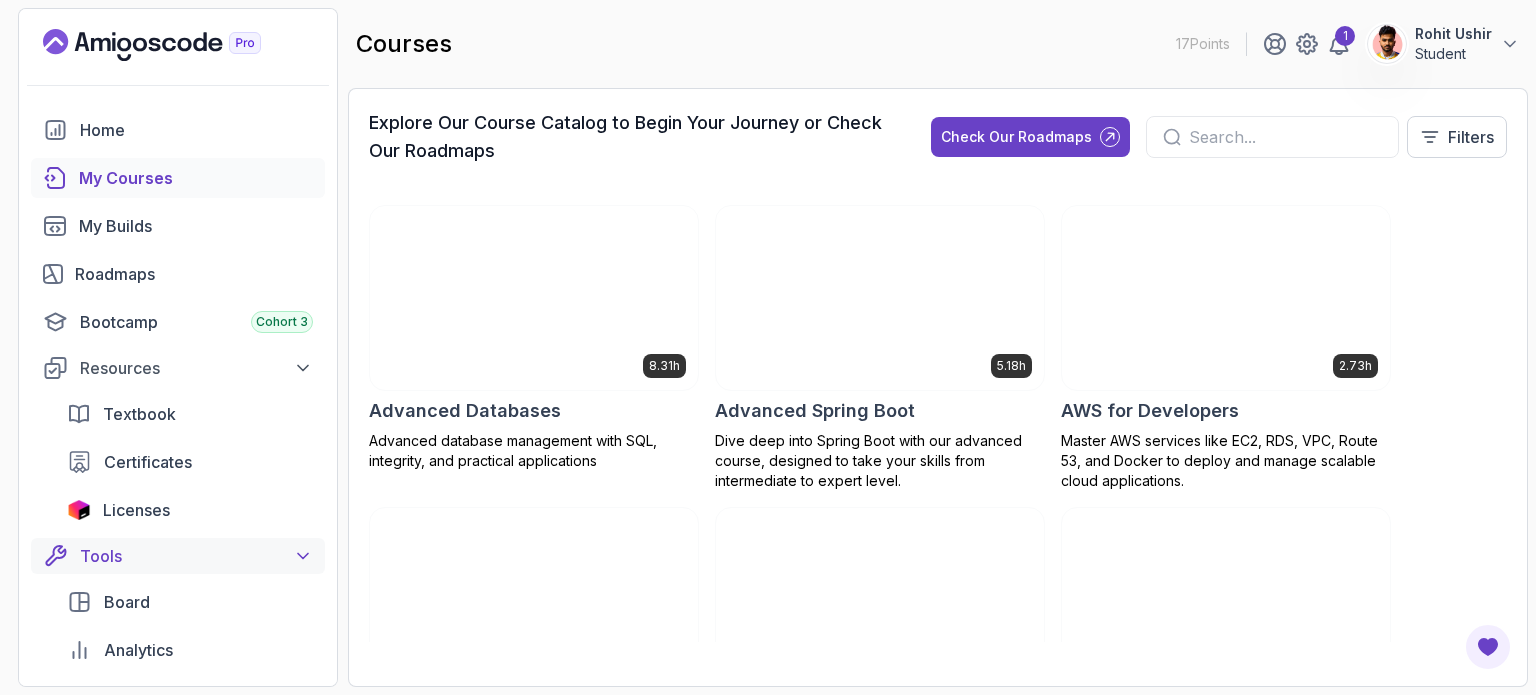 scroll, scrollTop: 170, scrollLeft: 0, axis: vertical 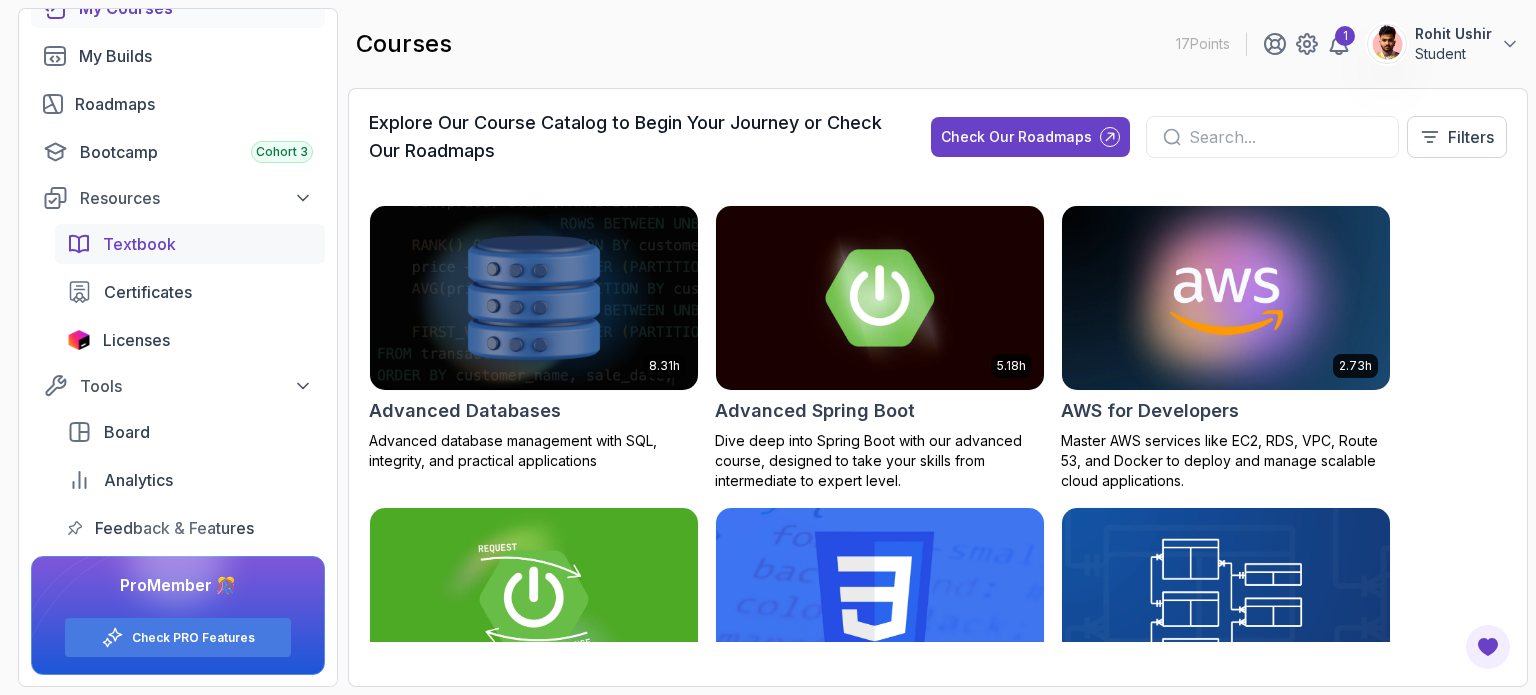 click on "Textbook" at bounding box center [208, 244] 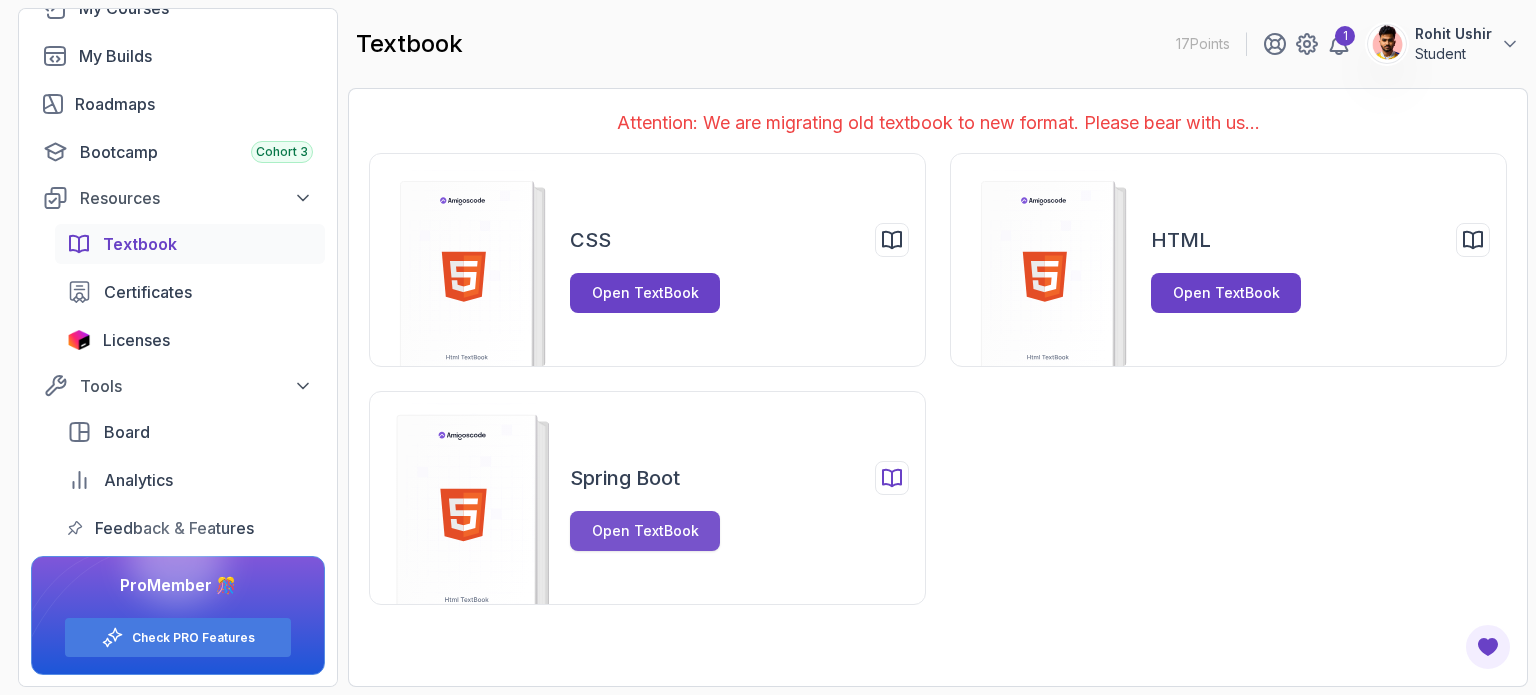 click on "Open TextBook" at bounding box center (645, 531) 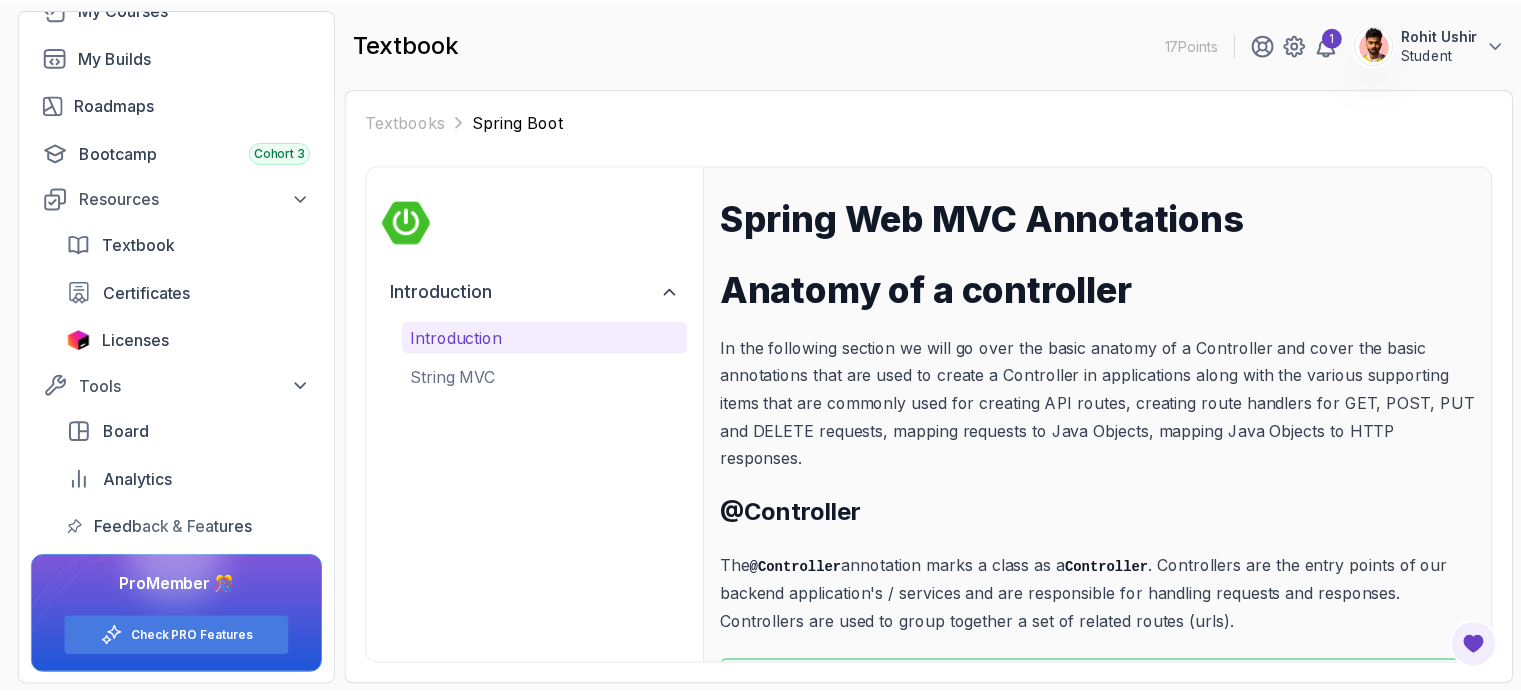 scroll, scrollTop: 125, scrollLeft: 0, axis: vertical 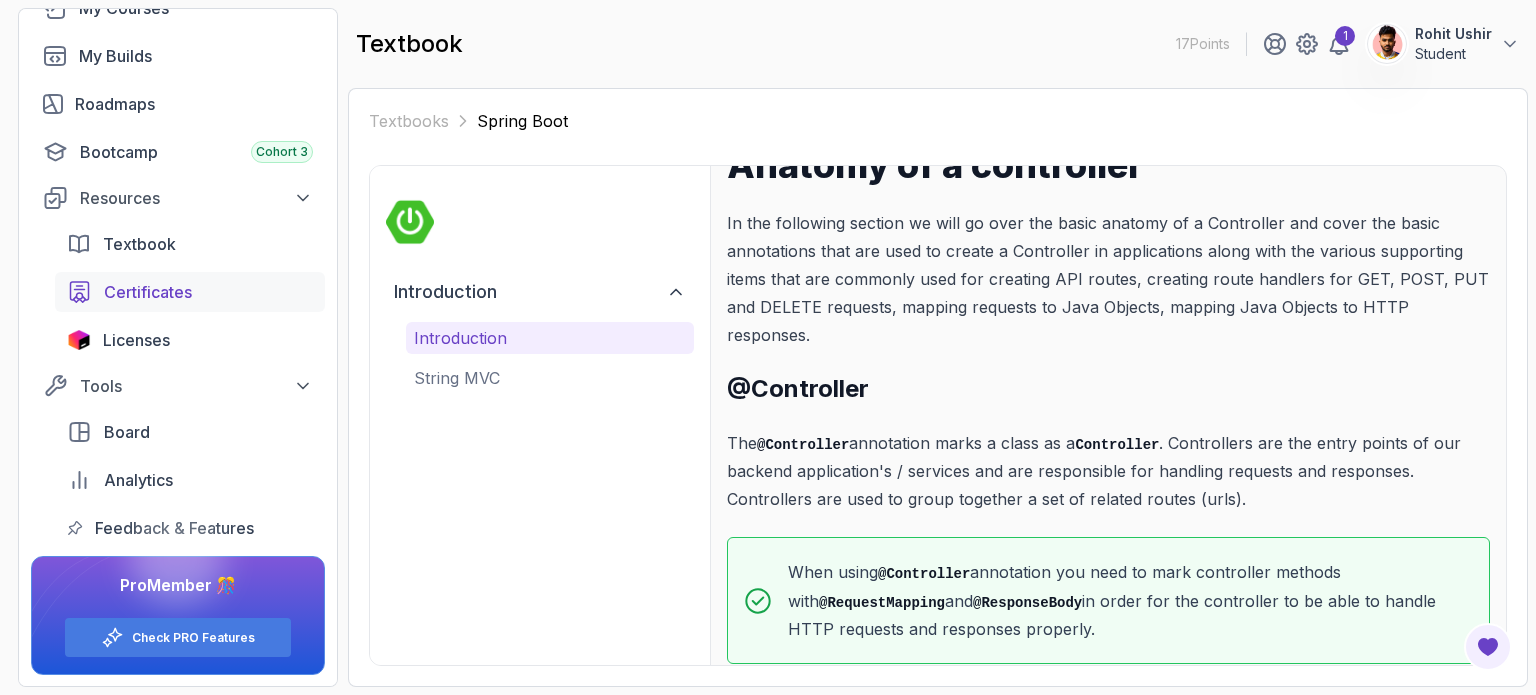 click on "Certificates" at bounding box center [148, 292] 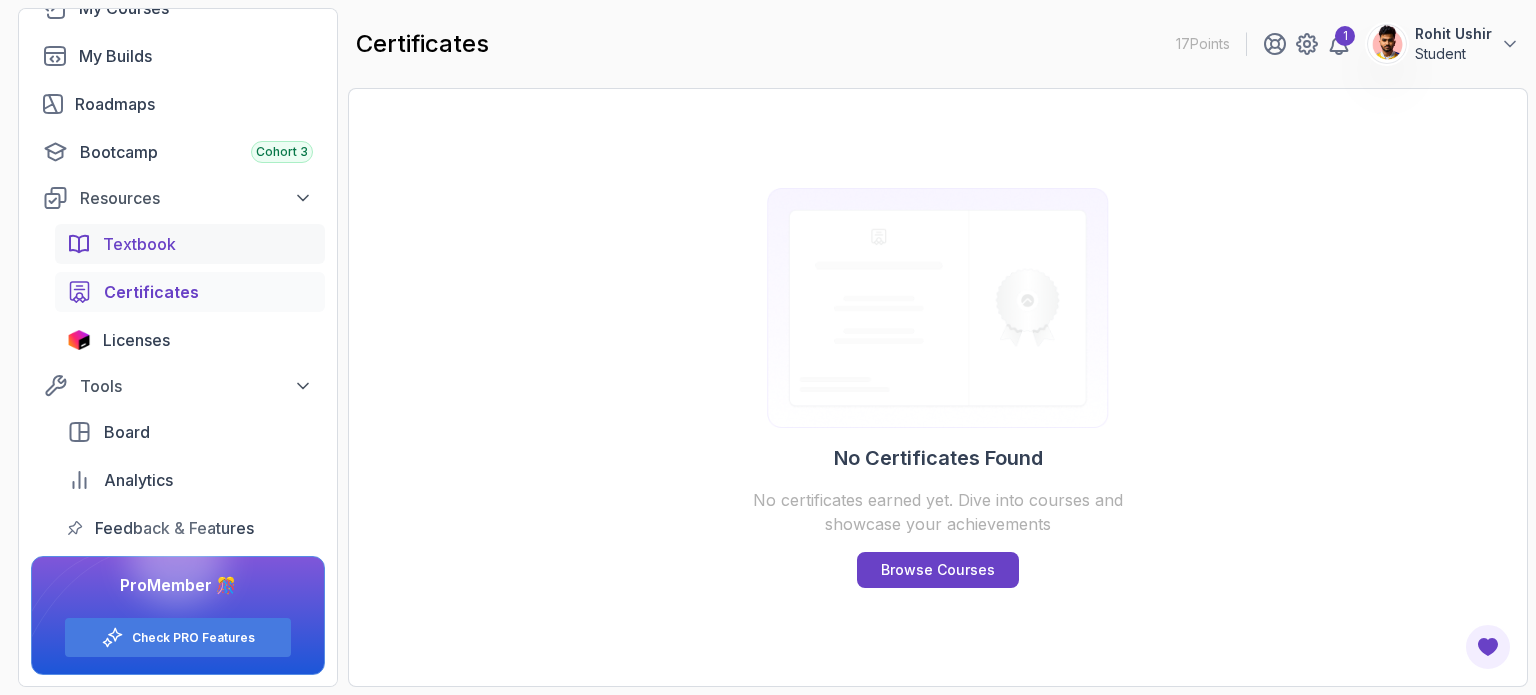 click on "Textbook" at bounding box center [208, 244] 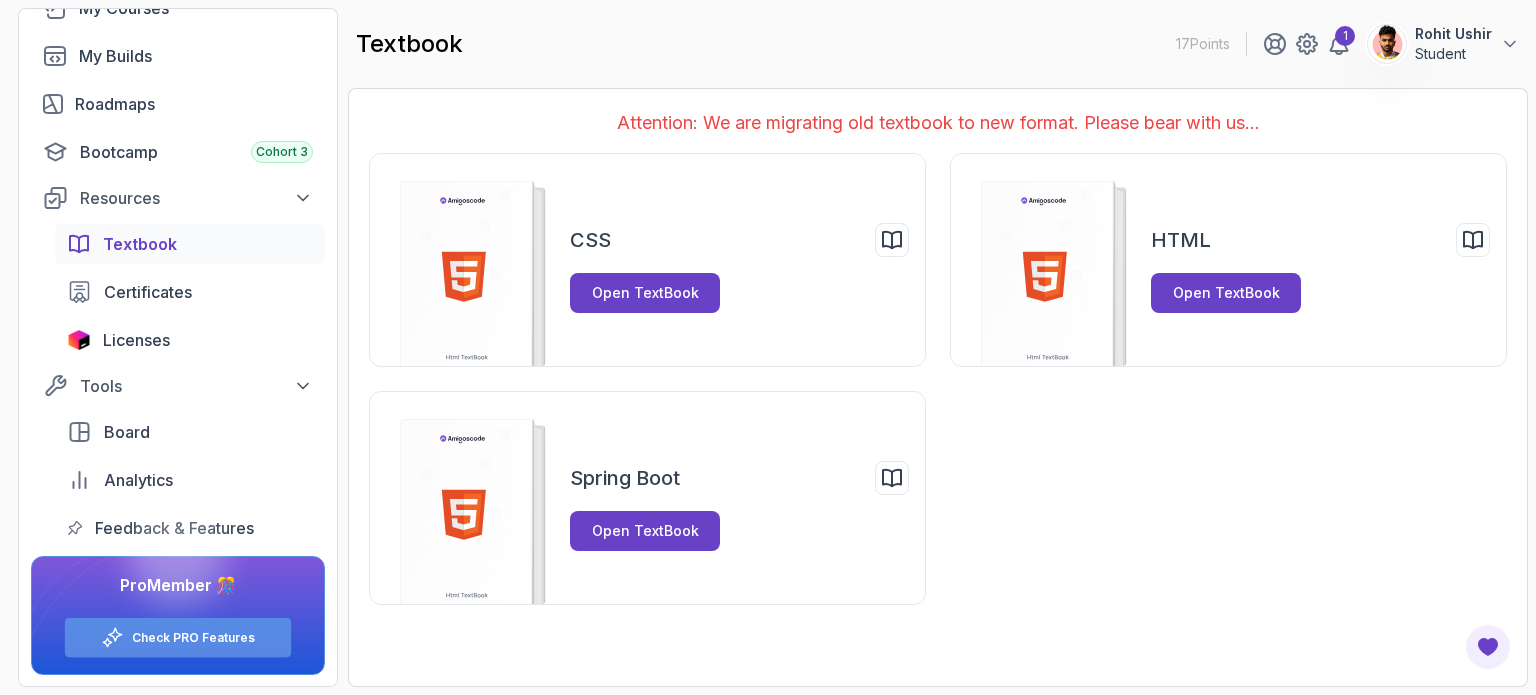 click on "Check PRO Features" at bounding box center (193, 638) 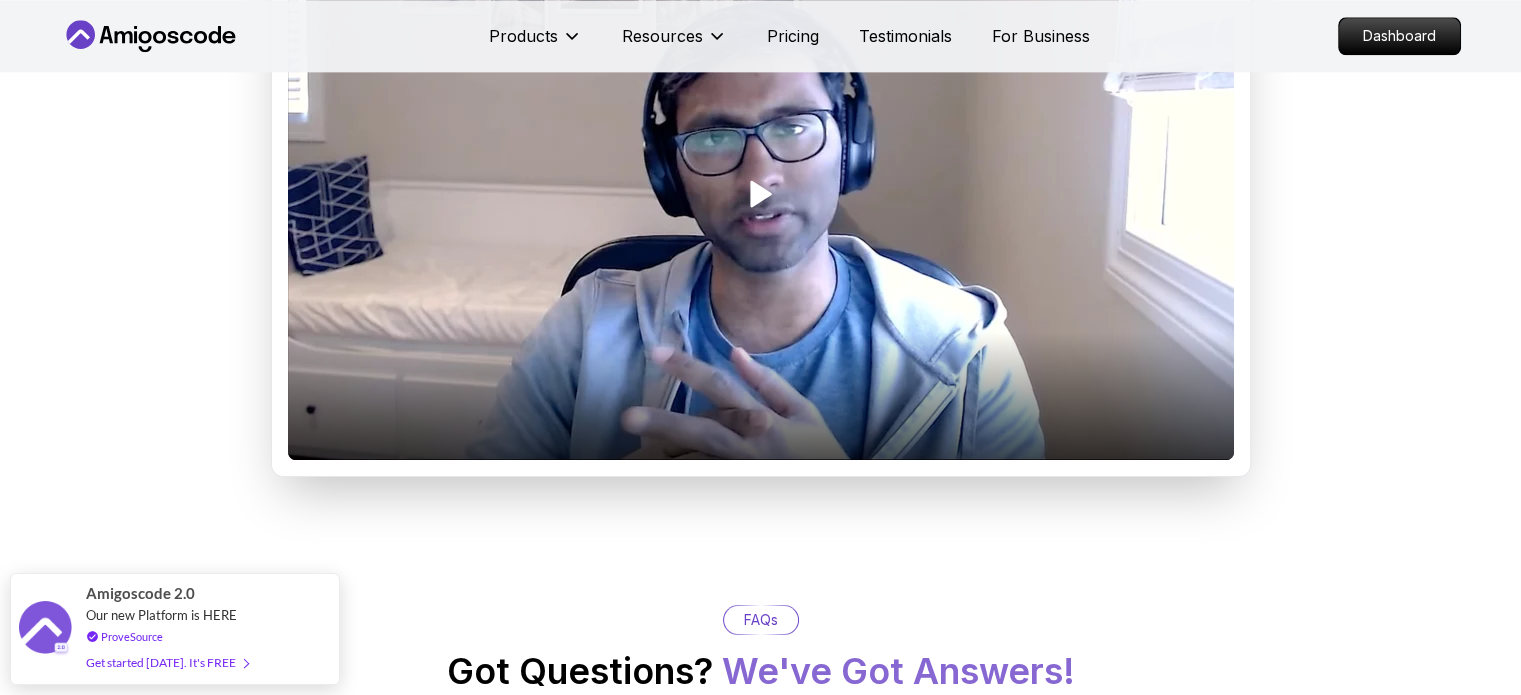 scroll, scrollTop: 2716, scrollLeft: 0, axis: vertical 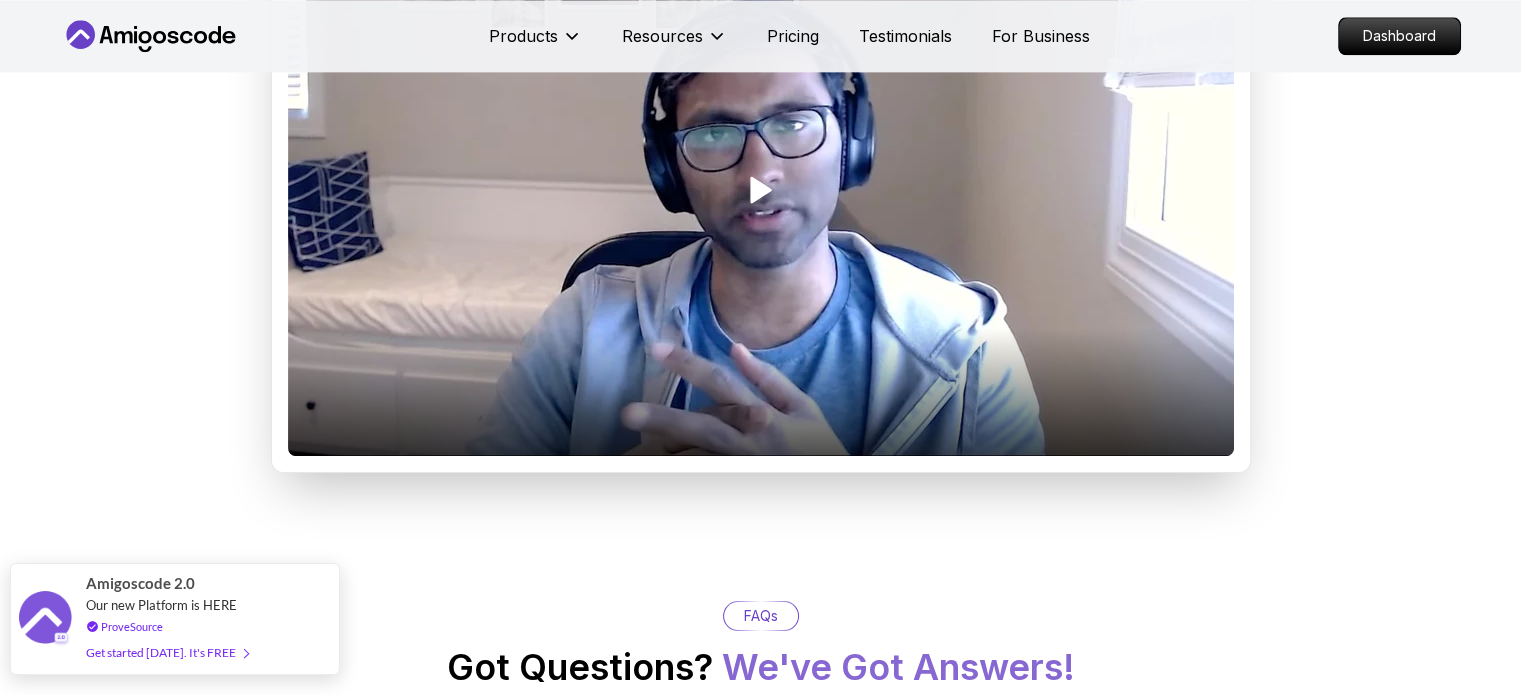 click at bounding box center [242, 652] 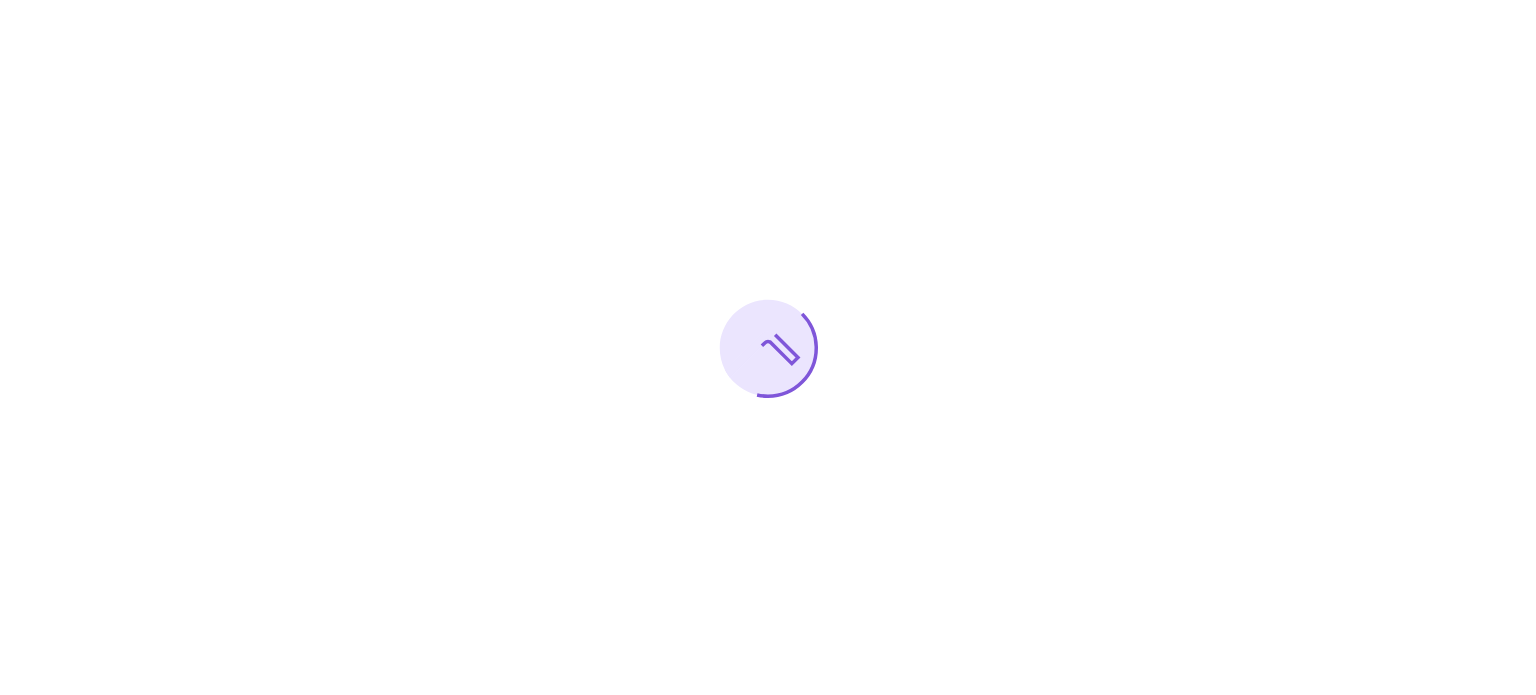 scroll, scrollTop: 0, scrollLeft: 0, axis: both 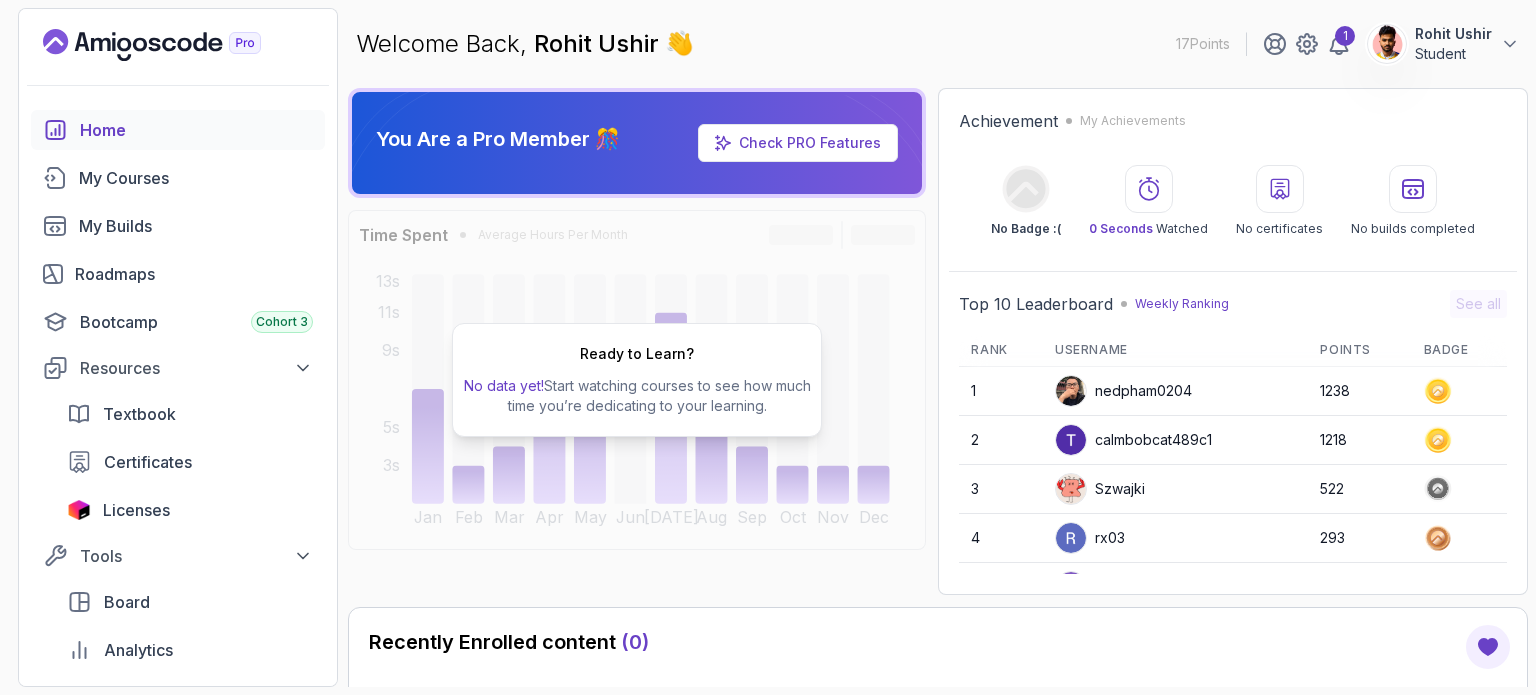 click on "Welcome Back,   Rohit Ushir   👋 17  Points 1 Rohit Ushir Student" at bounding box center [938, 44] 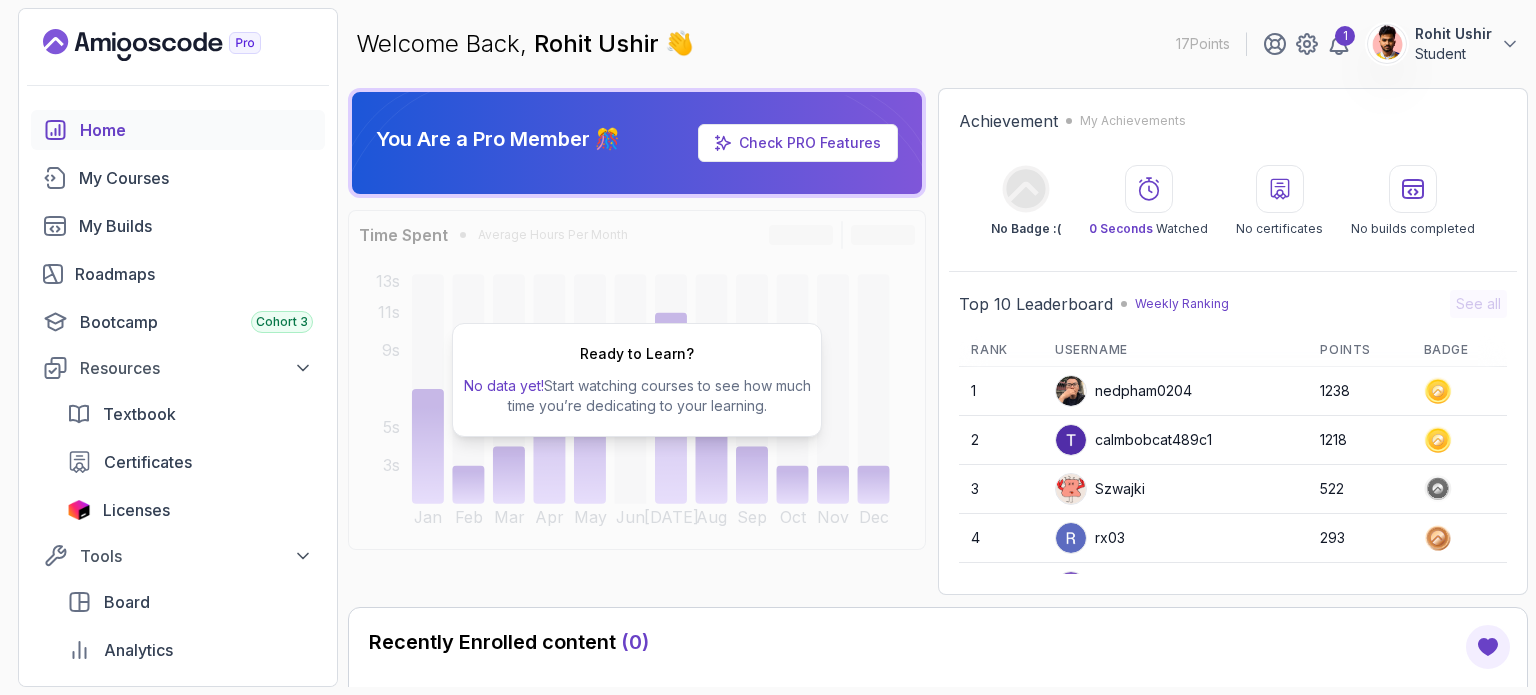 click on "Student" at bounding box center [1453, 54] 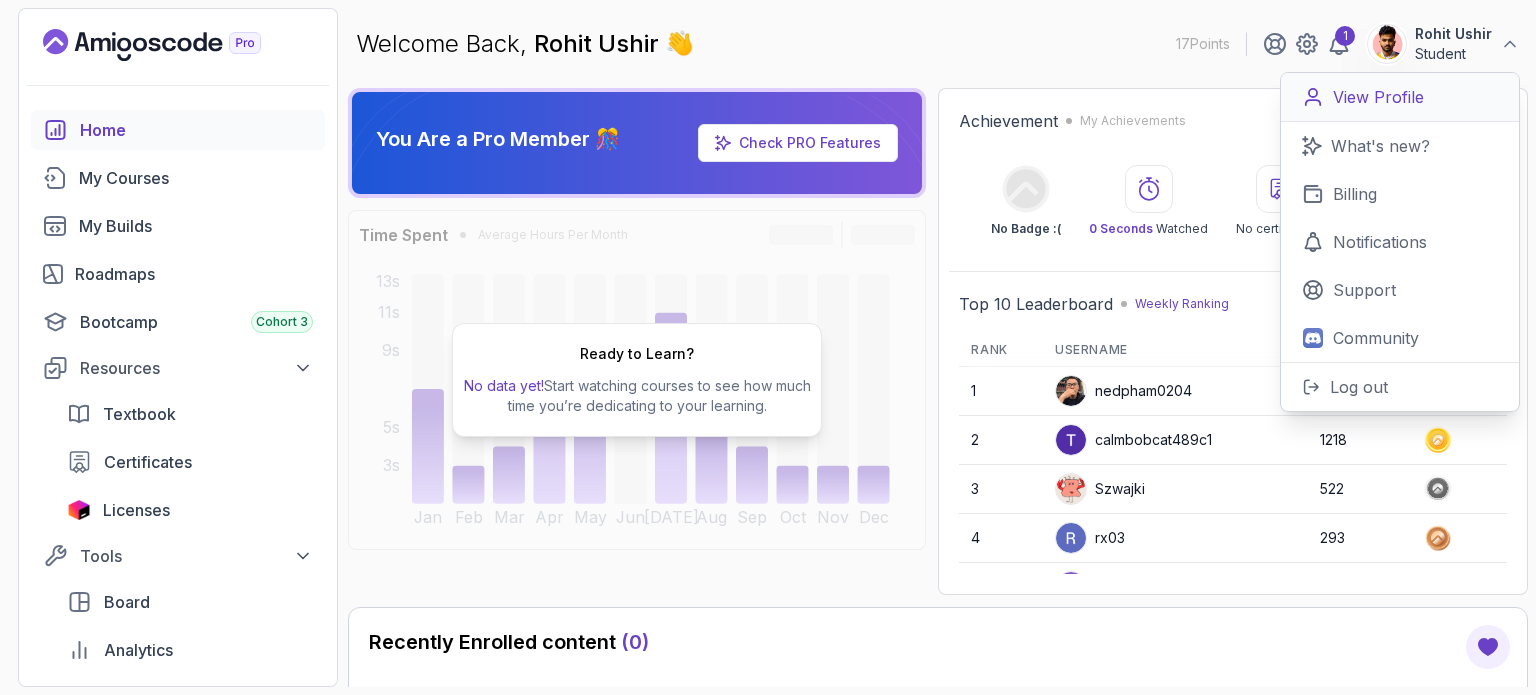 click on "View Profile" at bounding box center (1400, 97) 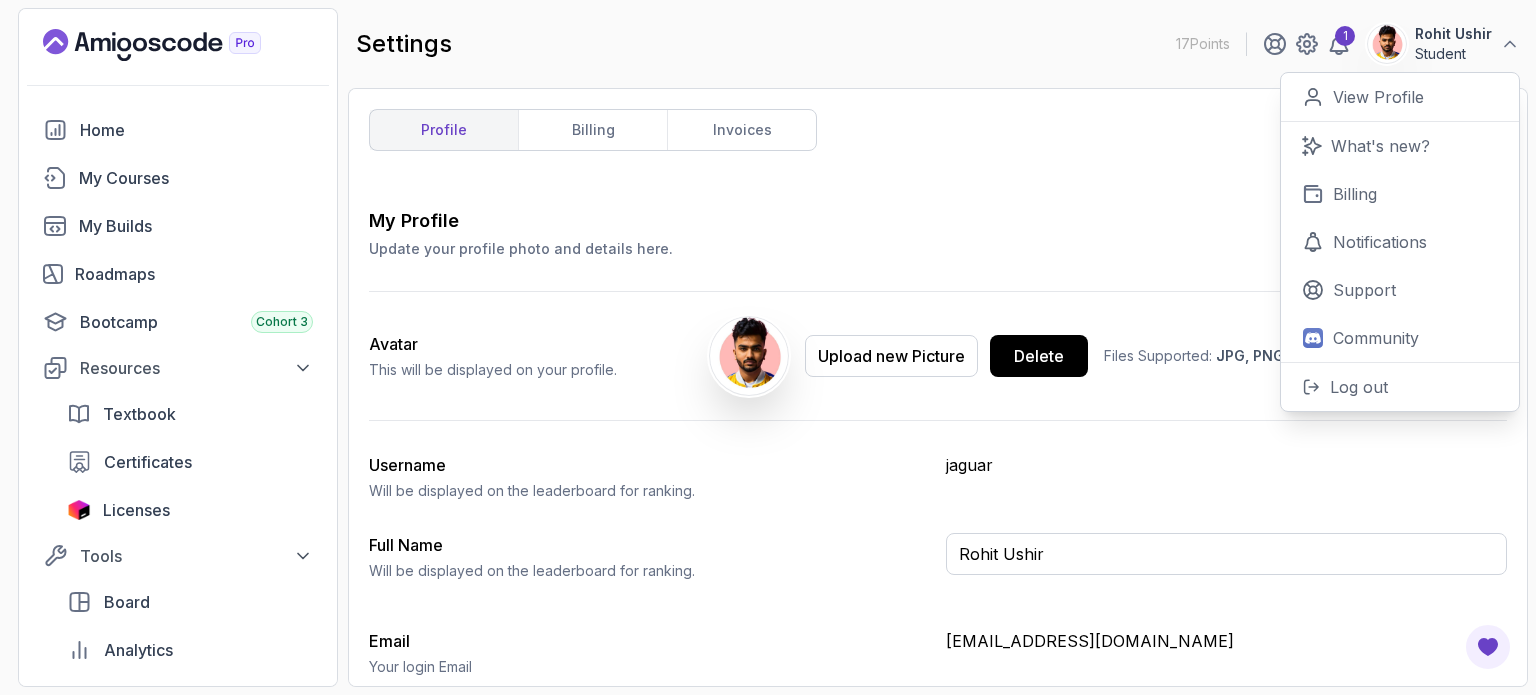 click on "Home My Courses My Builds Roadmaps Bootcamp Cohort 3 Resources Textbook Certificates Licenses Tools Board Analytics Feedback & Features" at bounding box center [178, 414] 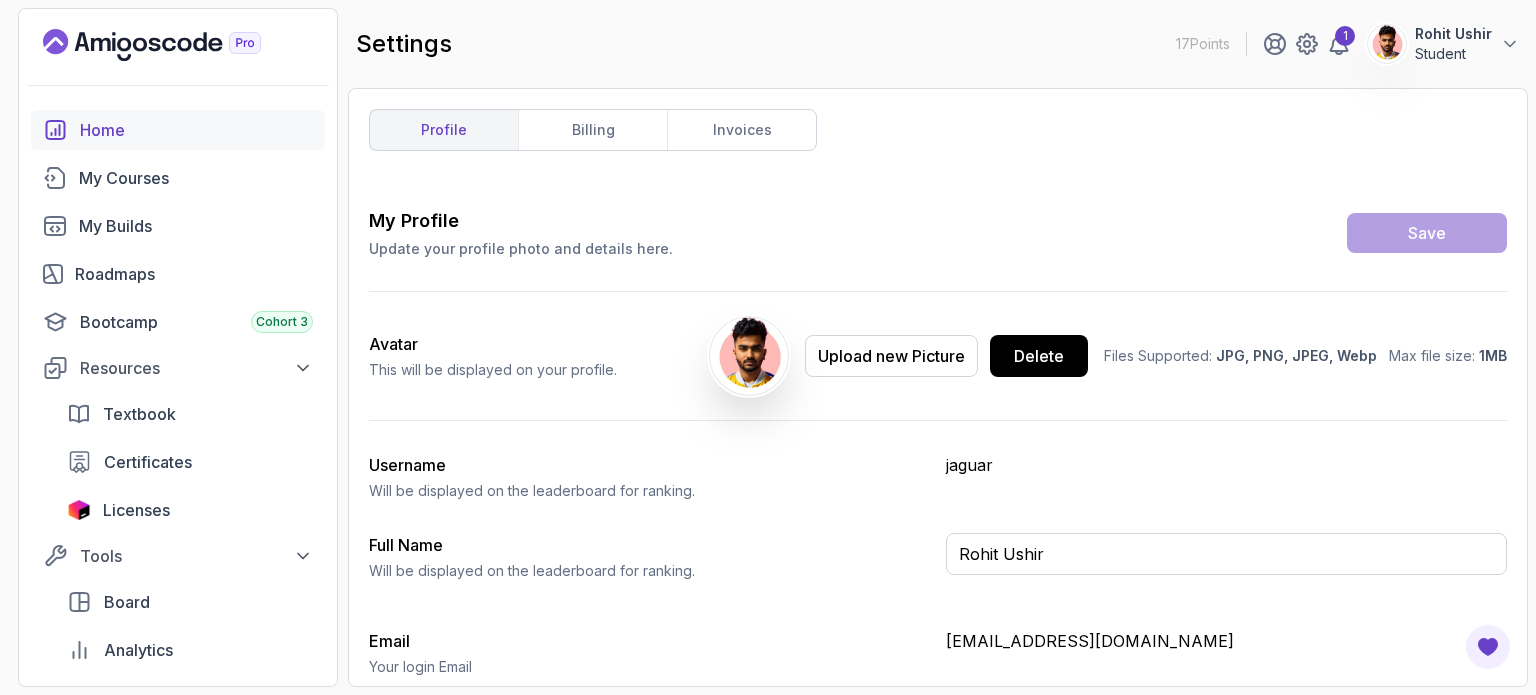 click on "Home" at bounding box center [178, 130] 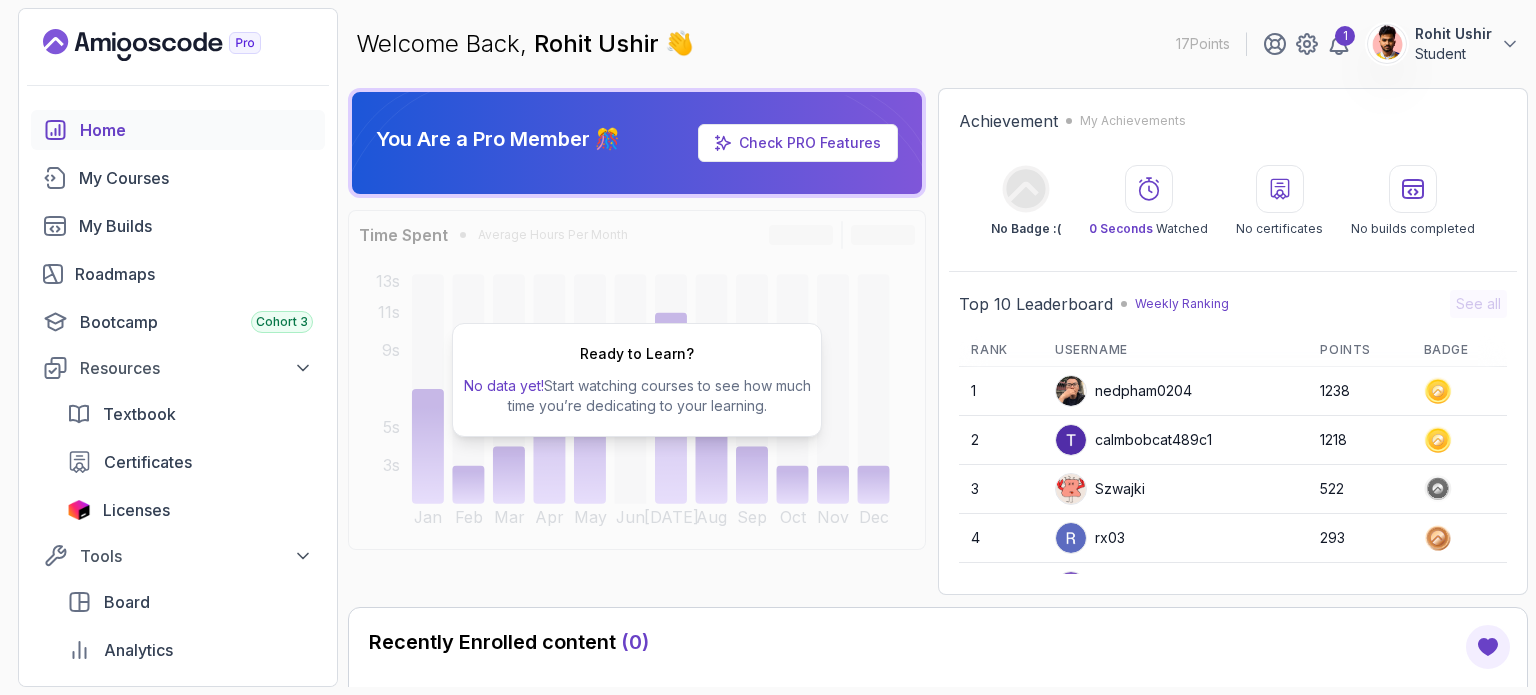 scroll, scrollTop: 280, scrollLeft: 0, axis: vertical 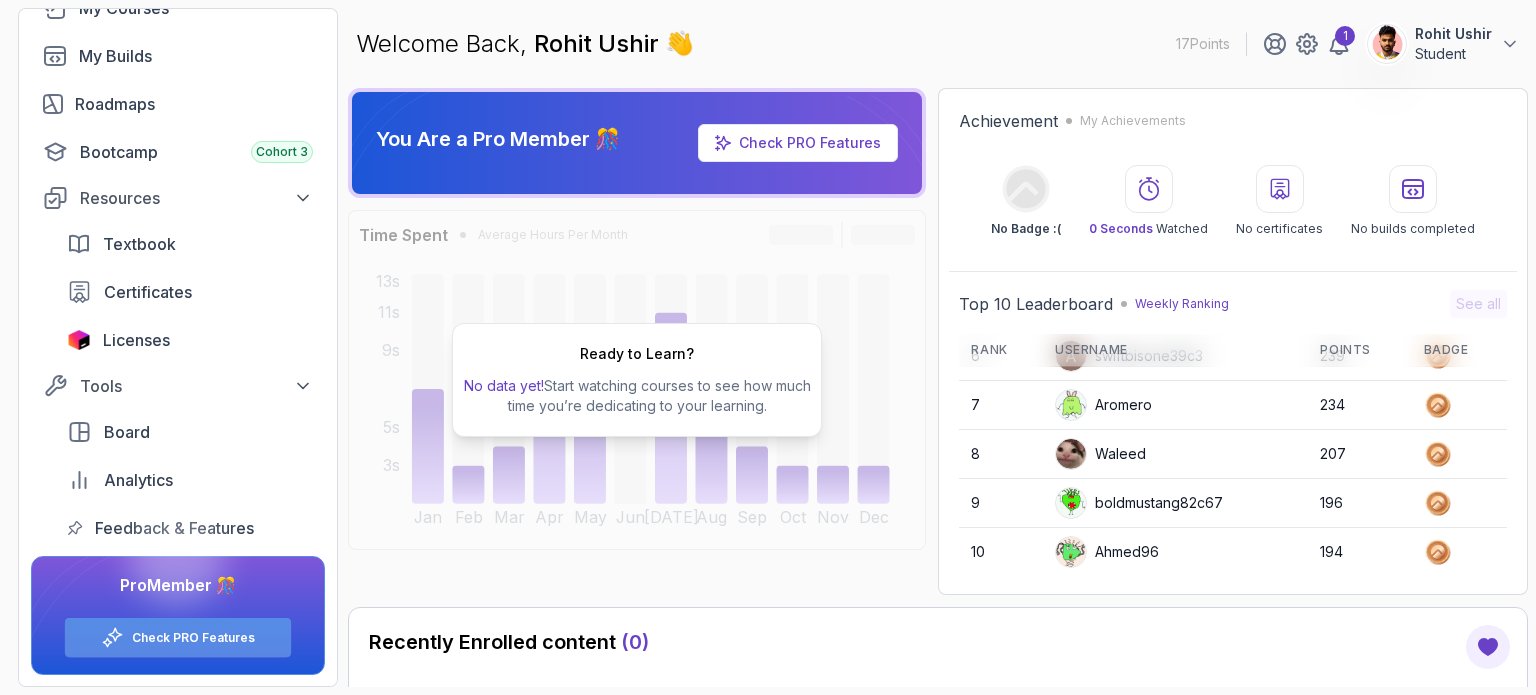 click on "Check PRO Features" at bounding box center (193, 638) 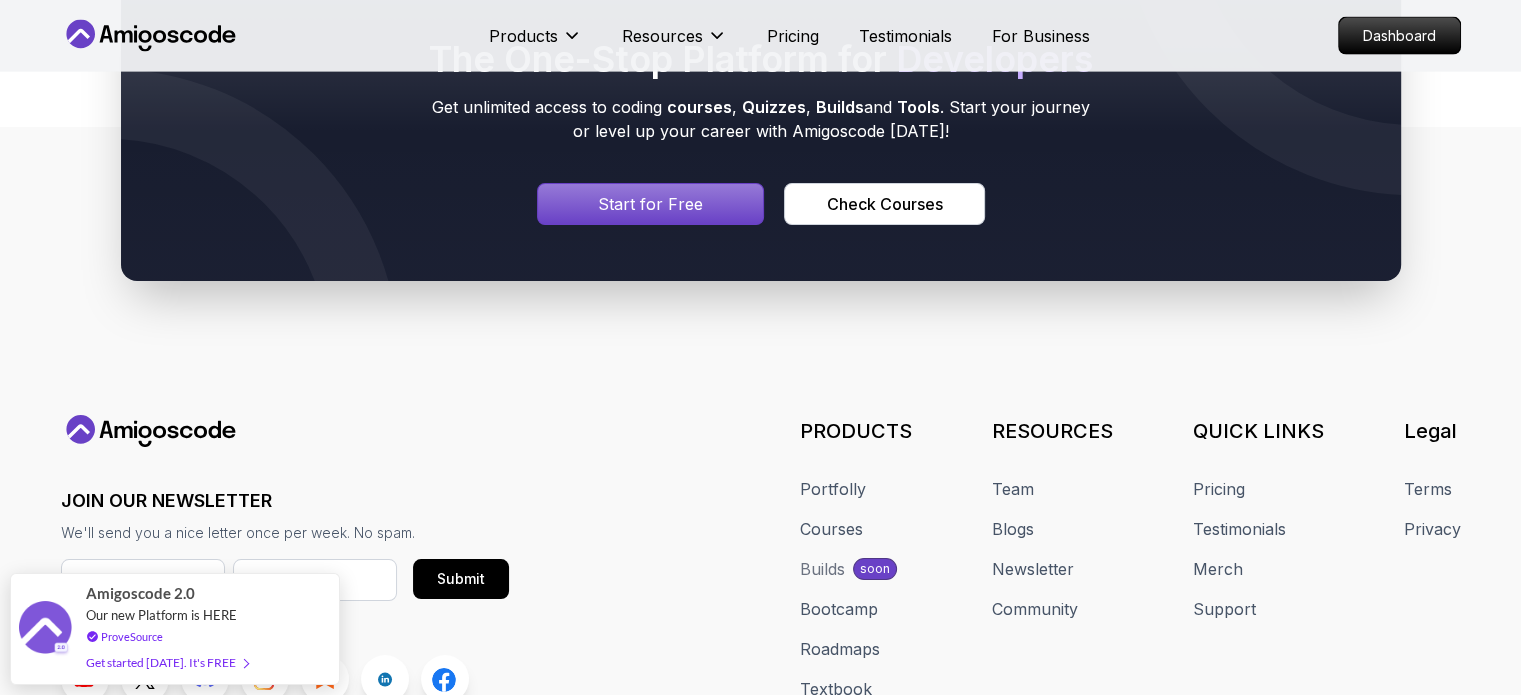 scroll, scrollTop: 4895, scrollLeft: 0, axis: vertical 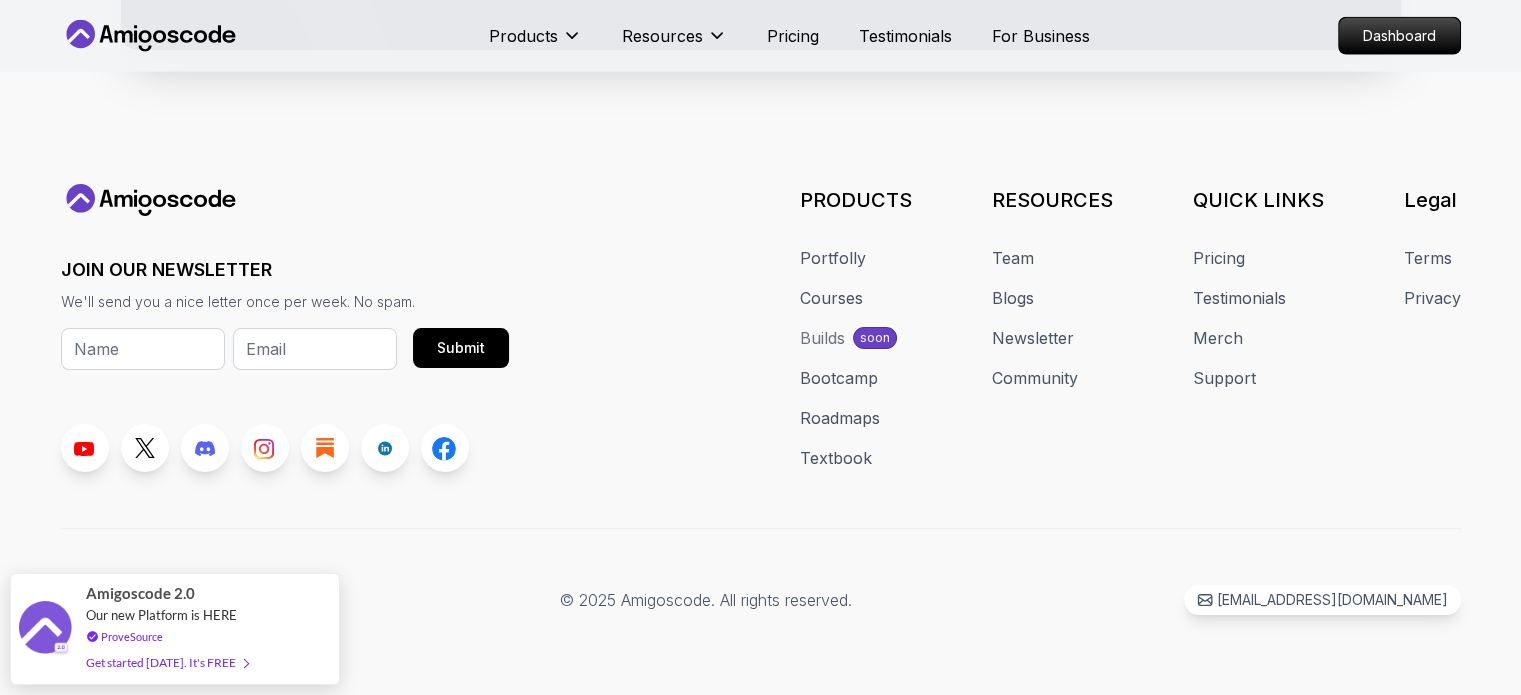 click on "Builds" at bounding box center [822, 338] 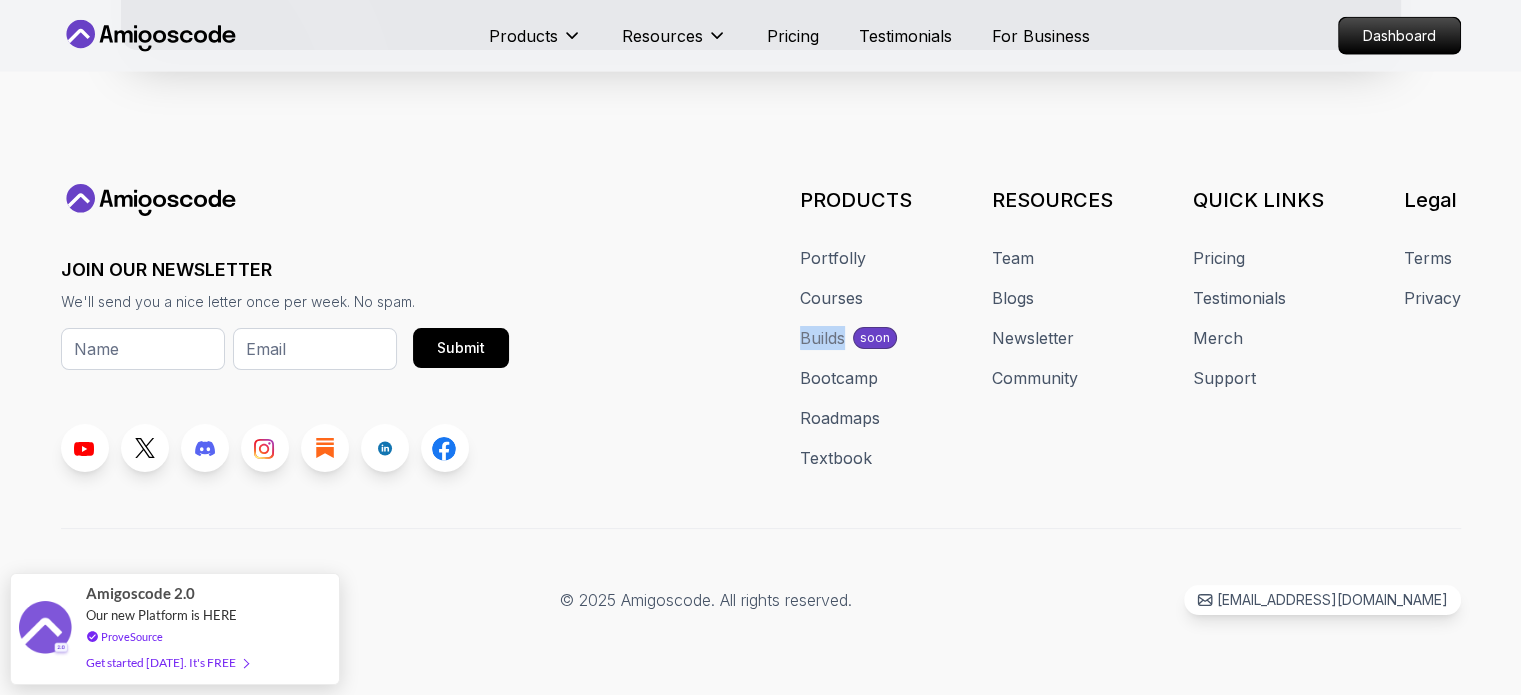 click on "Builds" at bounding box center (822, 338) 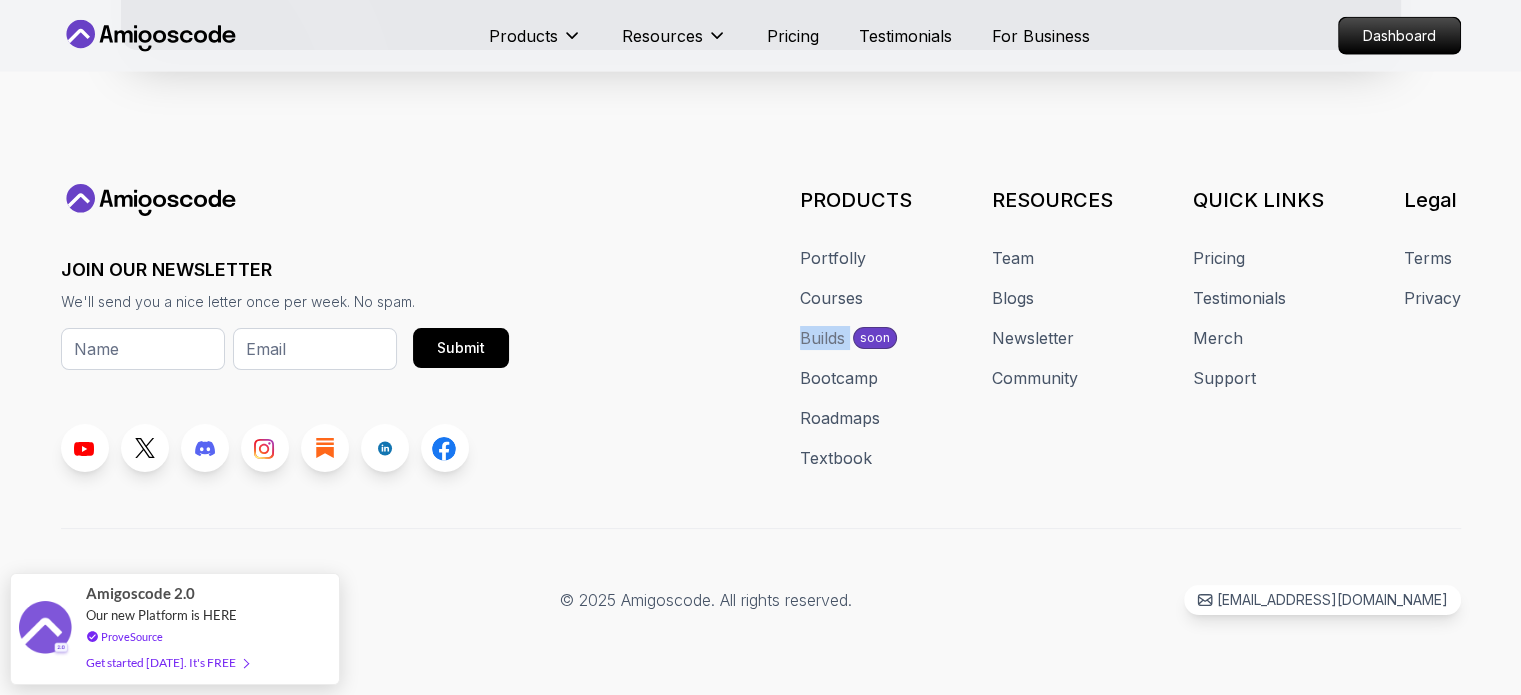 click on "Builds" at bounding box center (822, 338) 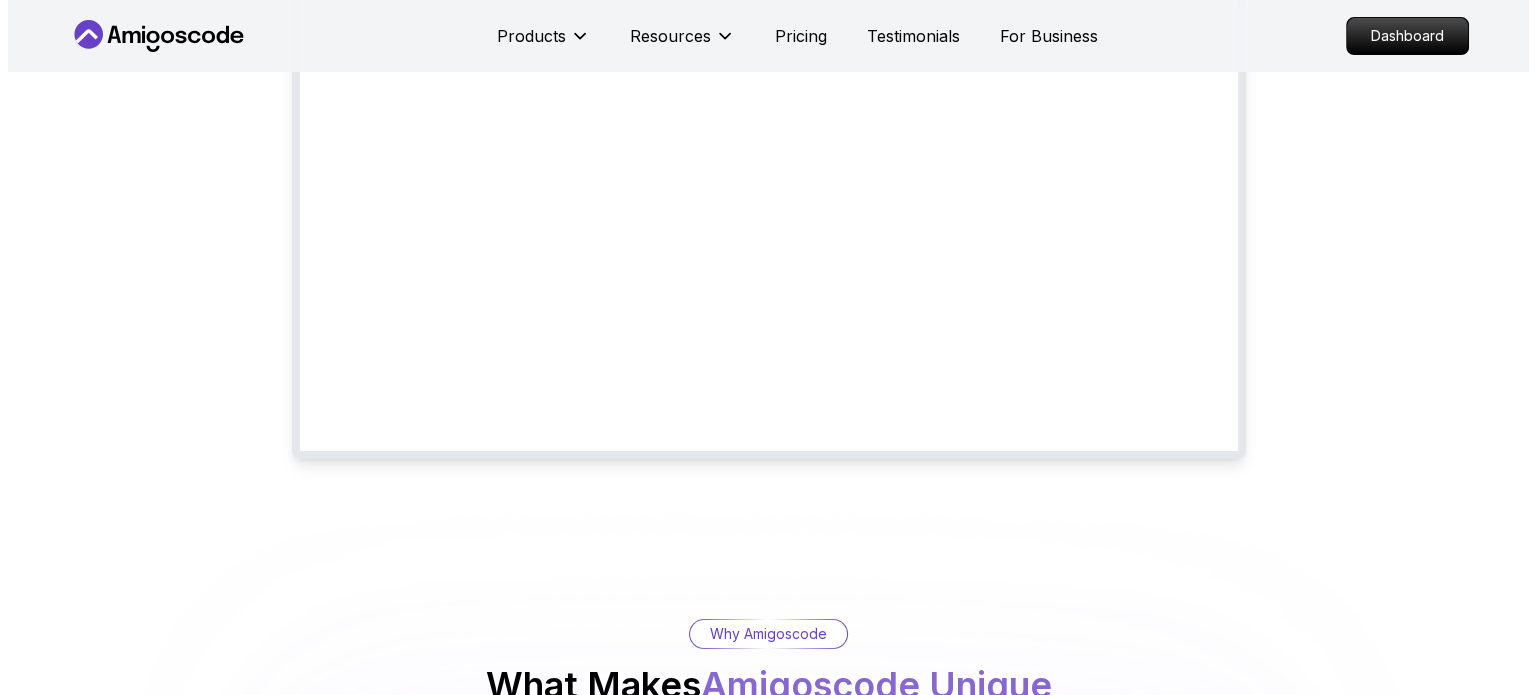 scroll, scrollTop: 0, scrollLeft: 0, axis: both 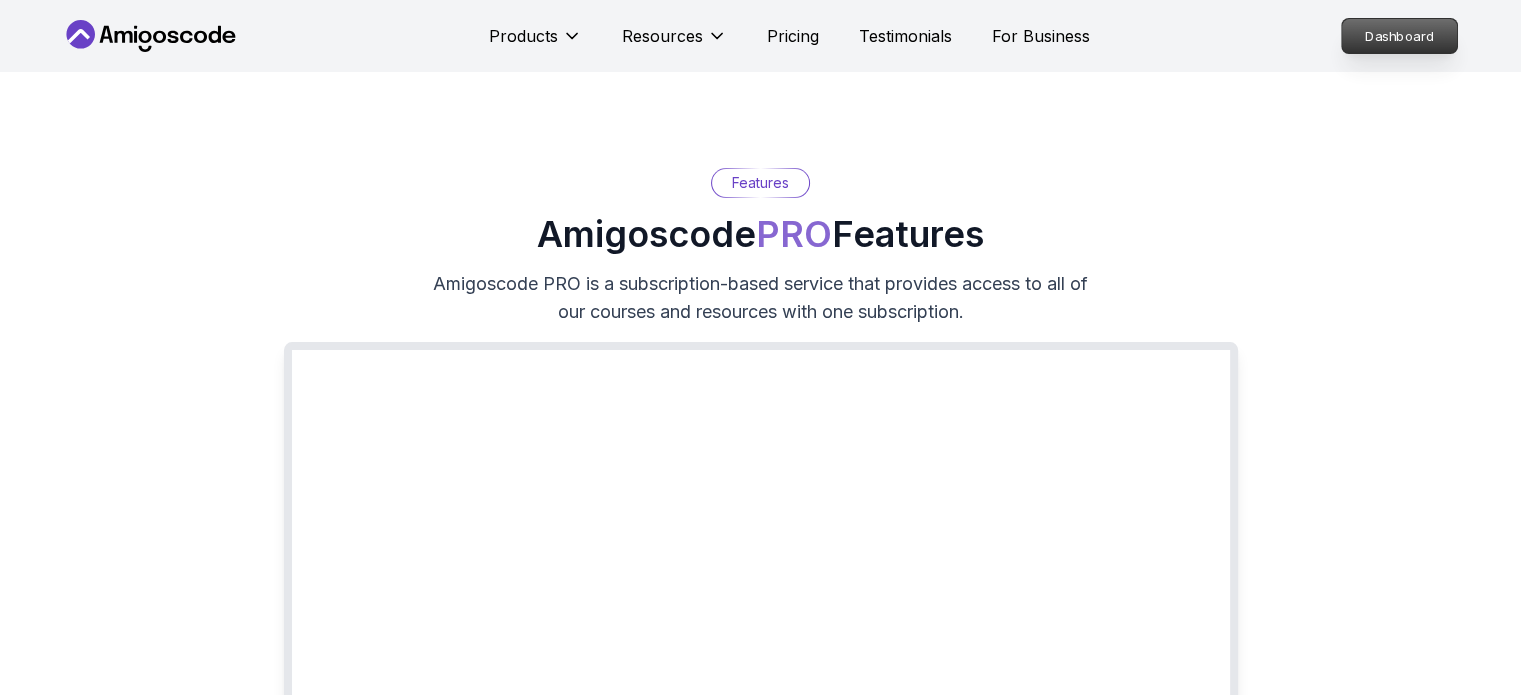 click on "Dashboard" at bounding box center [1399, 36] 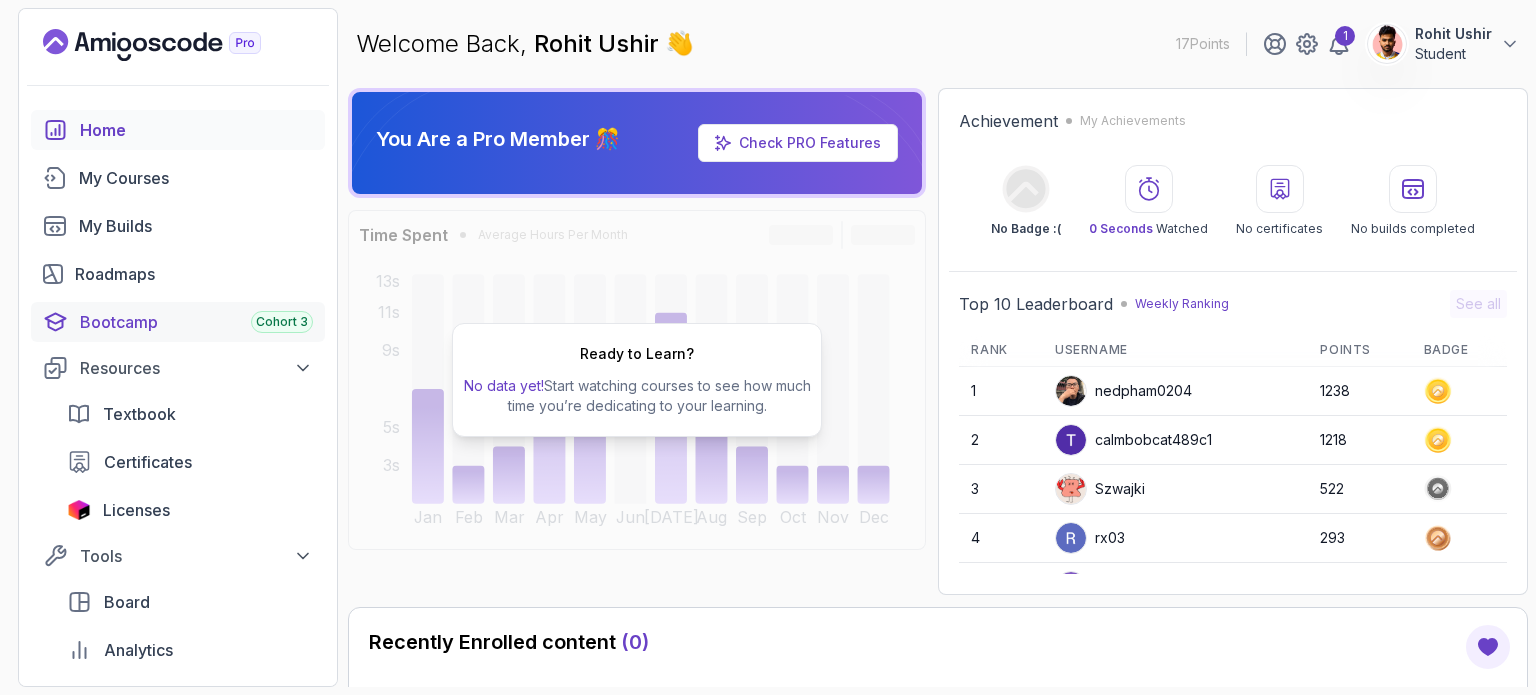click on "Bootcamp Cohort 3" at bounding box center [196, 322] 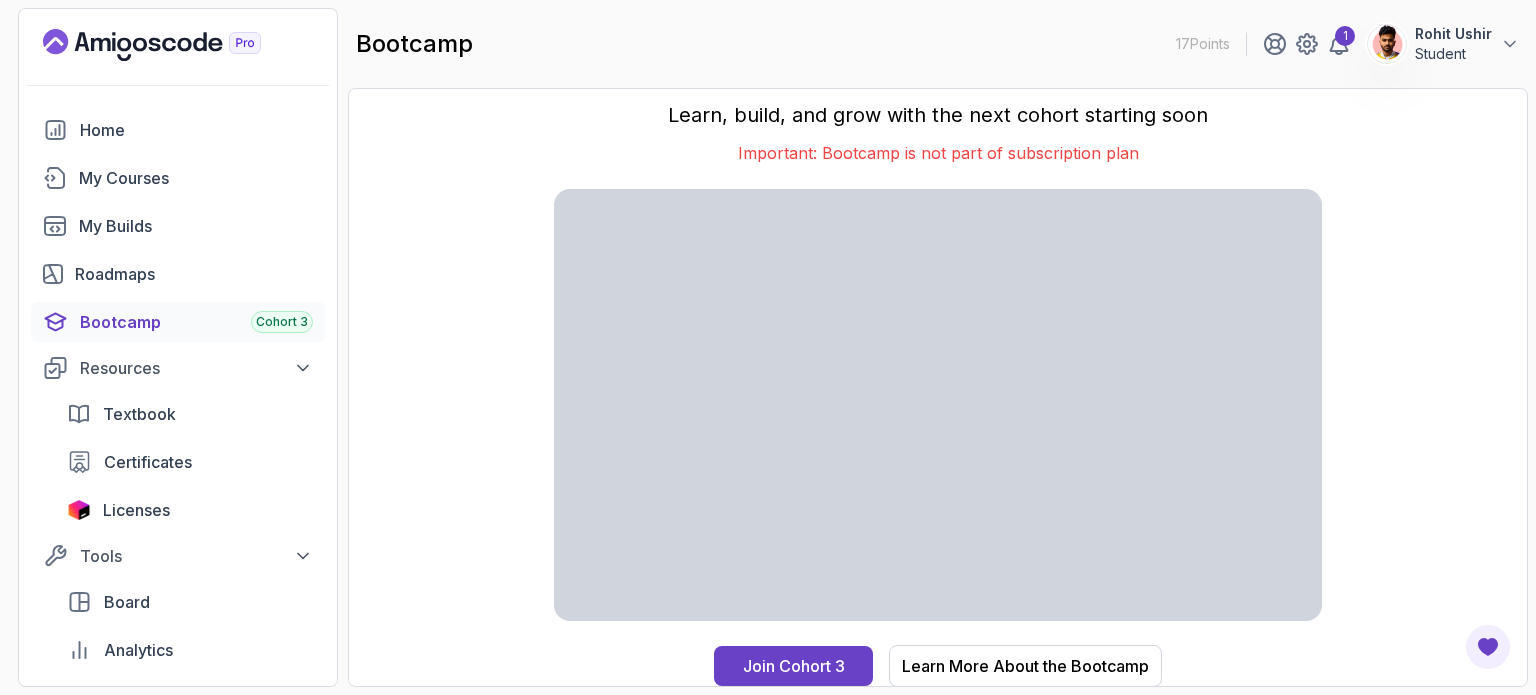 scroll, scrollTop: 0, scrollLeft: 0, axis: both 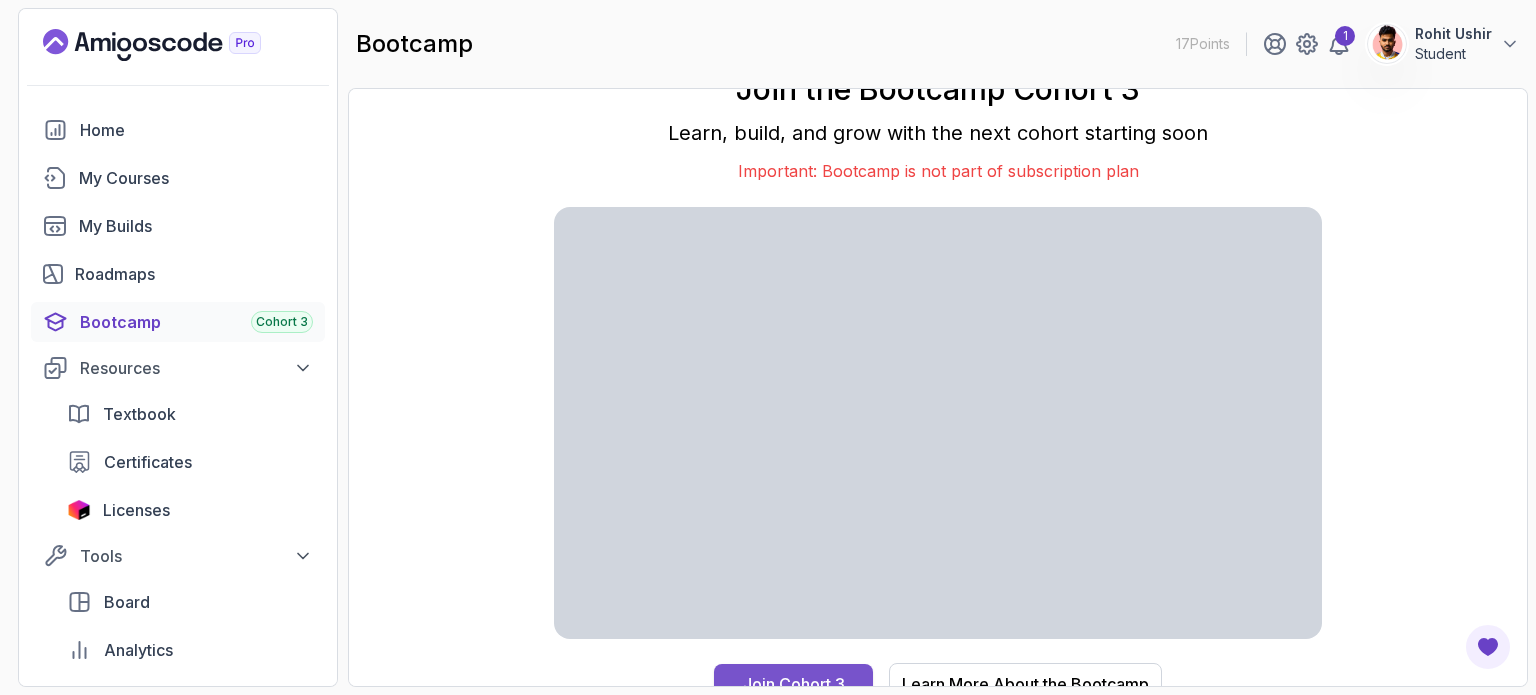 click on "Join Cohort 3" at bounding box center [794, 684] 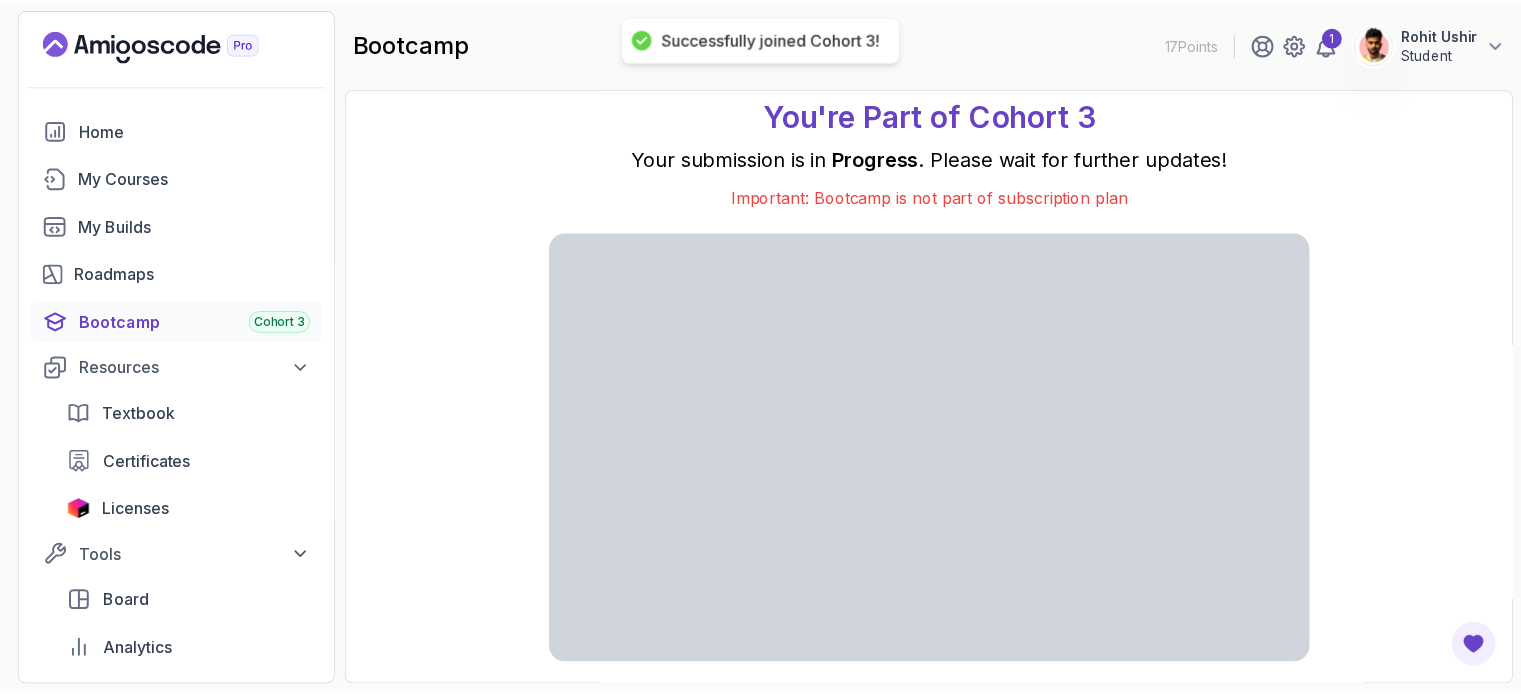 scroll, scrollTop: 44, scrollLeft: 0, axis: vertical 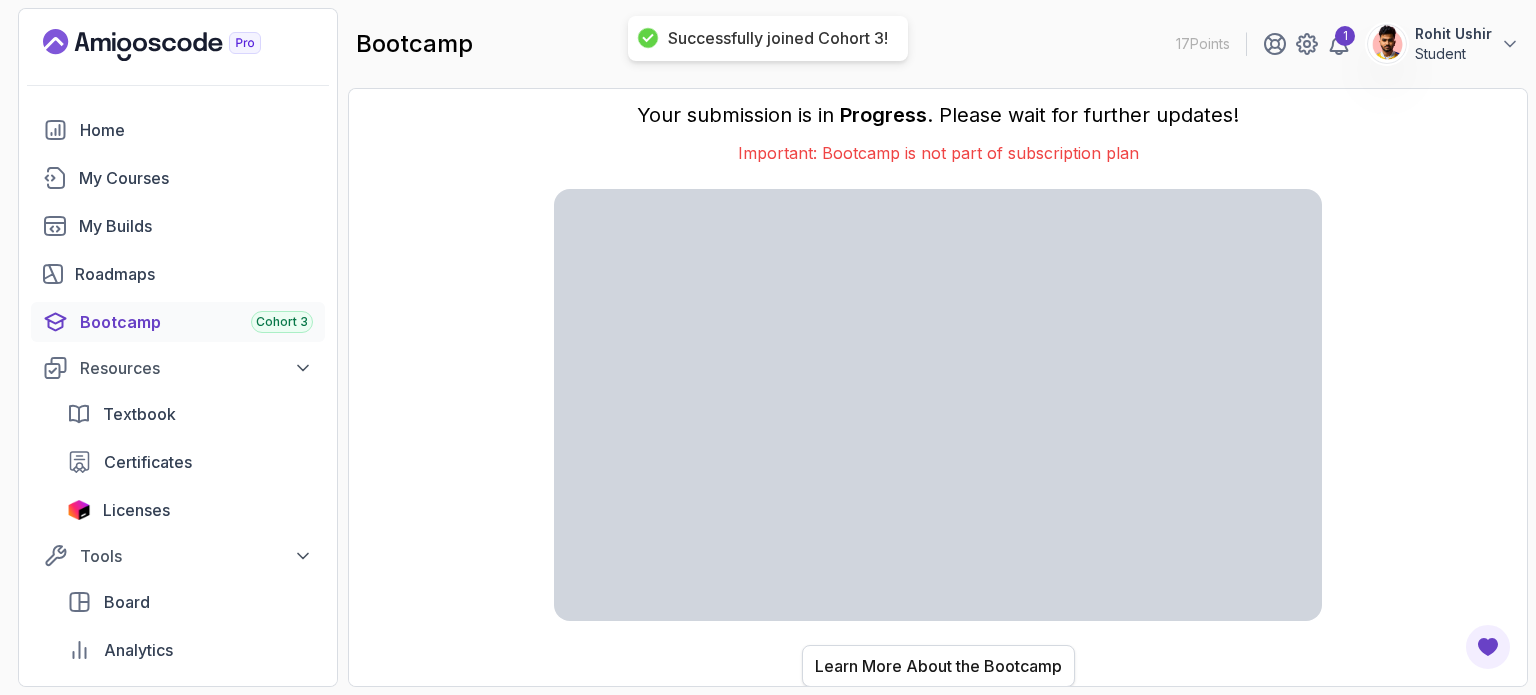 click on "Learn More About the Bootcamp" at bounding box center (938, 666) 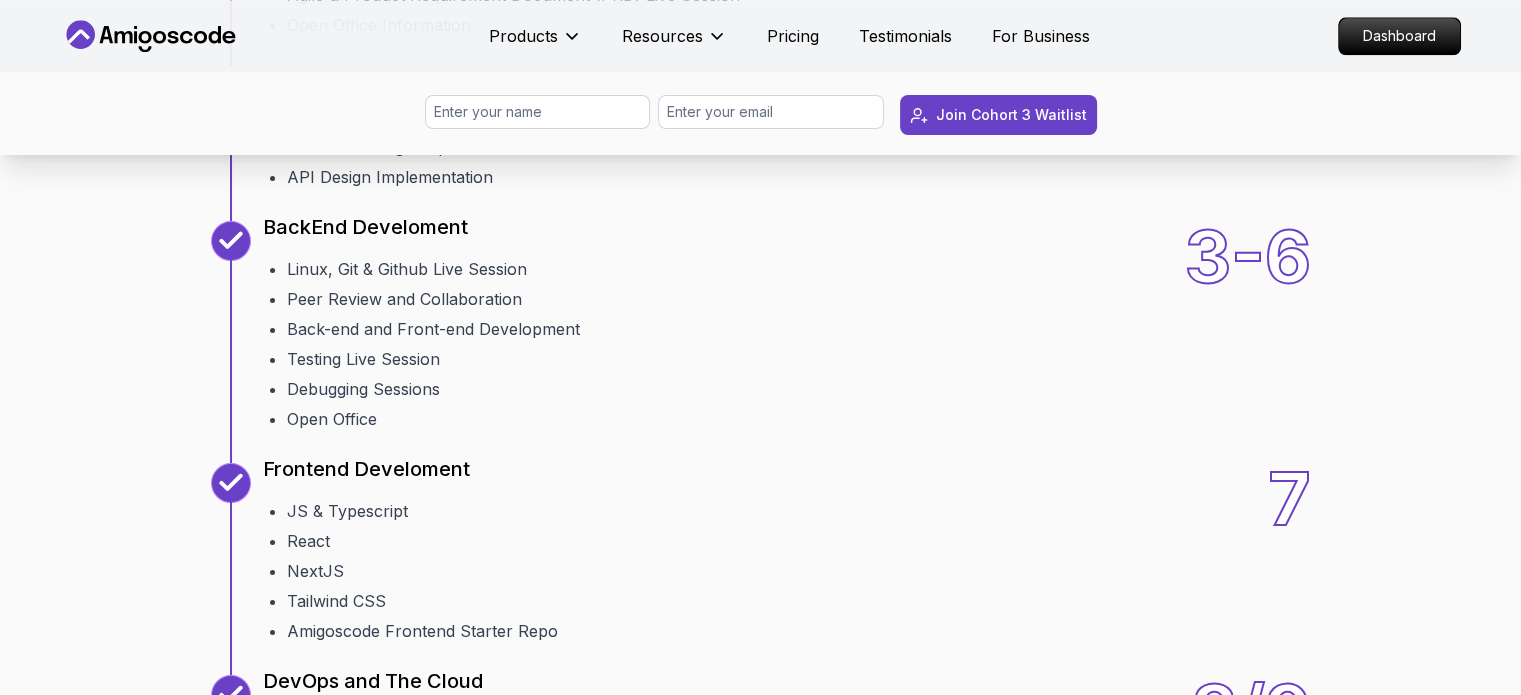 scroll, scrollTop: 2532, scrollLeft: 0, axis: vertical 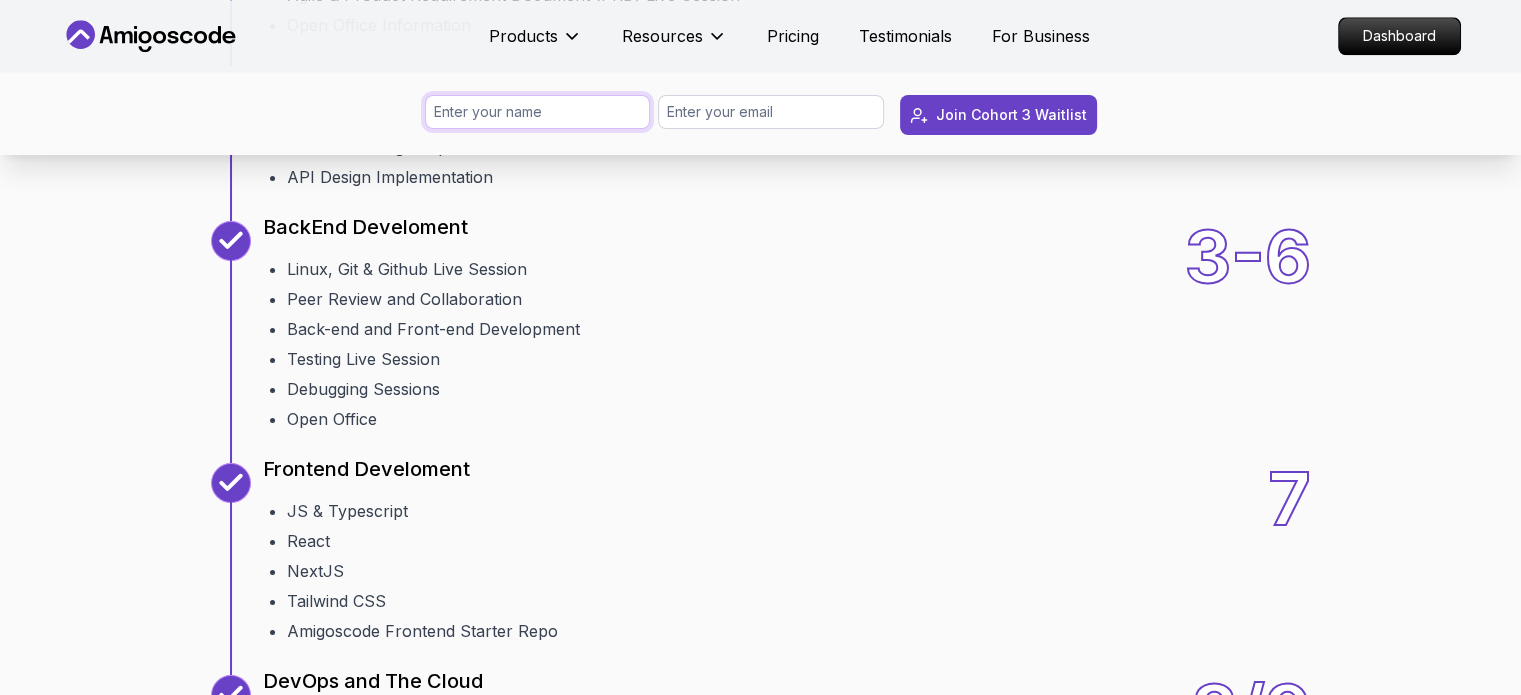 click at bounding box center [538, 112] 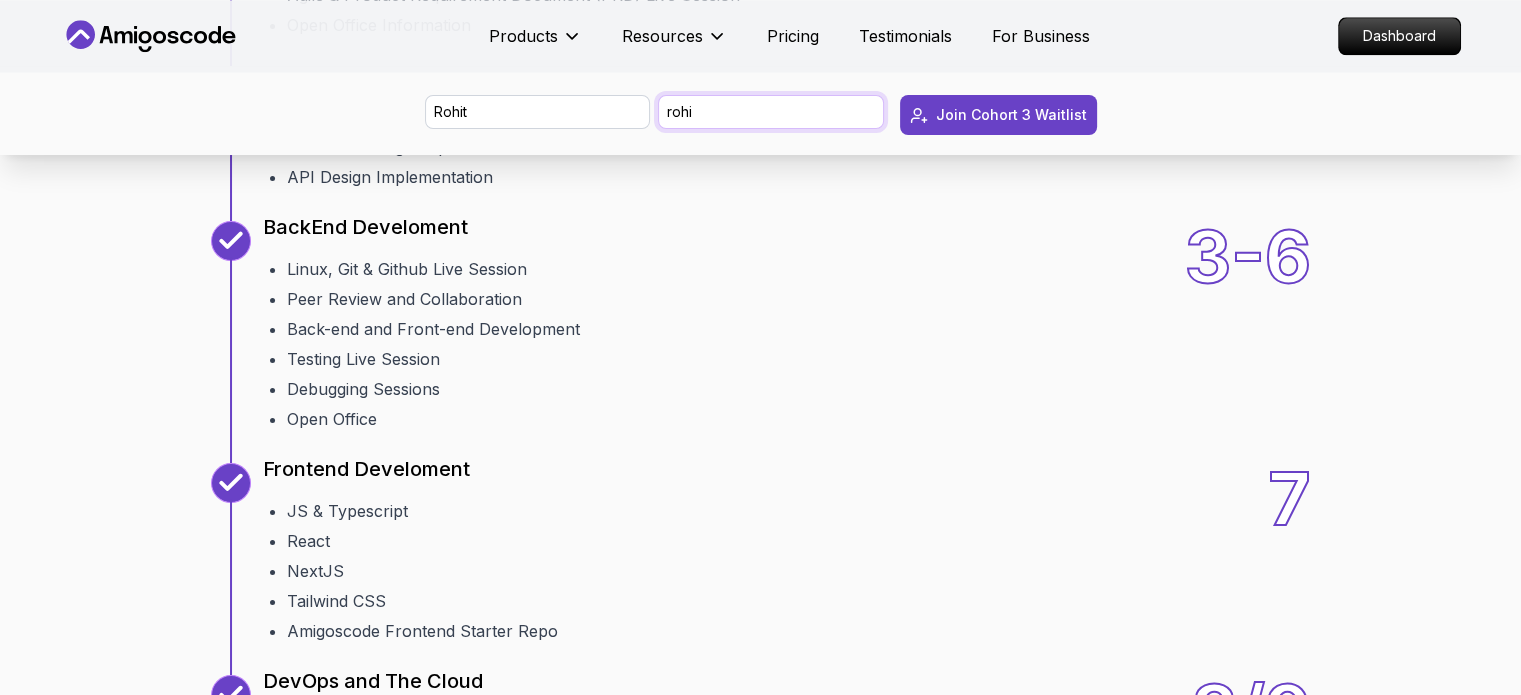type on "rohitushir27@gmail.com" 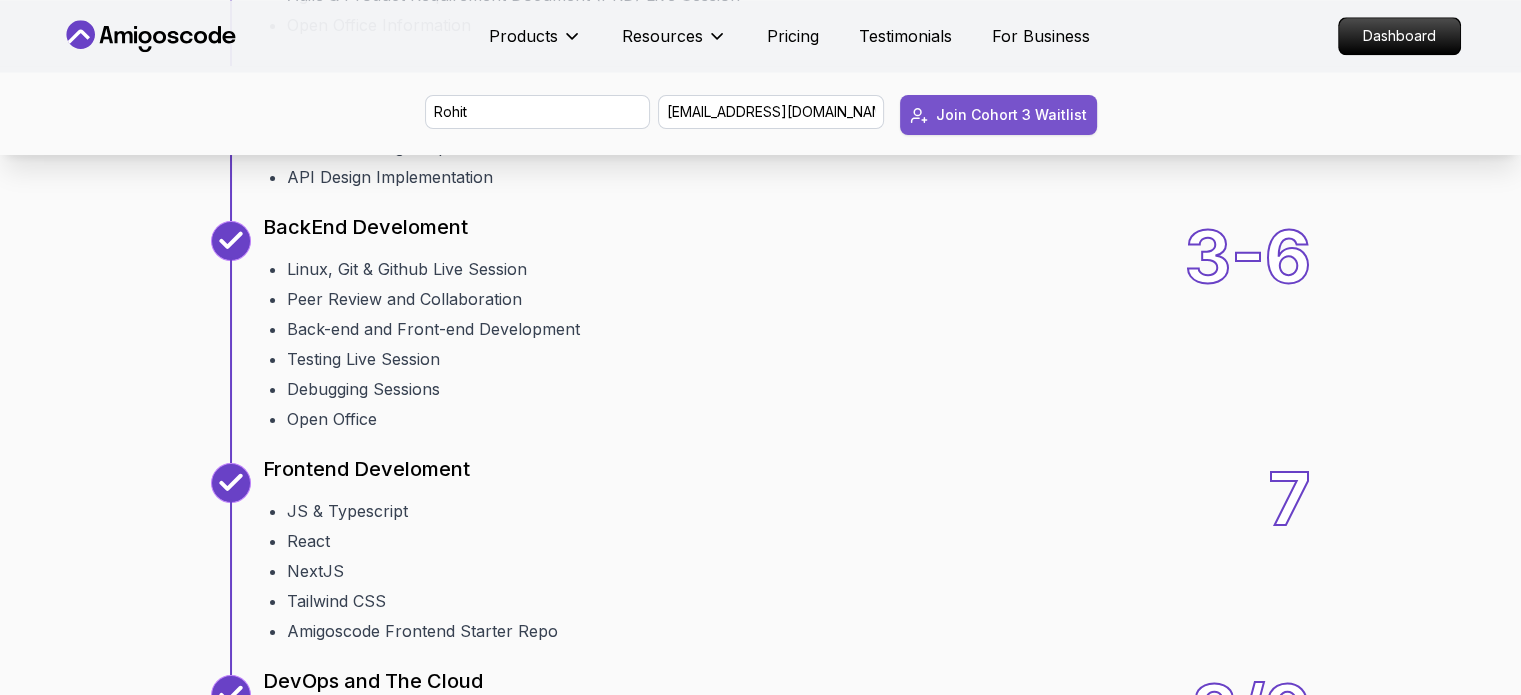 click on "Join Cohort 3 Waitlist" at bounding box center [1011, 115] 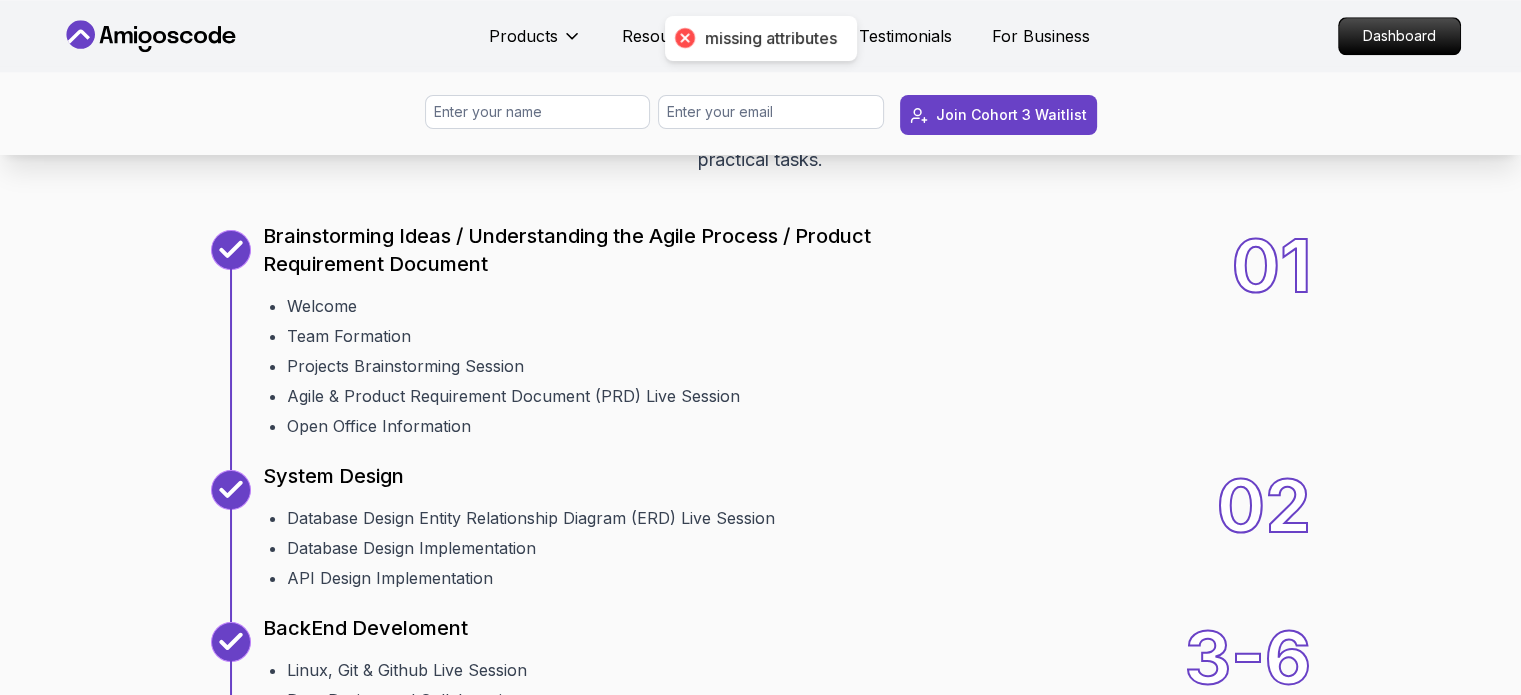 scroll, scrollTop: 2128, scrollLeft: 0, axis: vertical 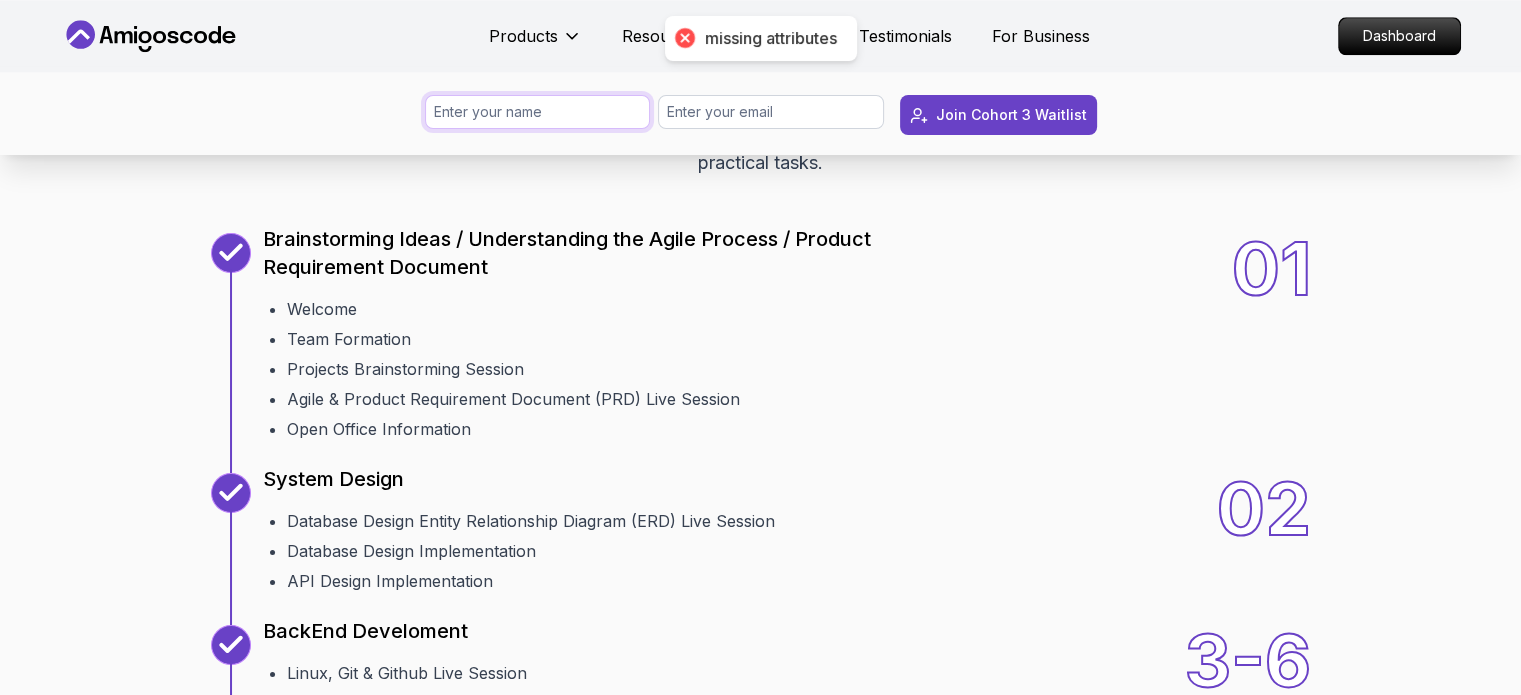 click at bounding box center (538, 112) 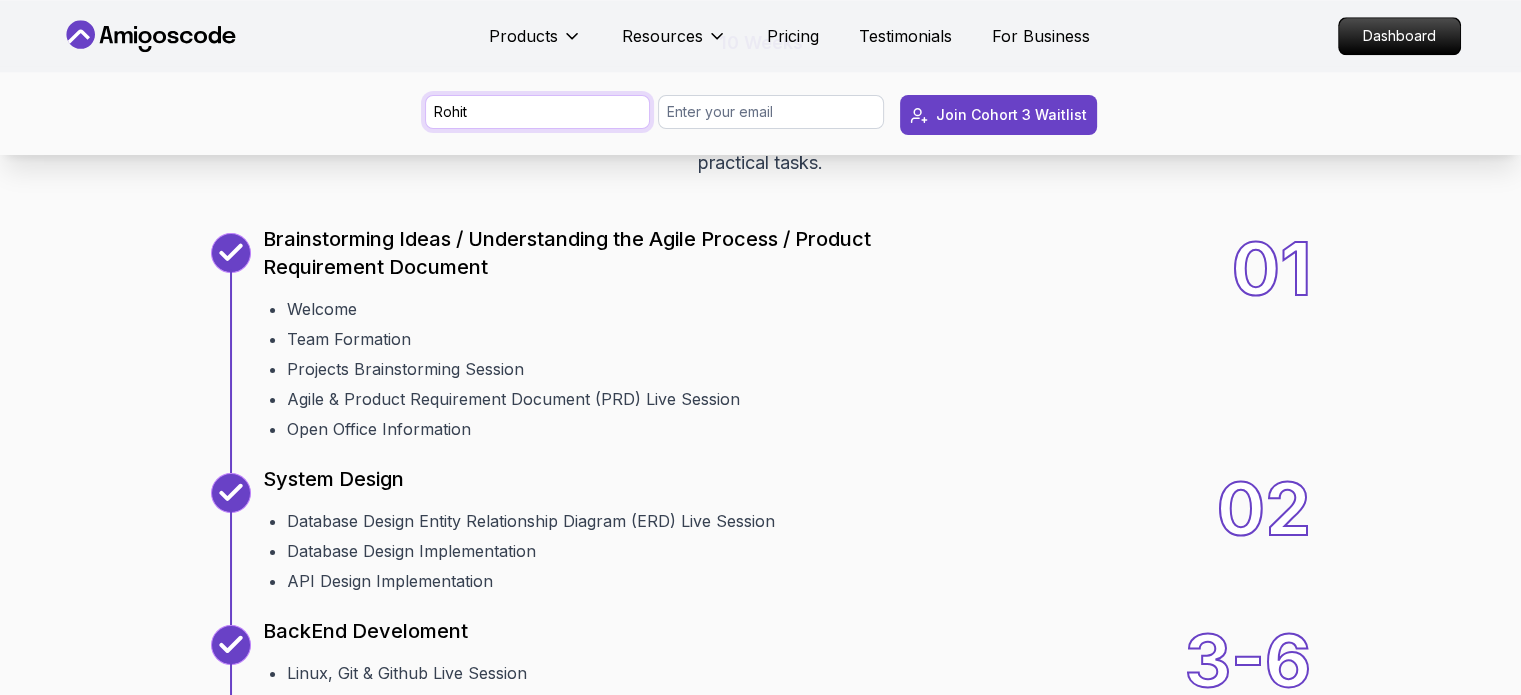 type on "Rohit Ushir" 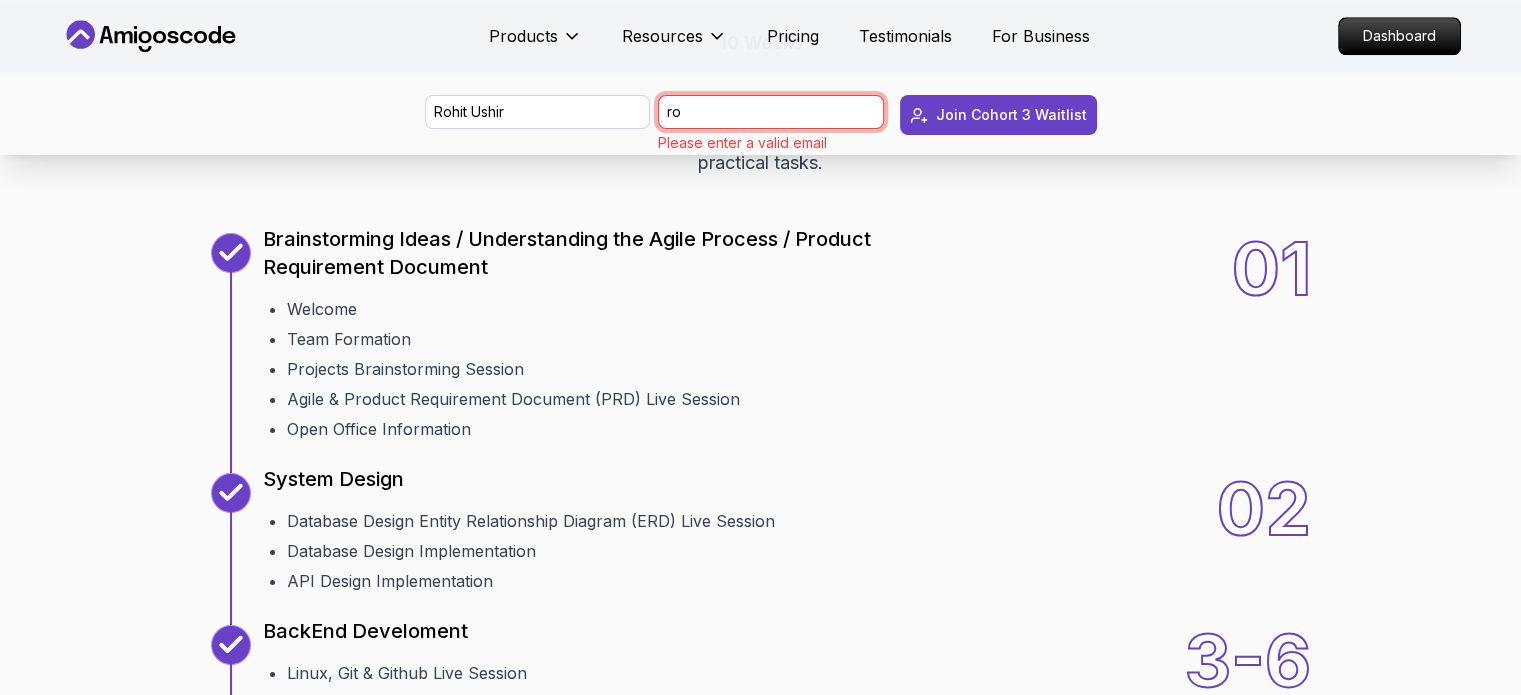 type on "rohitushir27@gmail.com" 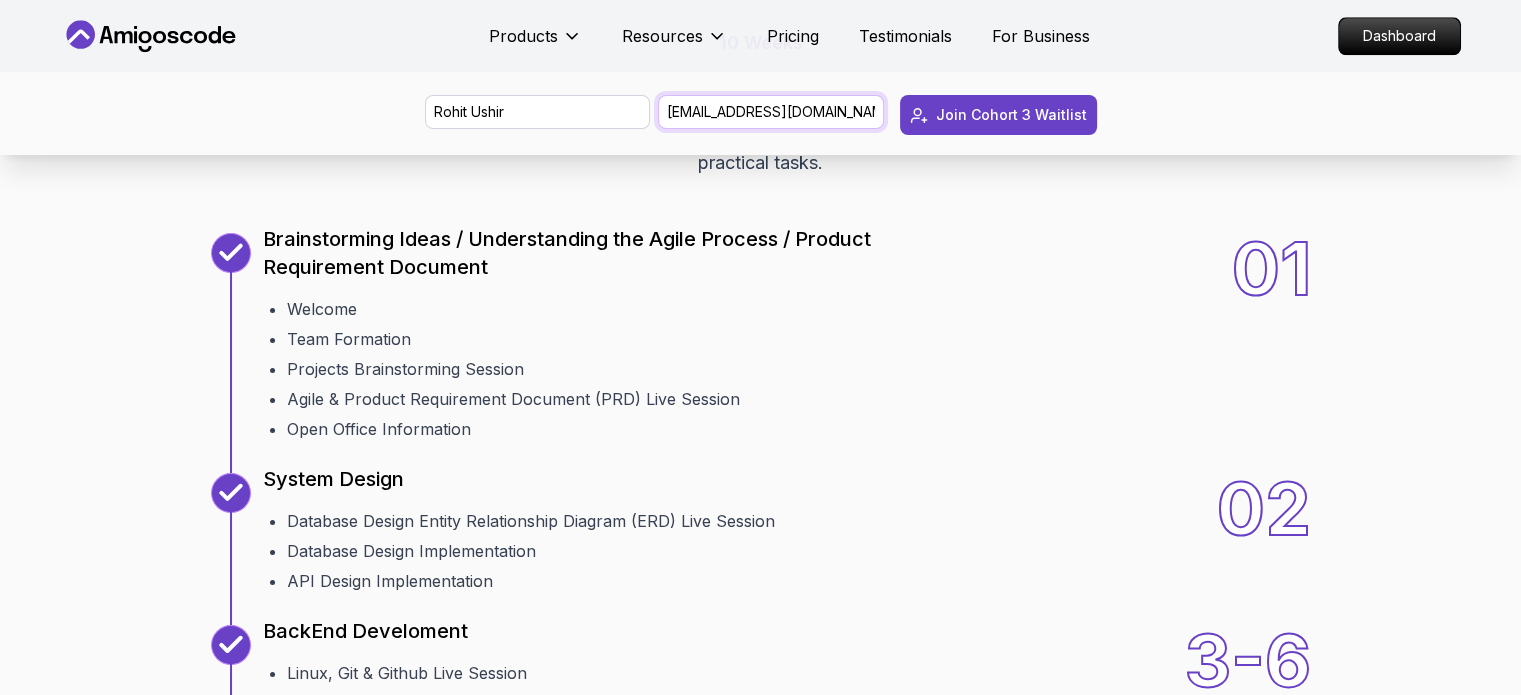 click on "Join Cohort 3 Waitlist" at bounding box center (998, 115) 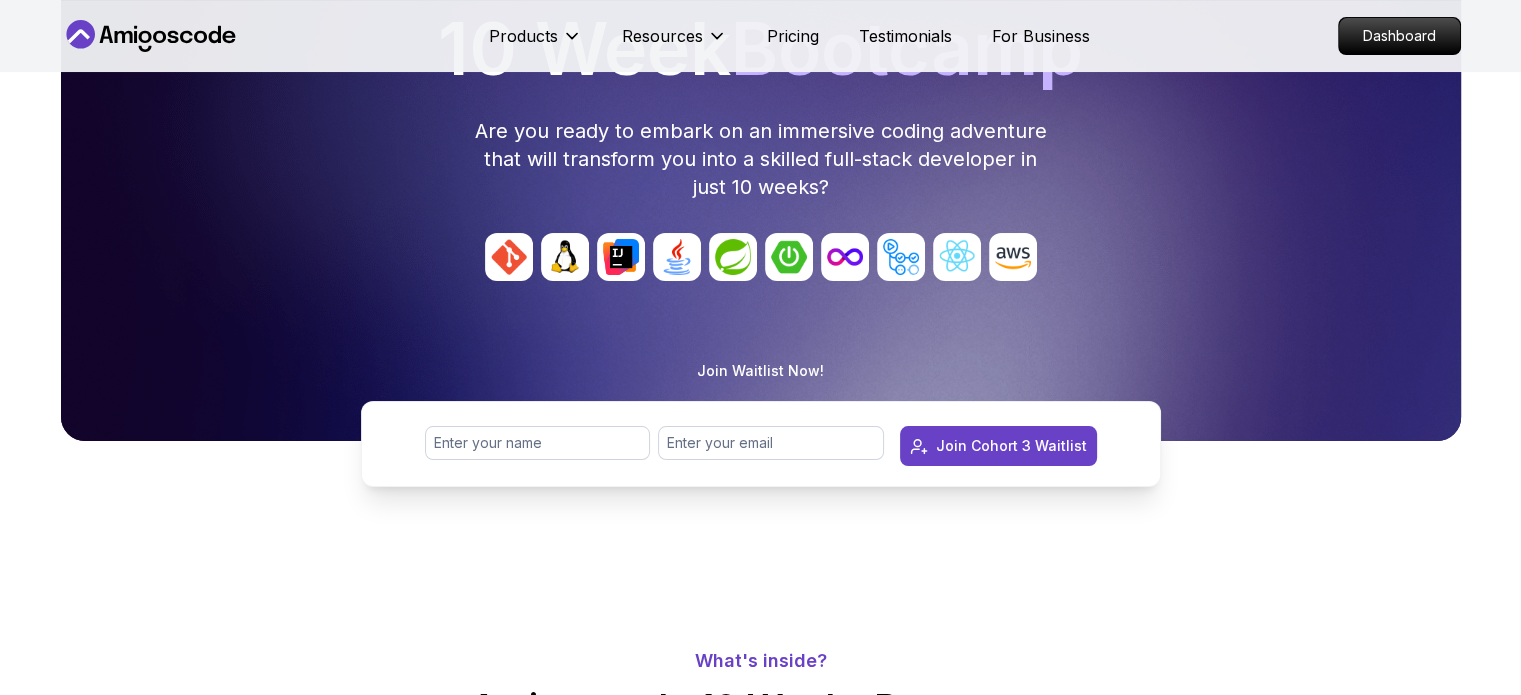 scroll, scrollTop: 240, scrollLeft: 0, axis: vertical 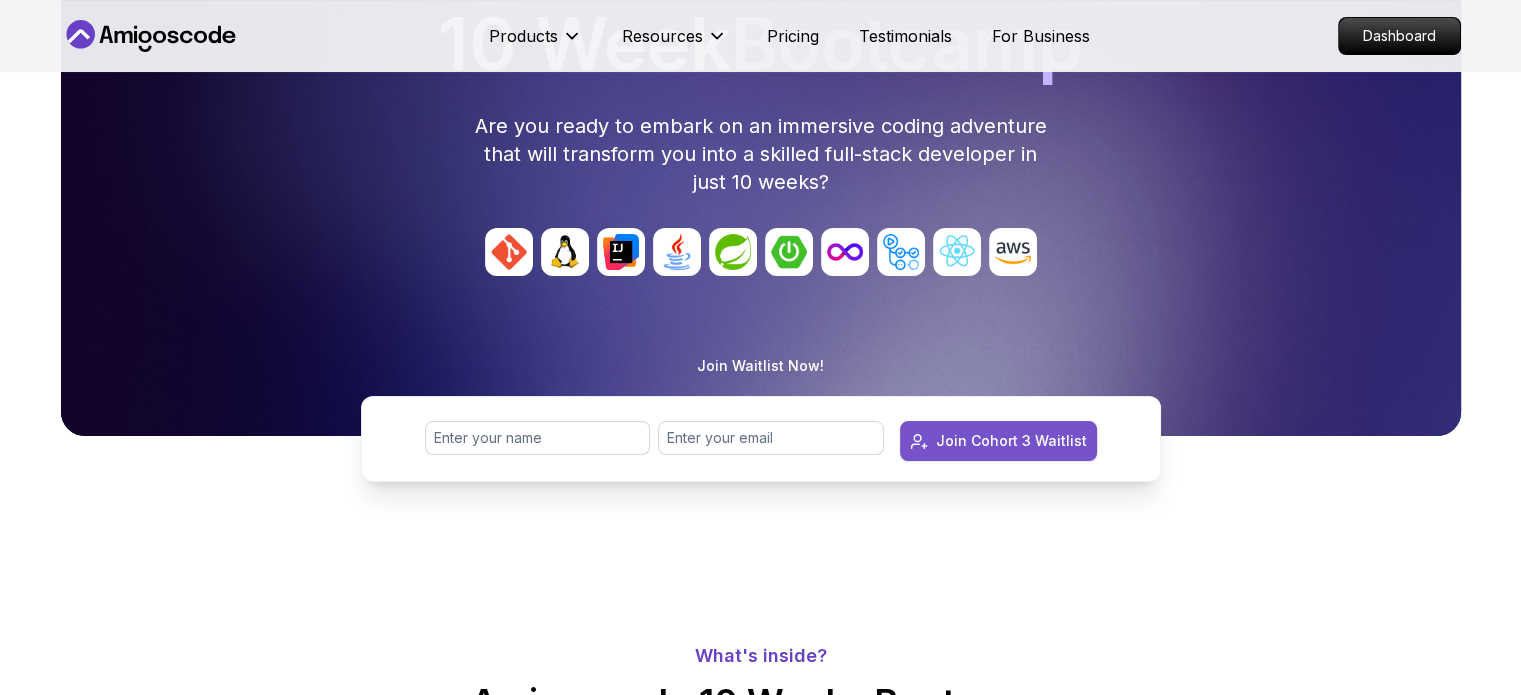 click on "Join Cohort 3 Waitlist" at bounding box center (998, 441) 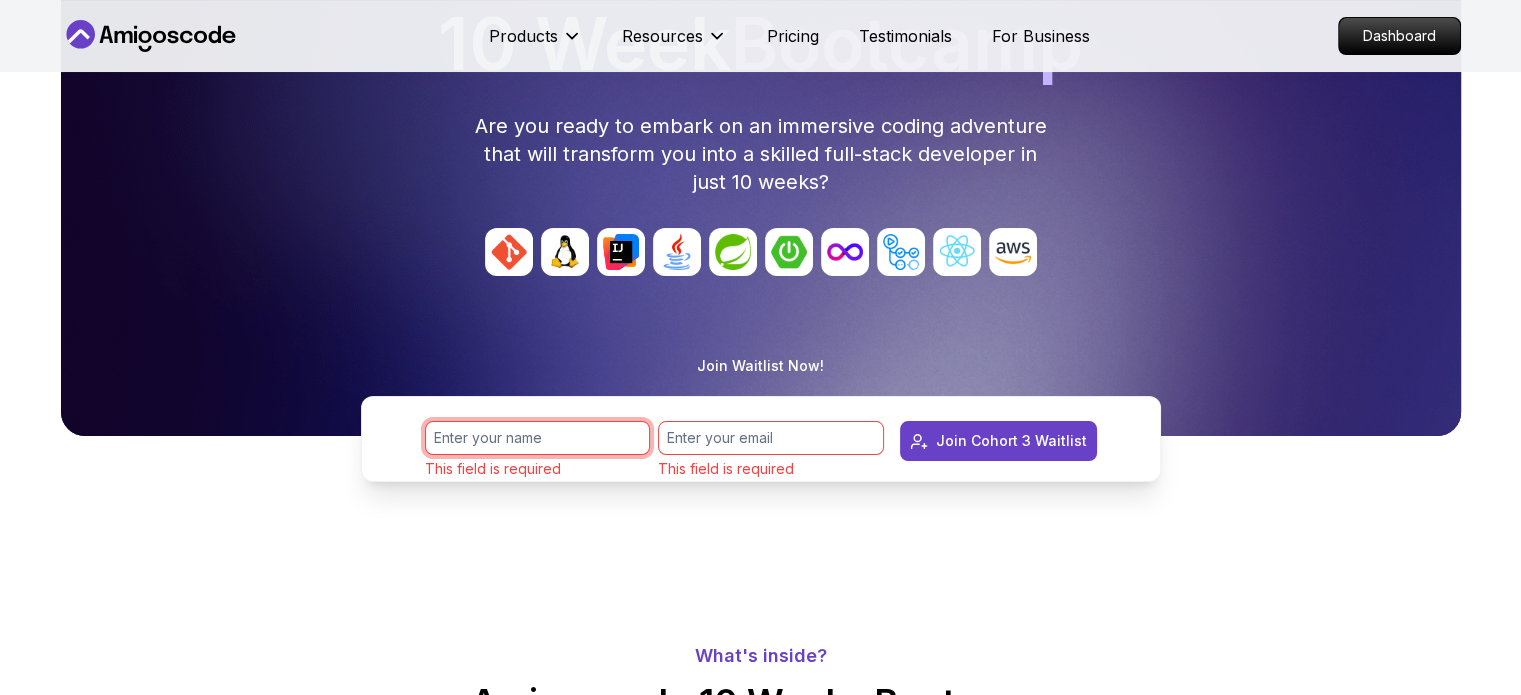 click at bounding box center [538, 438] 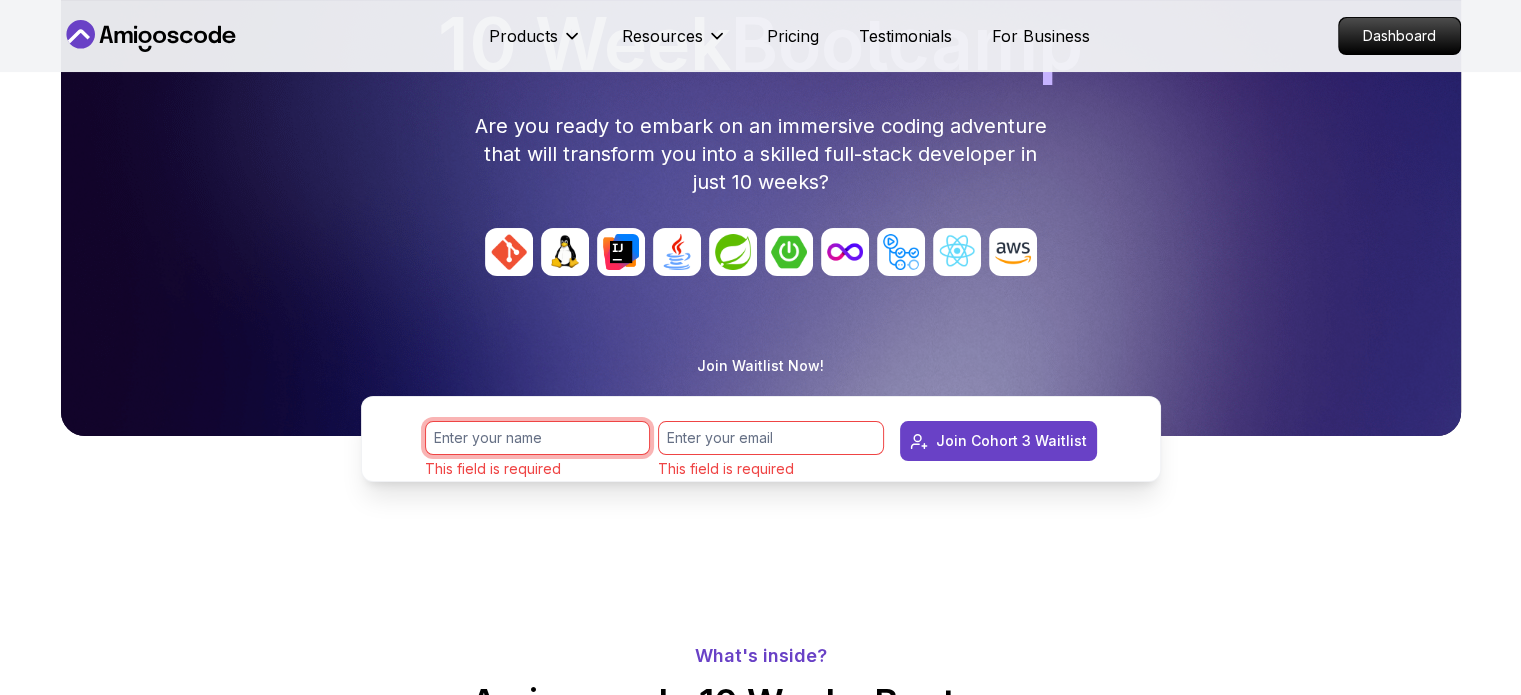 type on "Rohit Narayan Ushir" 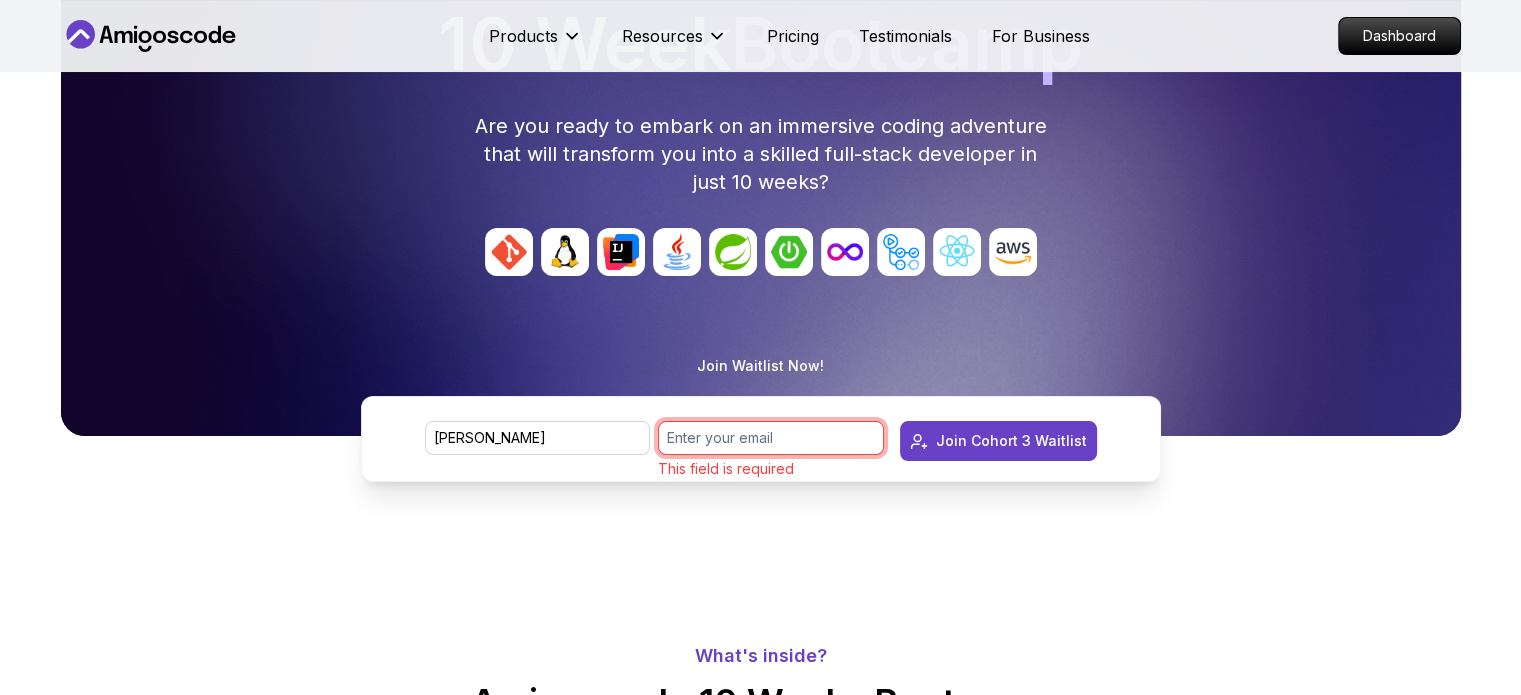 click at bounding box center [771, 438] 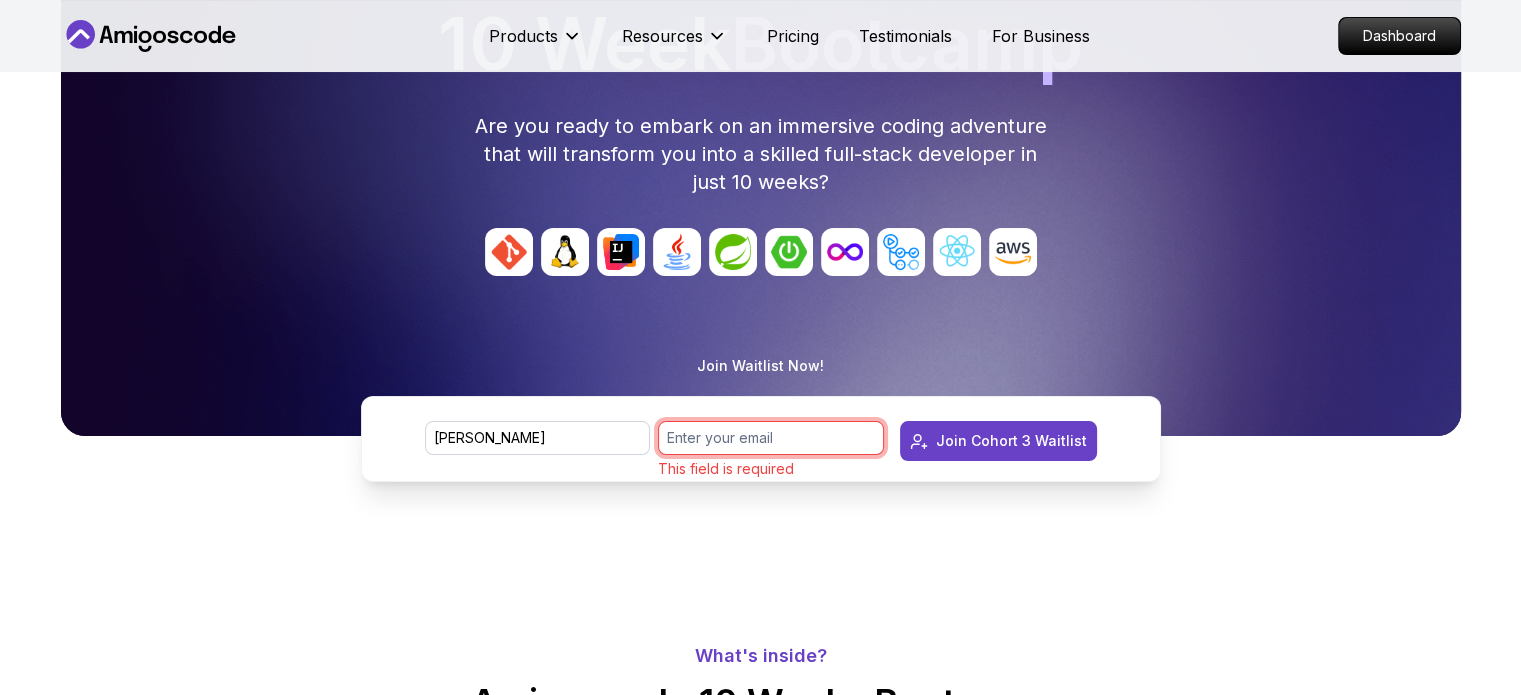 type on "rohitushir27@gmail.com" 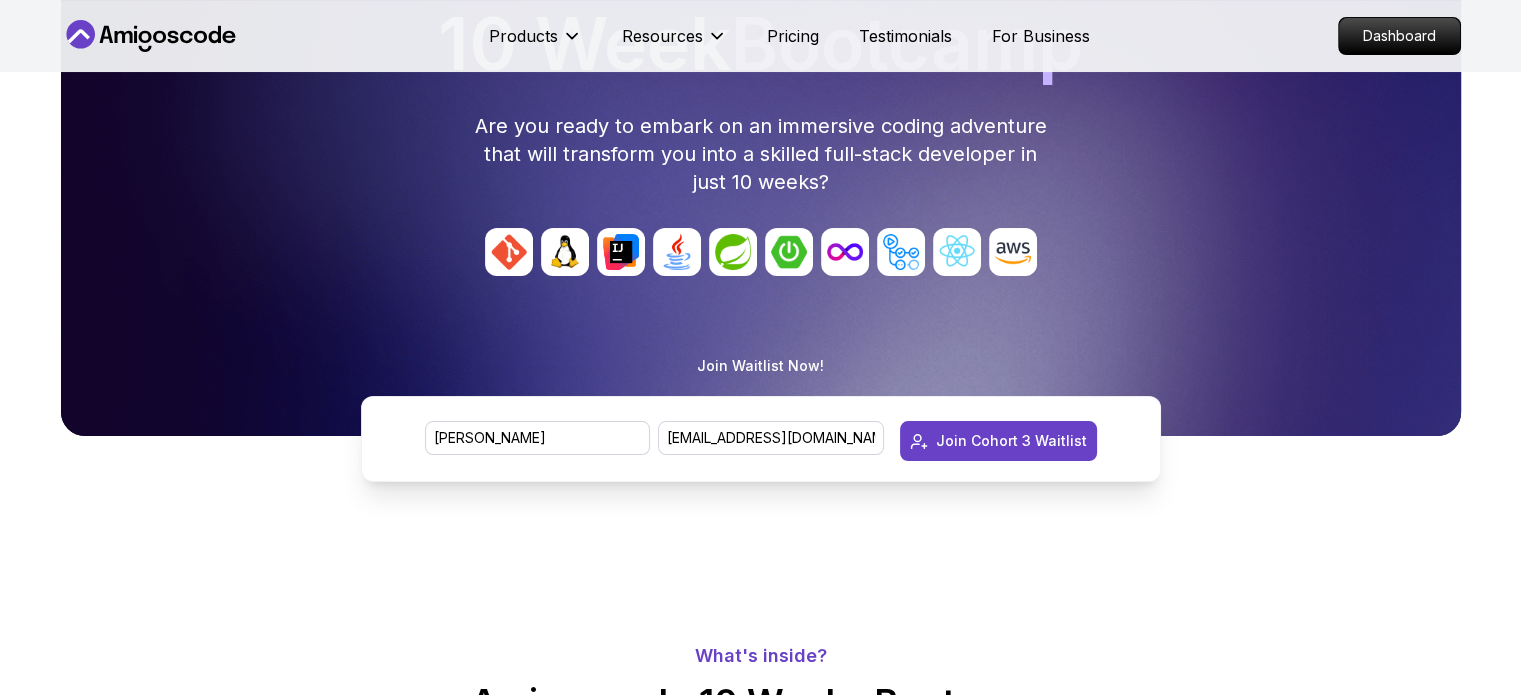 click on "10 Week  Bootcamp Are you ready to embark on an immersive coding adventure that will transform you into a skilled full-stack developer in just 10 weeks? Join Waitlist Now! Rohit Narayan Ushir rohitushir27@gmail.com Join Cohort 3 Waitlist" at bounding box center (760, 197) 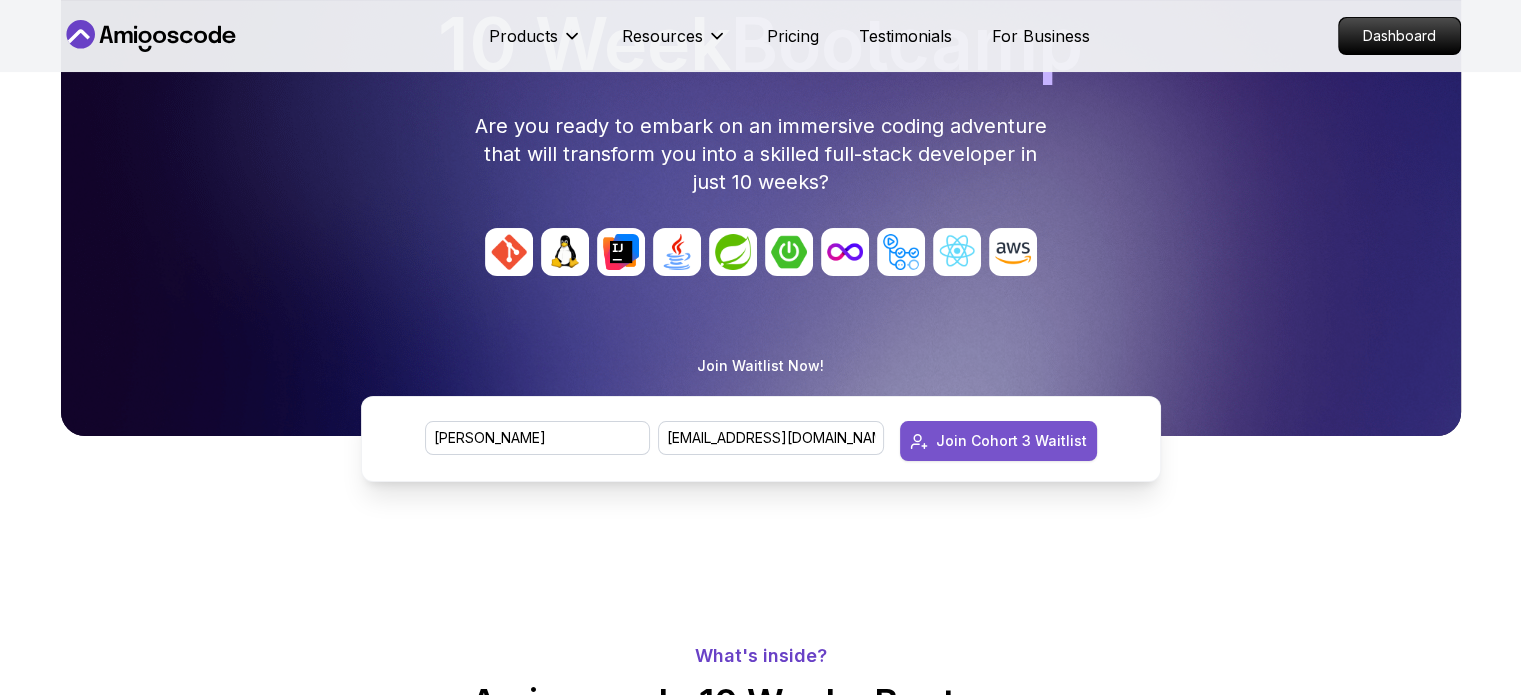 click on "Join Cohort 3 Waitlist" at bounding box center (998, 441) 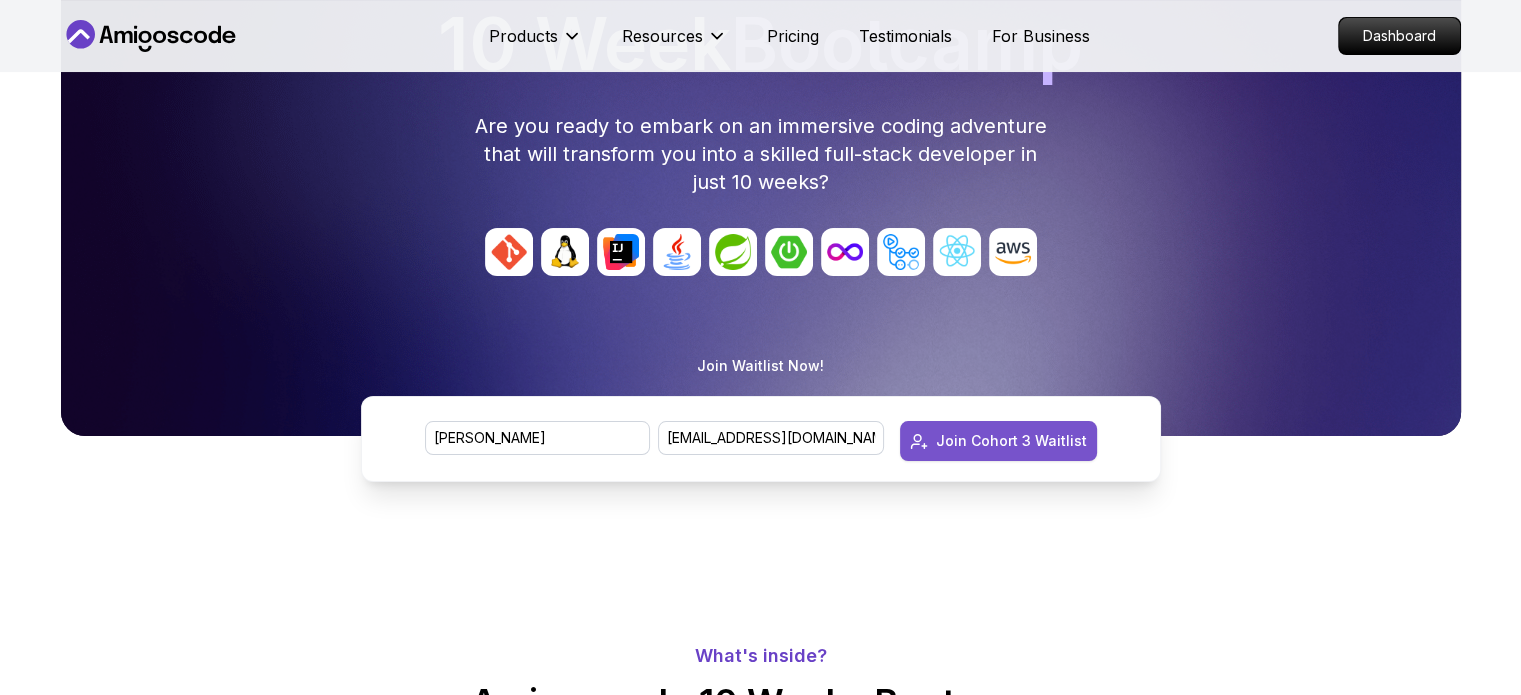 type 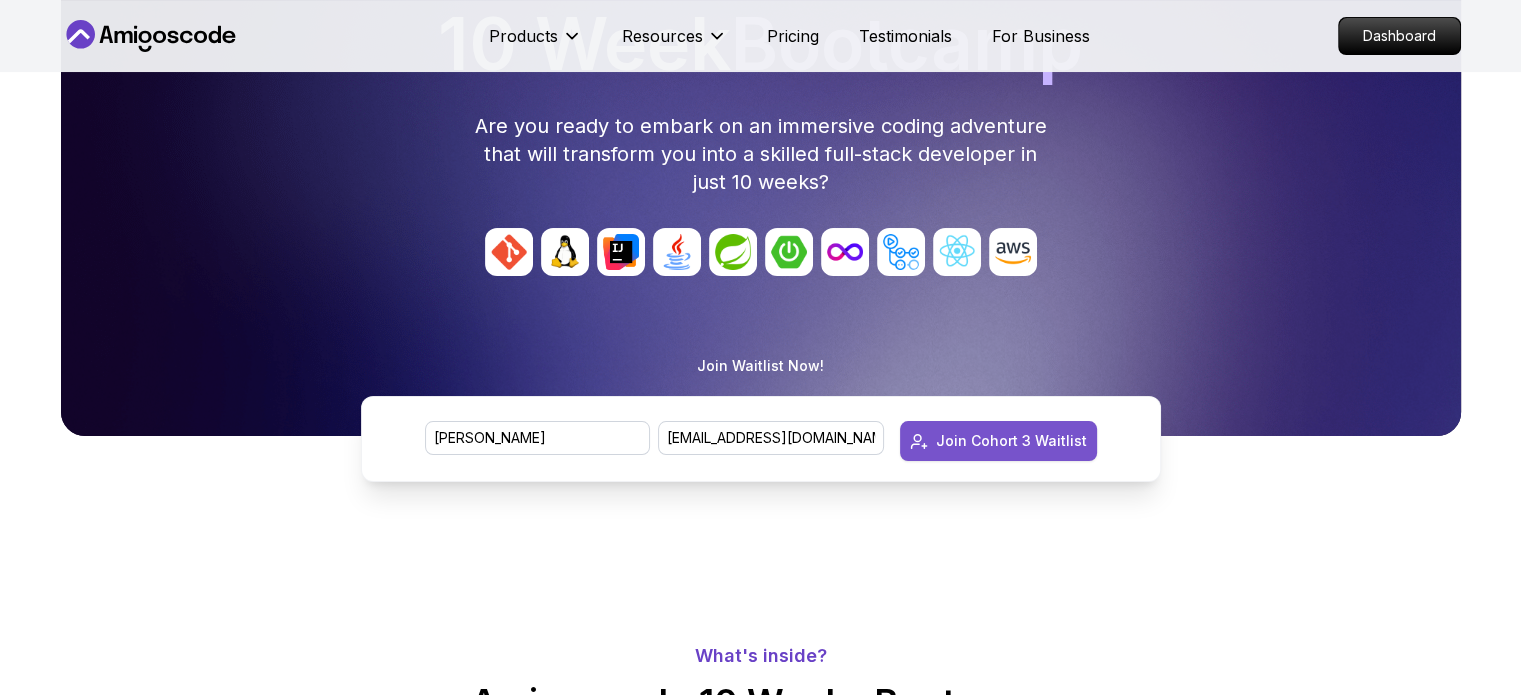 type 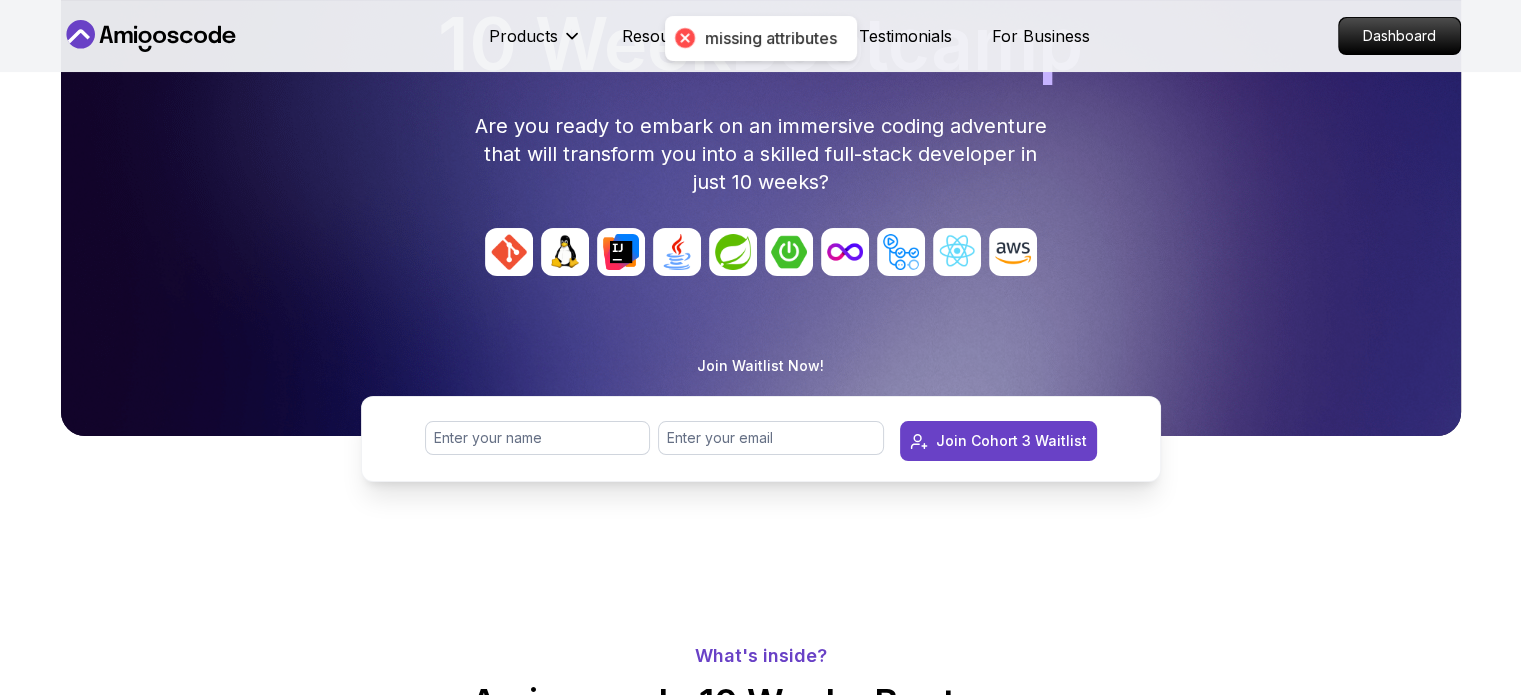 click at bounding box center [684, 38] 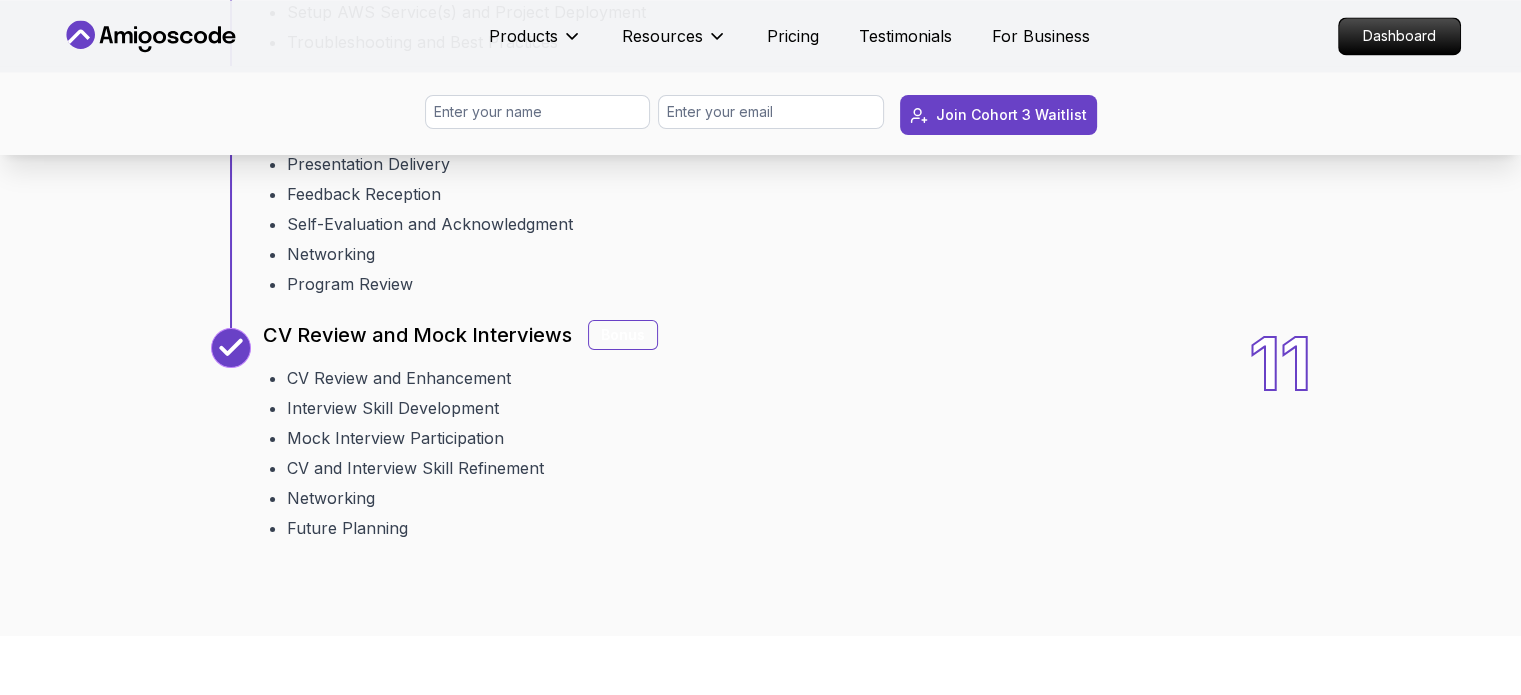 scroll, scrollTop: 3364, scrollLeft: 0, axis: vertical 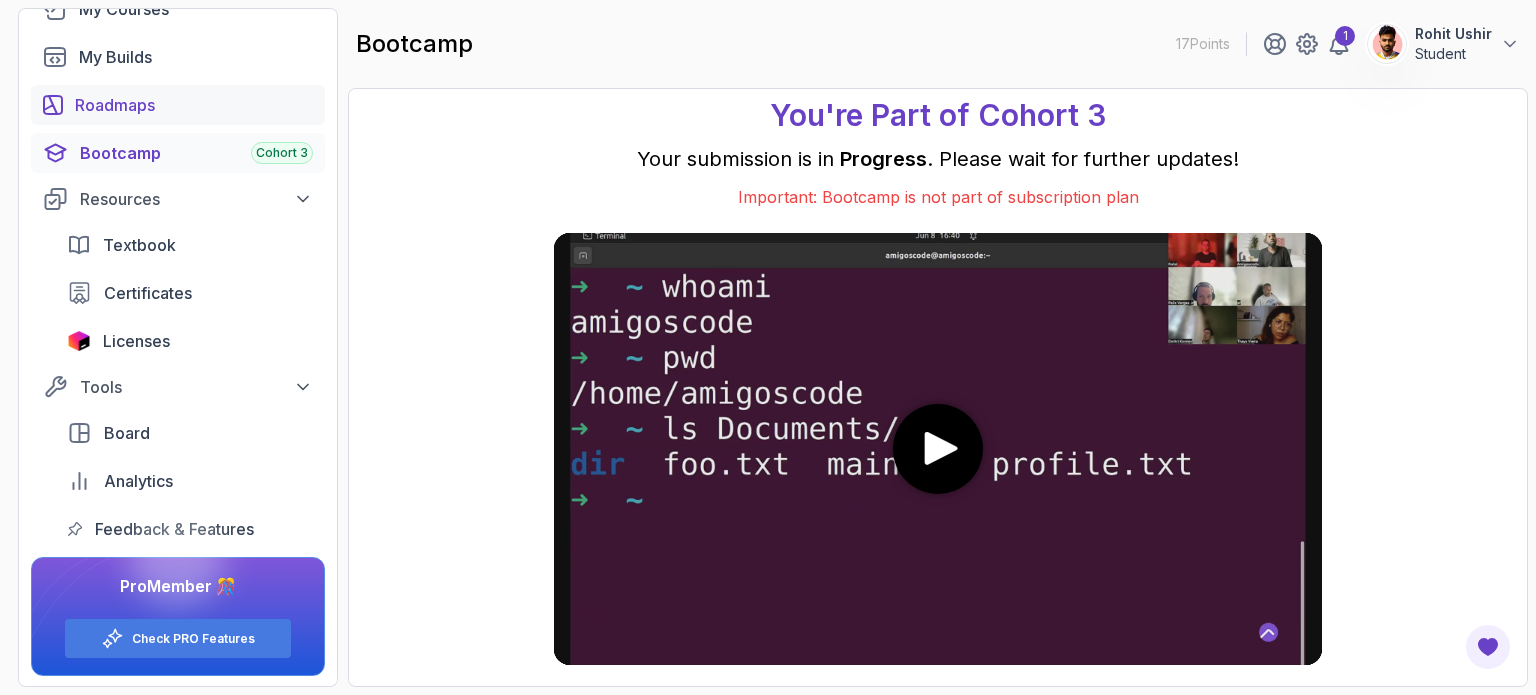 click on "Roadmaps" at bounding box center [194, 105] 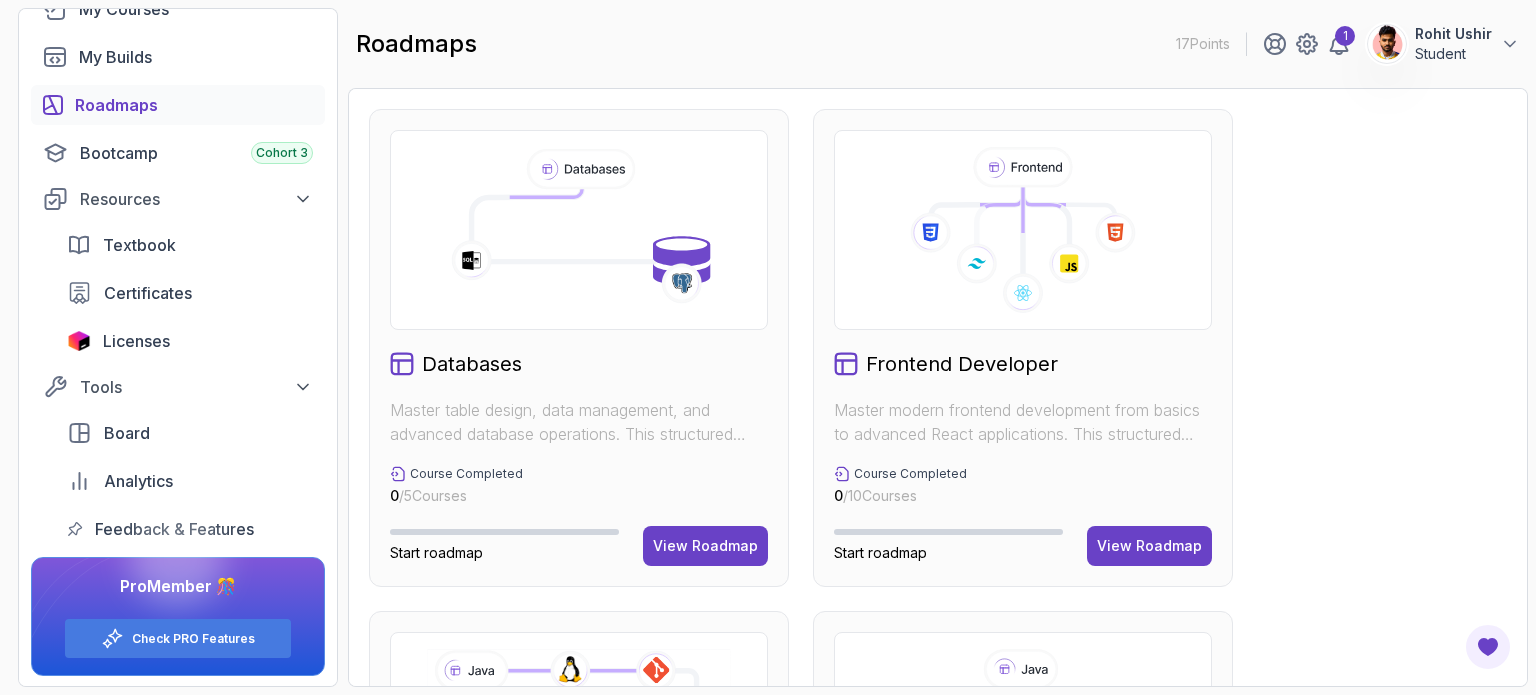 scroll, scrollTop: 435, scrollLeft: 0, axis: vertical 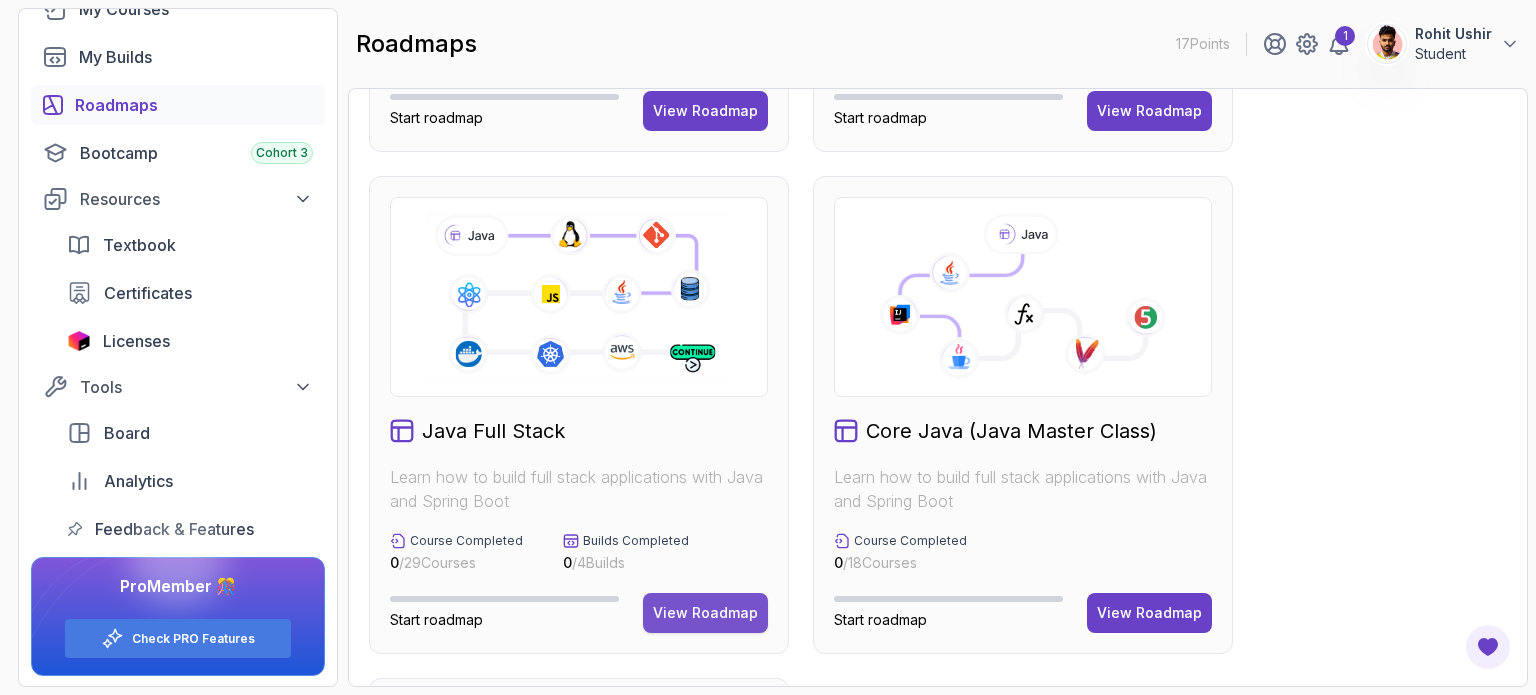 click on "View Roadmap" at bounding box center [705, 613] 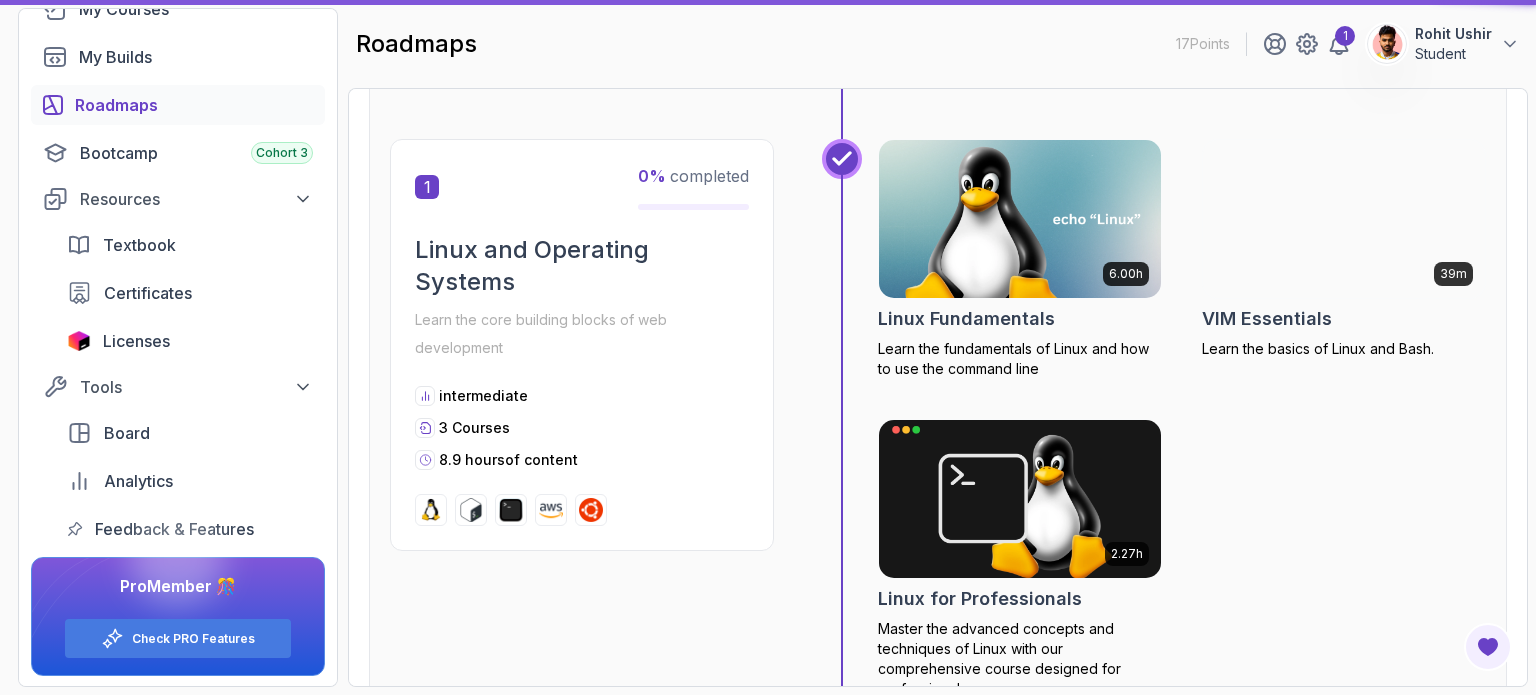 scroll, scrollTop: 20, scrollLeft: 0, axis: vertical 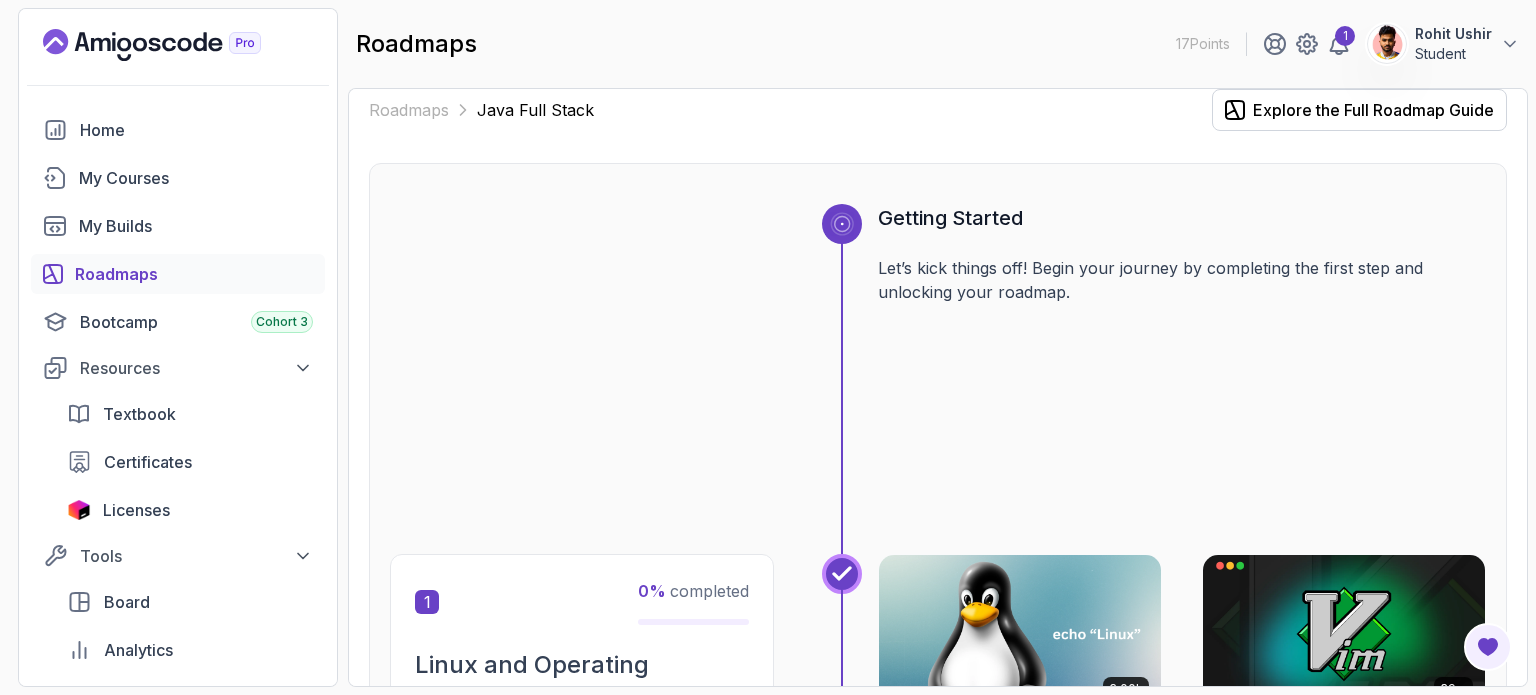 click on "roadmaps" at bounding box center (416, 44) 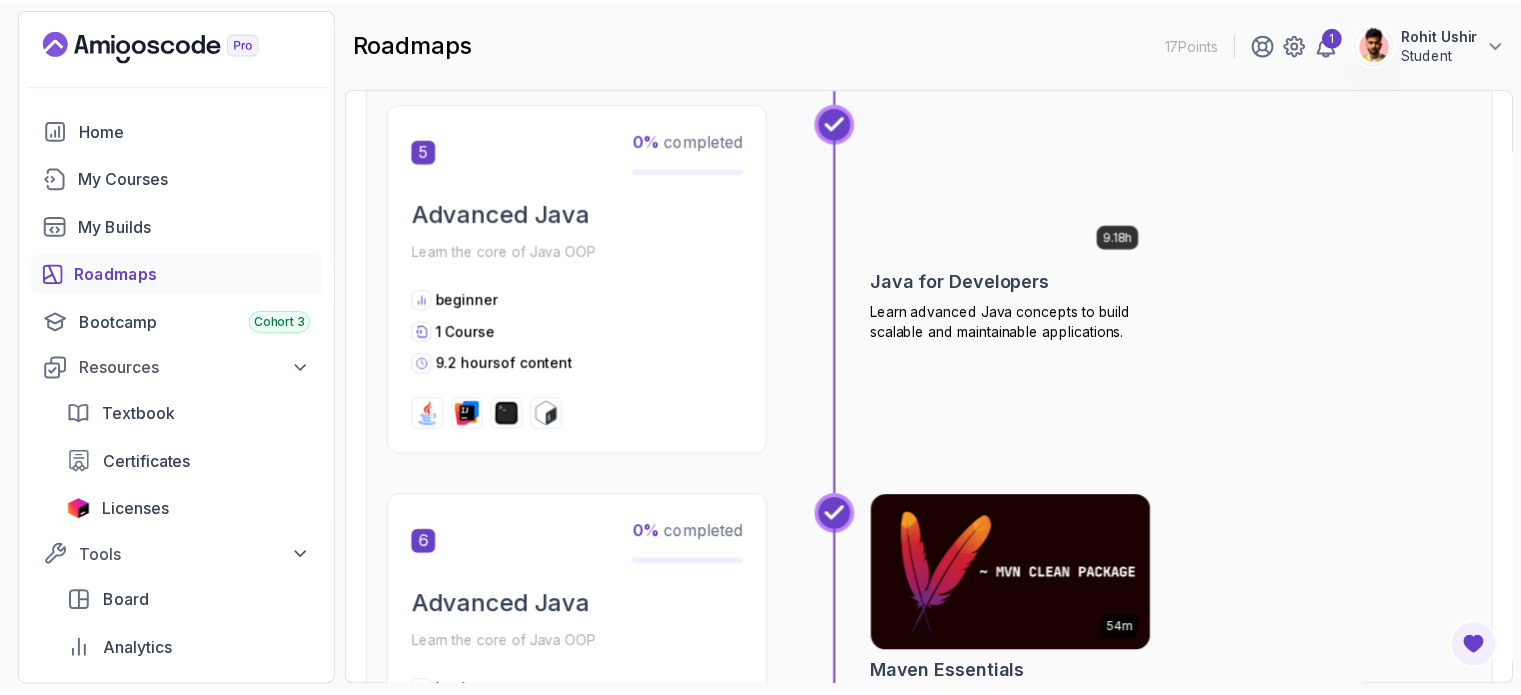 scroll, scrollTop: 2260, scrollLeft: 0, axis: vertical 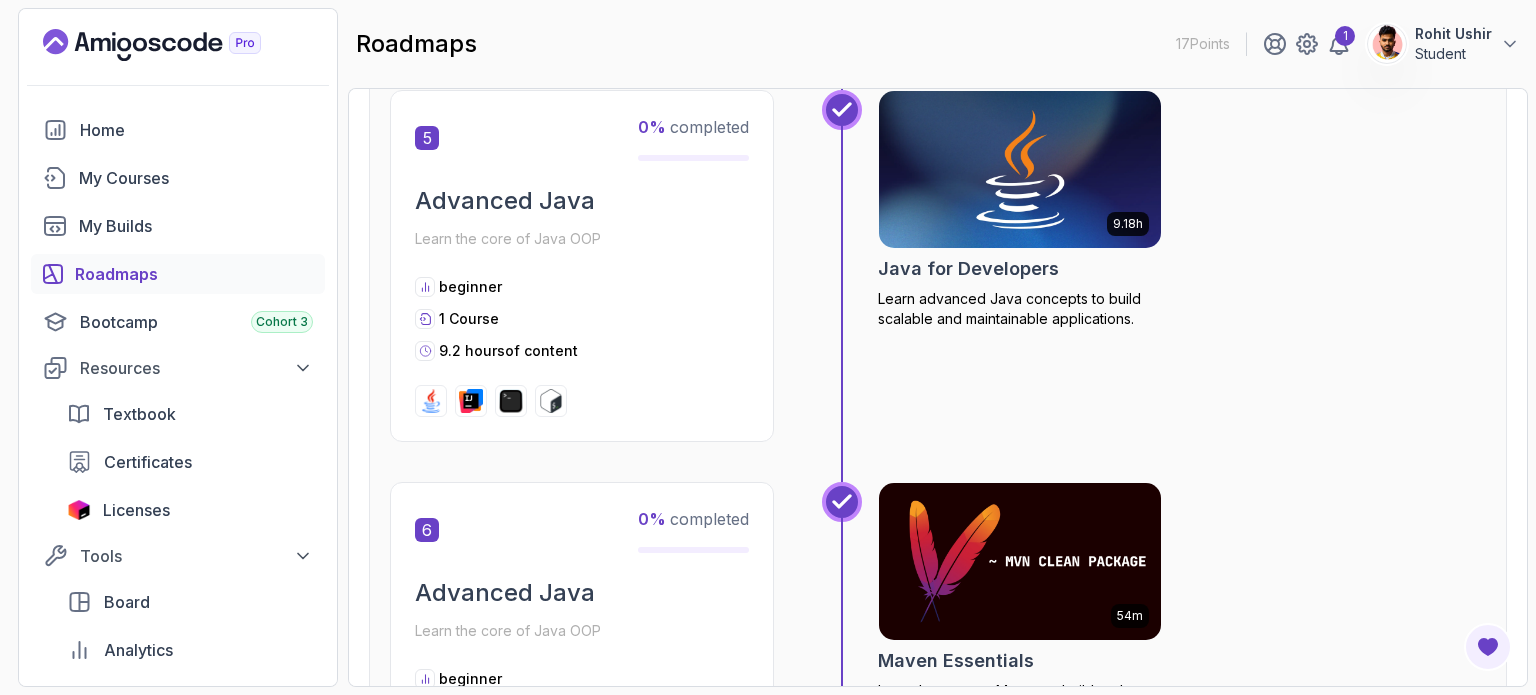 click on "Learn advanced Java concepts to build scalable and maintainable applications." at bounding box center (1020, 309) 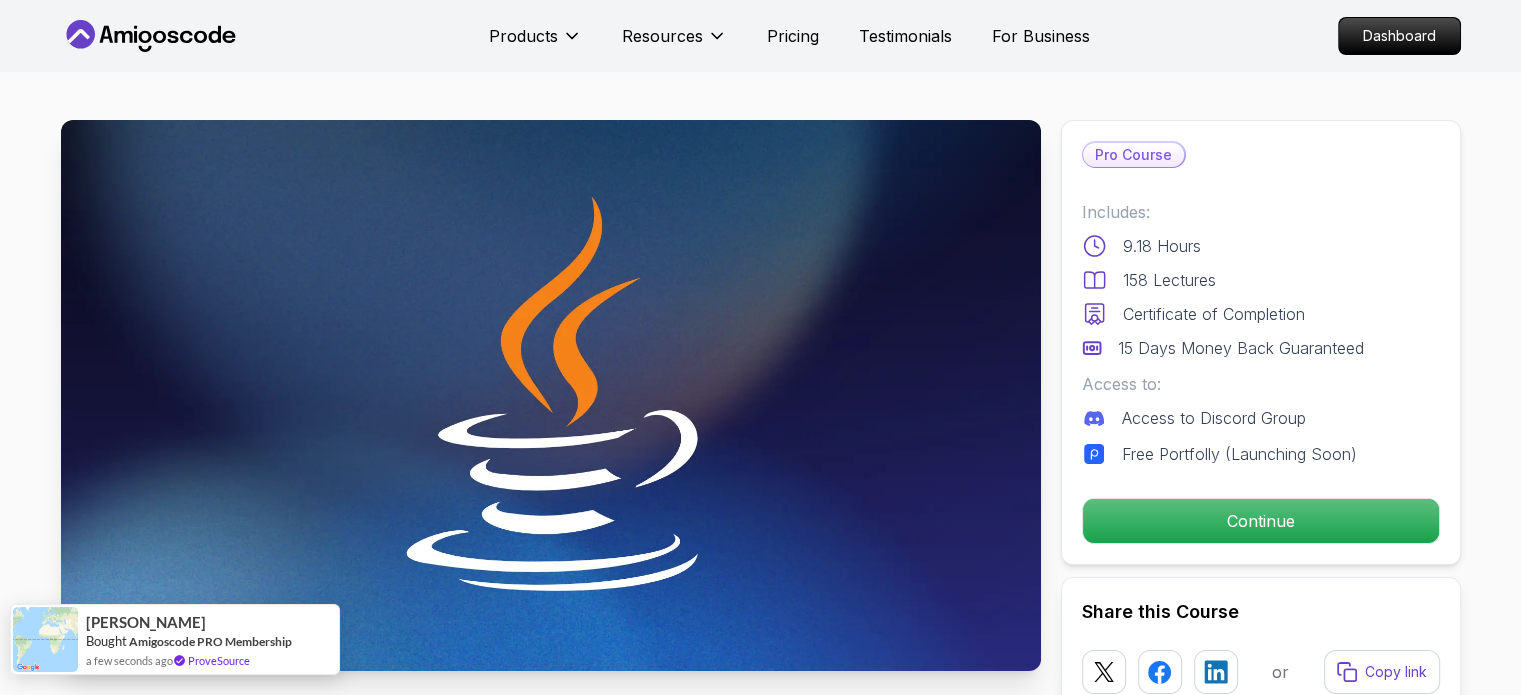 click at bounding box center [45, 639] 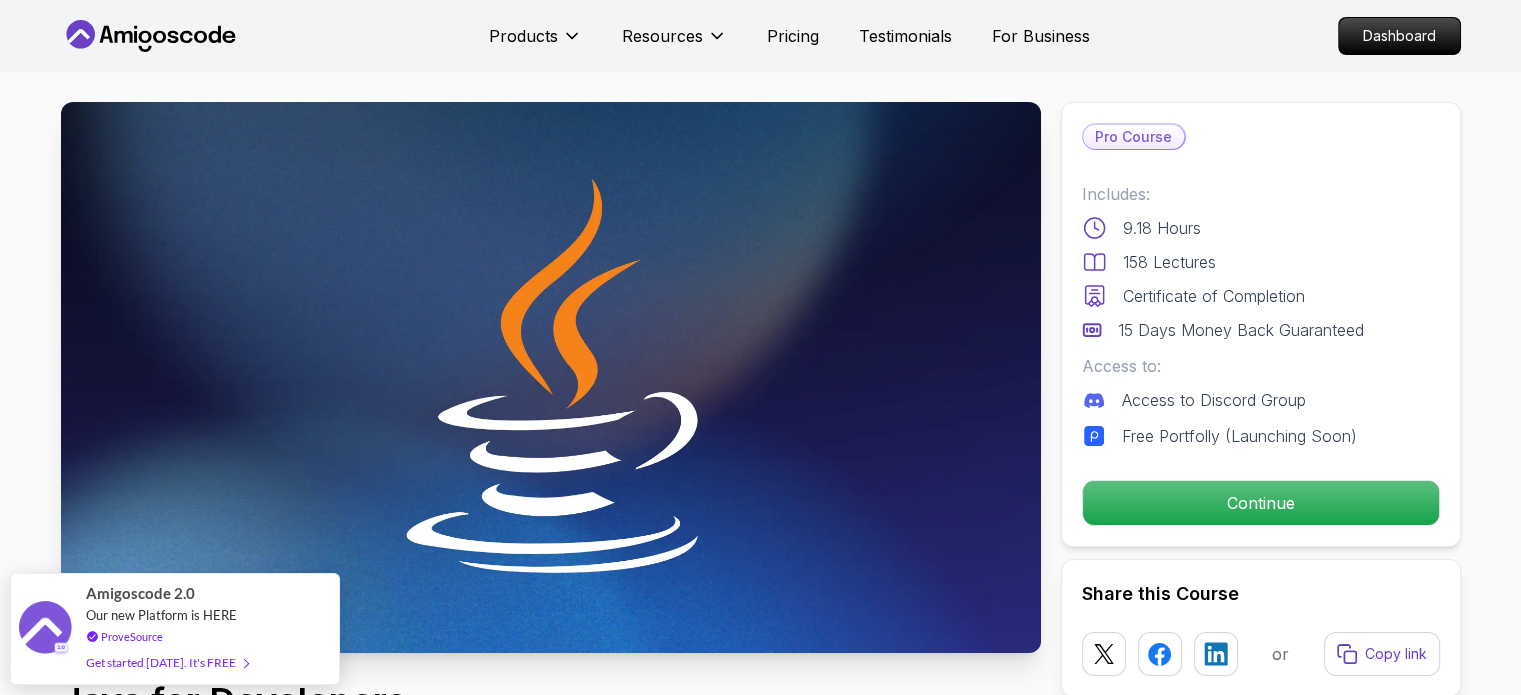scroll, scrollTop: 16, scrollLeft: 0, axis: vertical 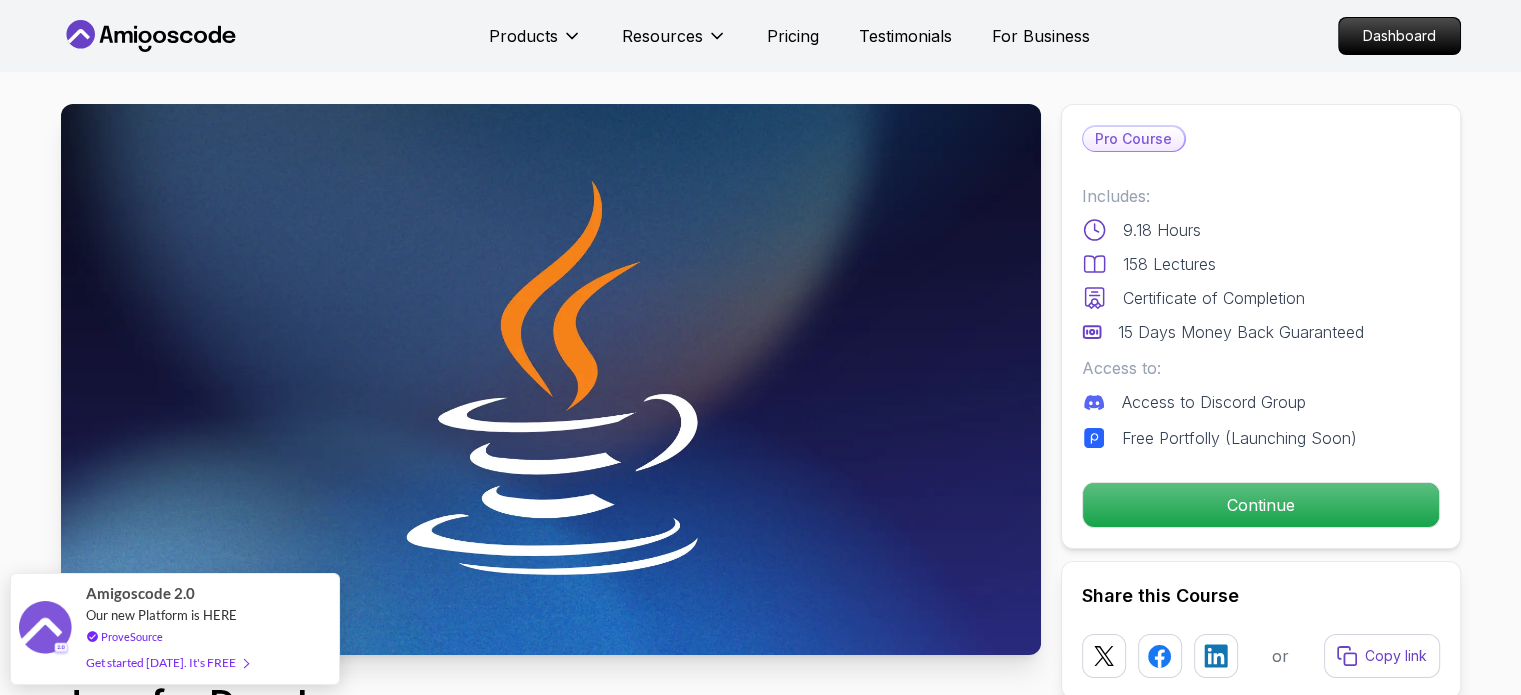click on "Pro Course" at bounding box center (1133, 139) 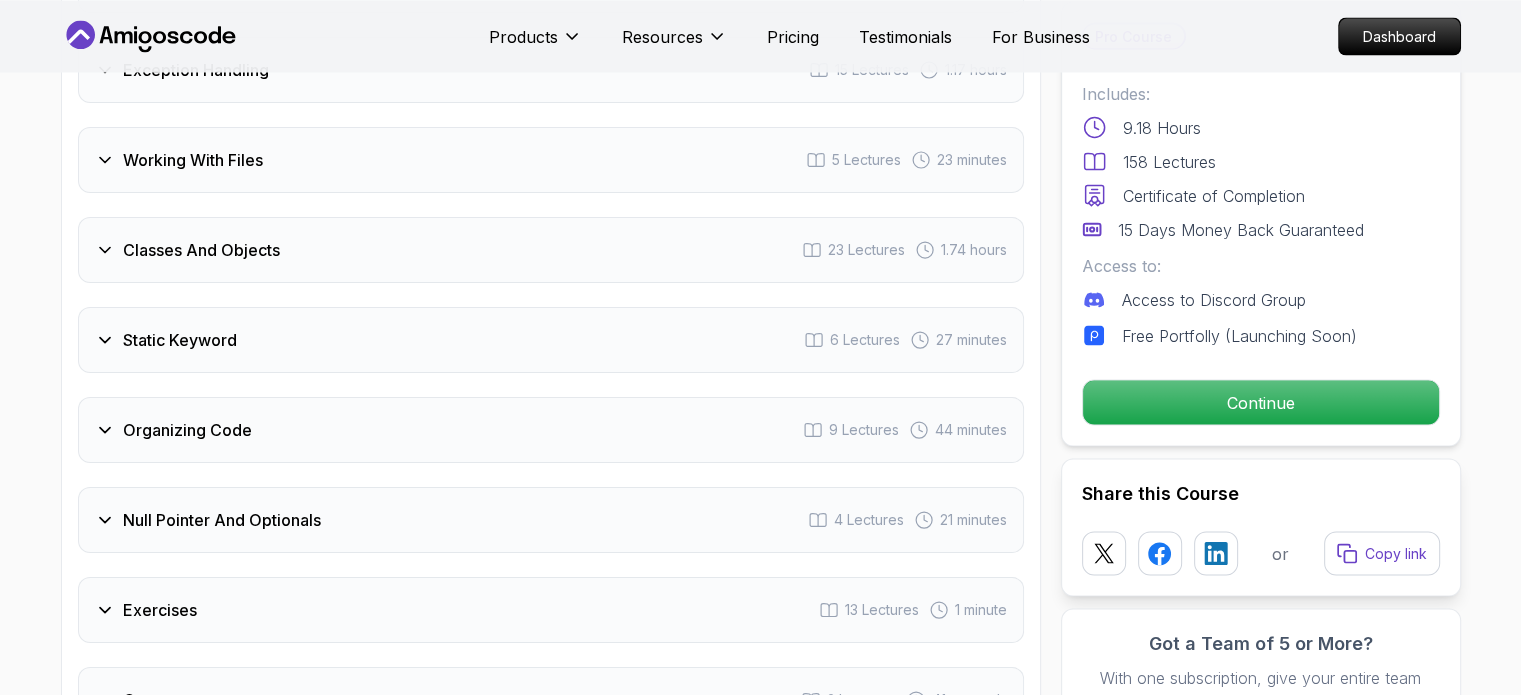 scroll, scrollTop: 3790, scrollLeft: 0, axis: vertical 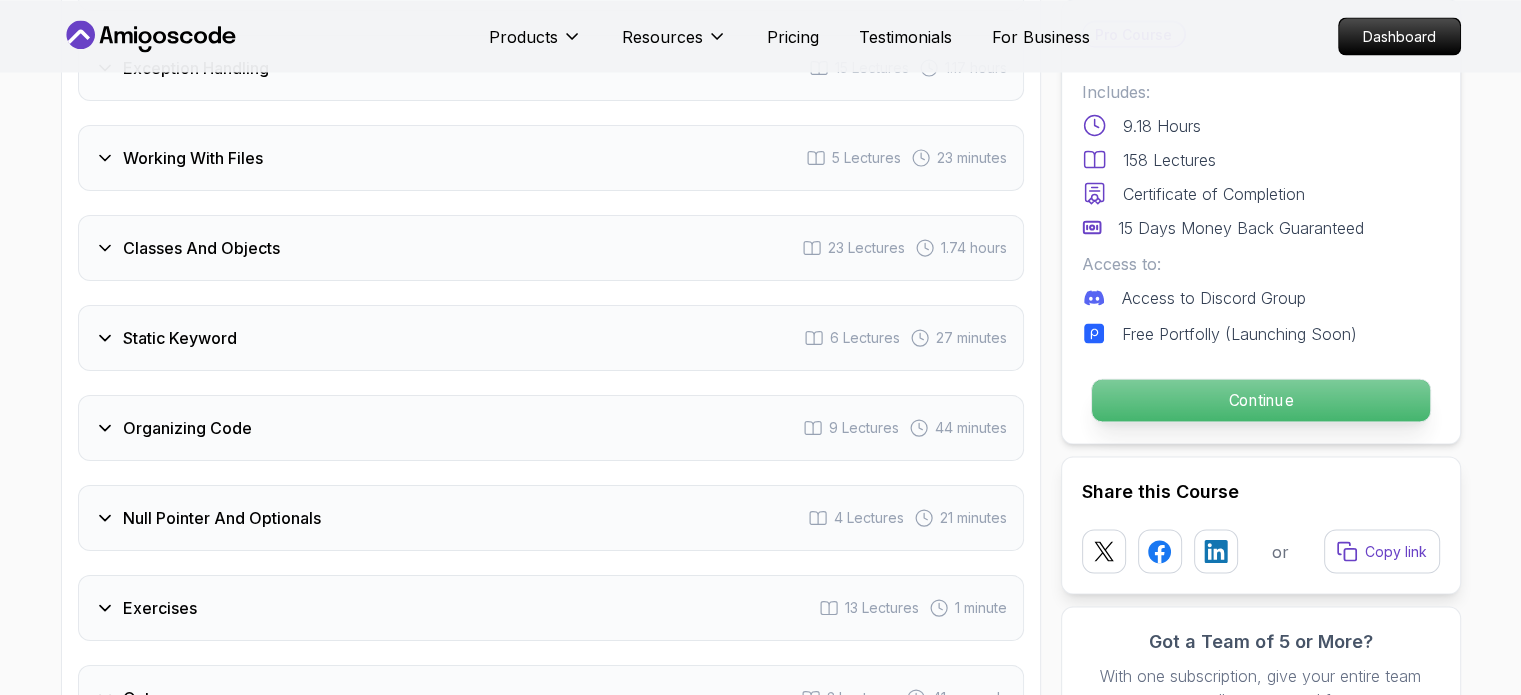 click on "Continue" at bounding box center [1260, 400] 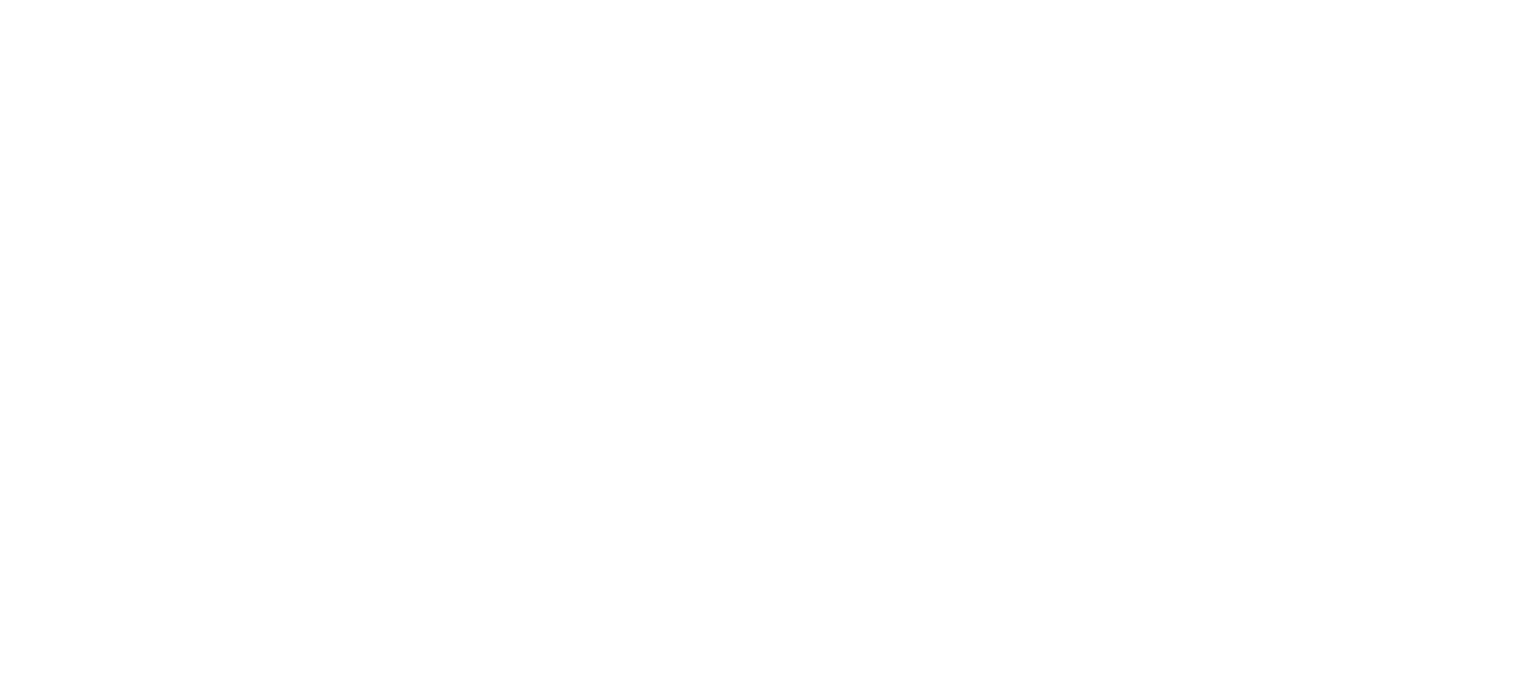 scroll, scrollTop: 0, scrollLeft: 0, axis: both 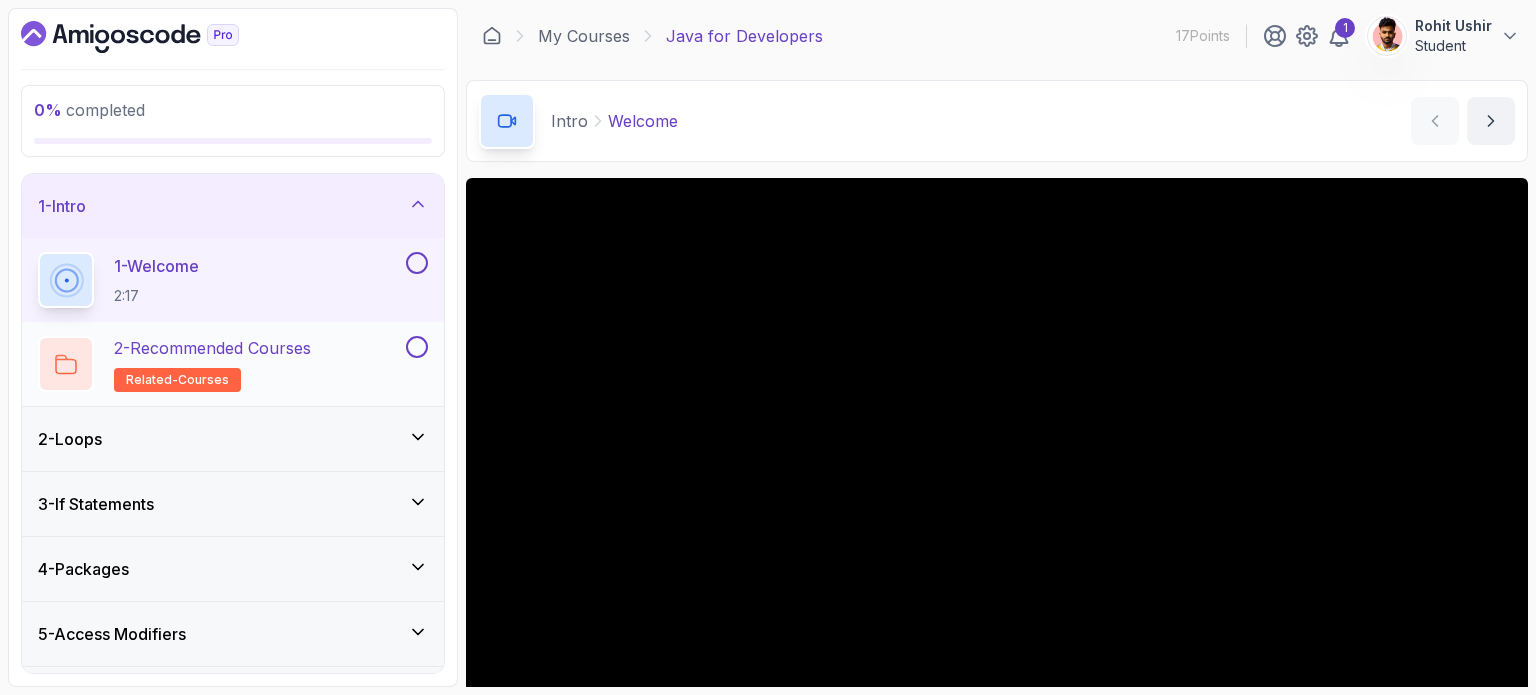 click on "2  -  Recommended Courses" at bounding box center [212, 348] 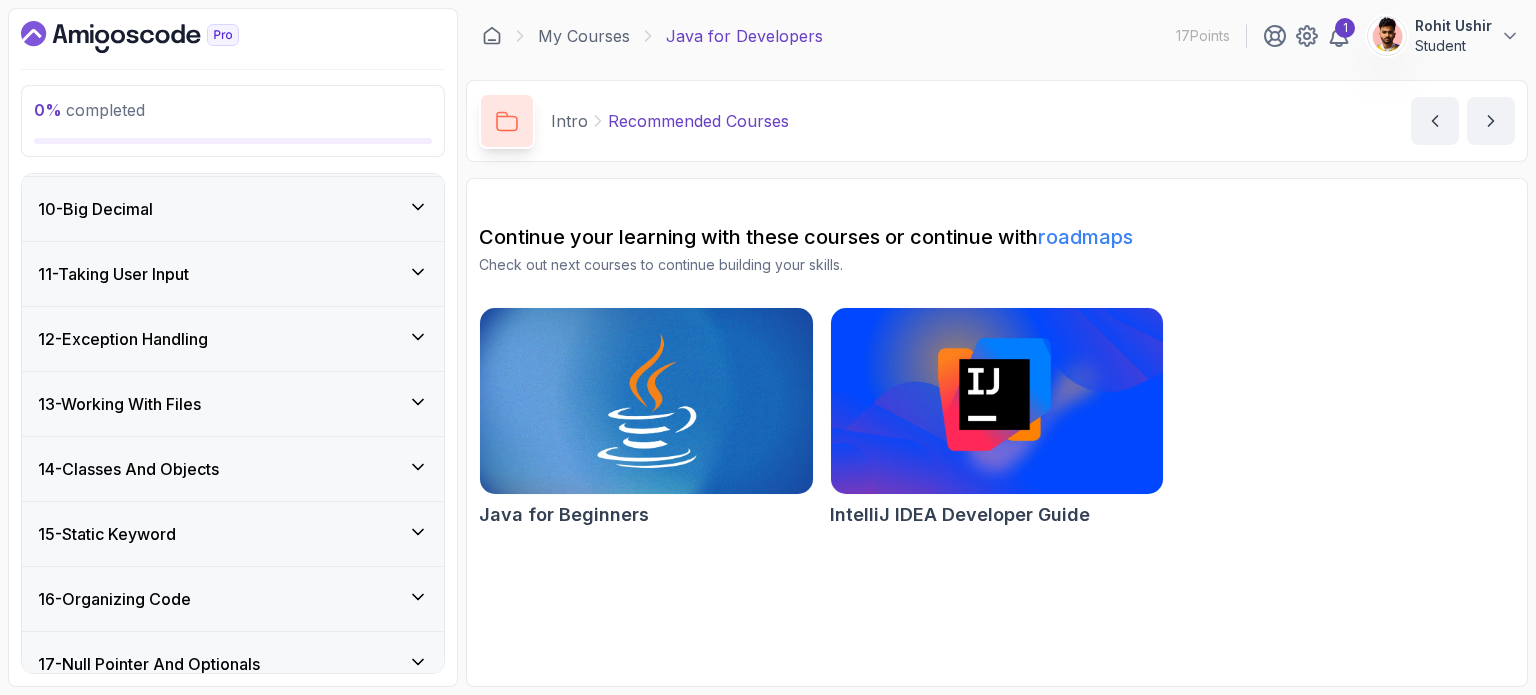 scroll, scrollTop: 898, scrollLeft: 0, axis: vertical 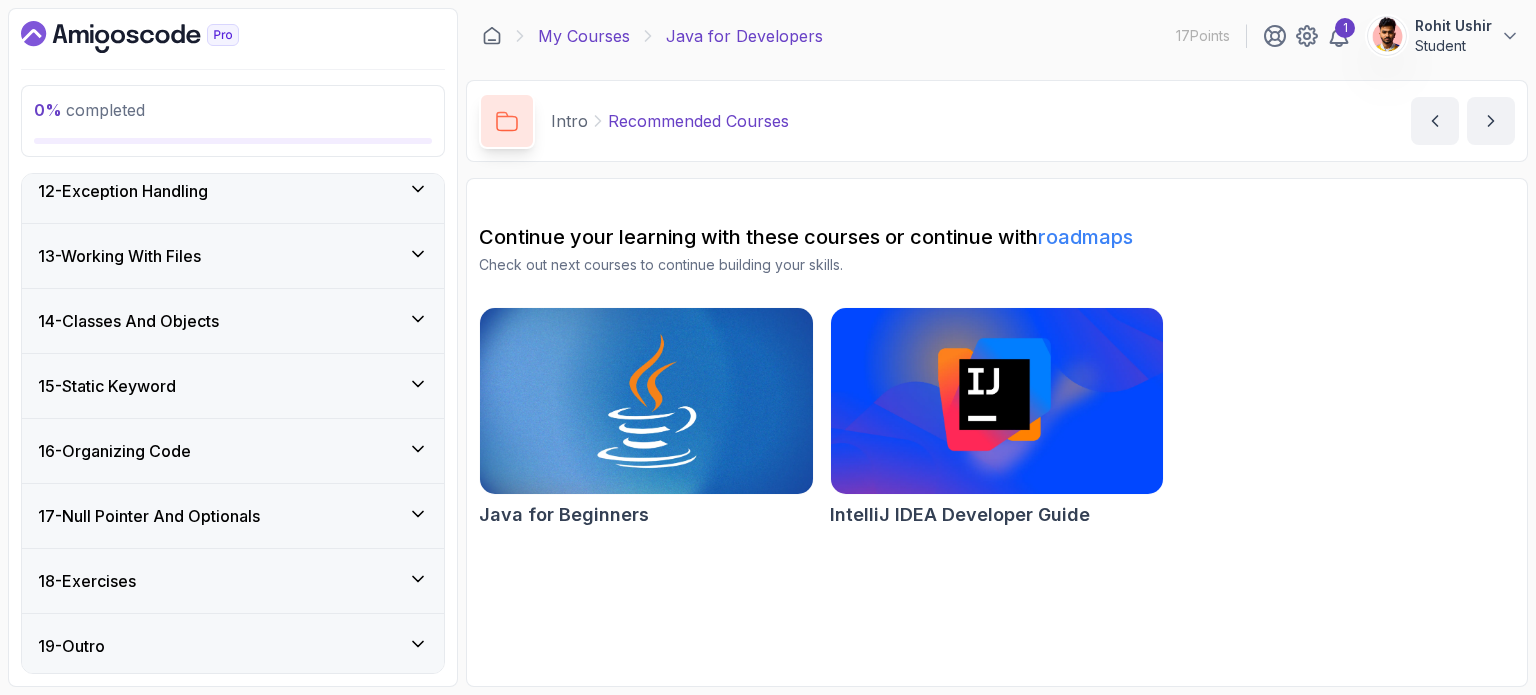 click on "My Courses" at bounding box center [584, 36] 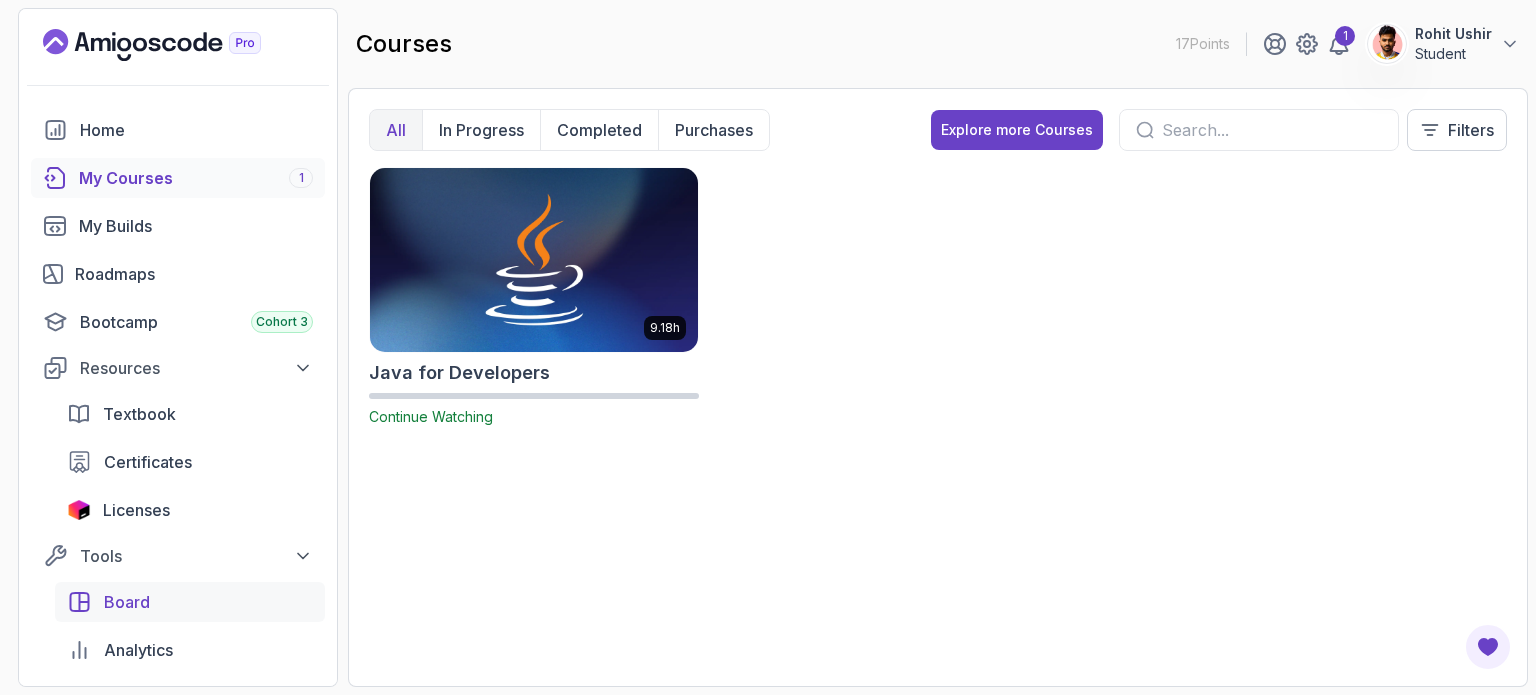 scroll, scrollTop: 170, scrollLeft: 0, axis: vertical 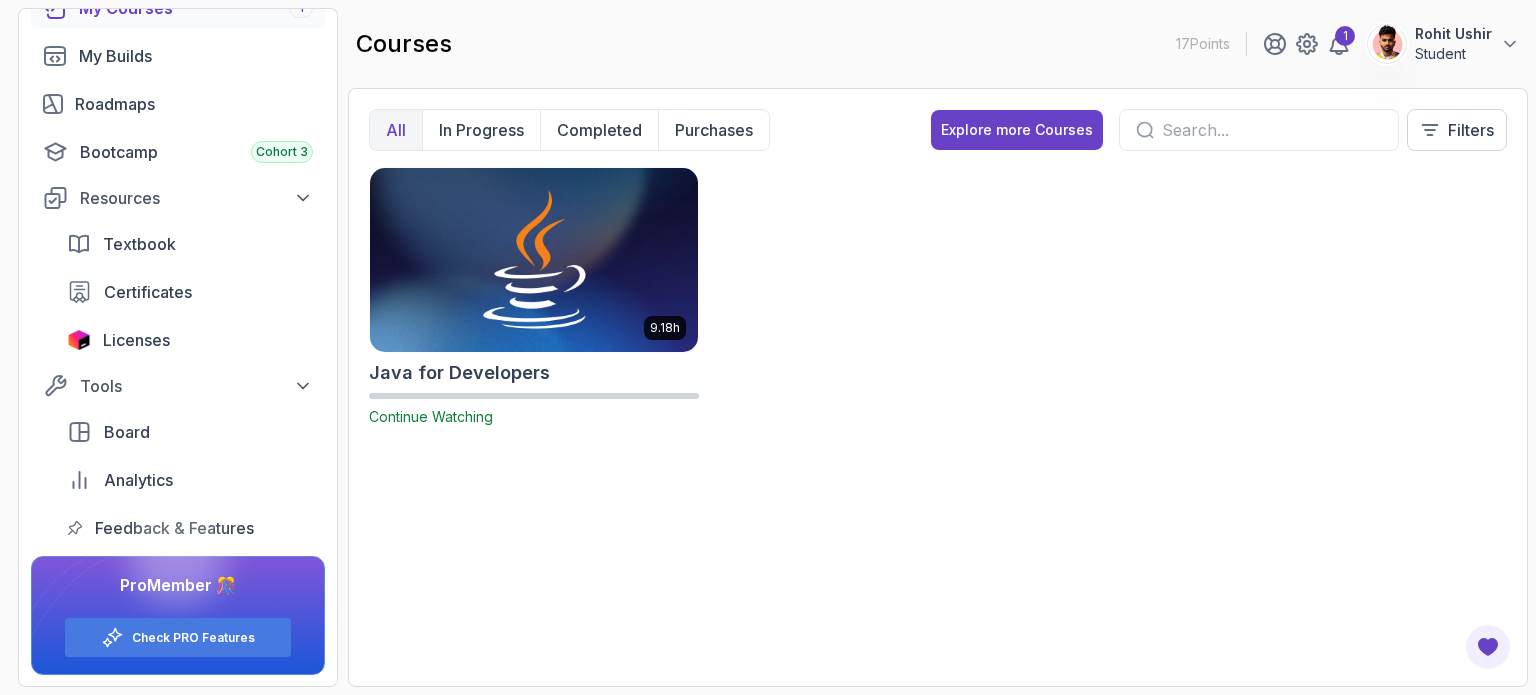 click at bounding box center [534, 259] 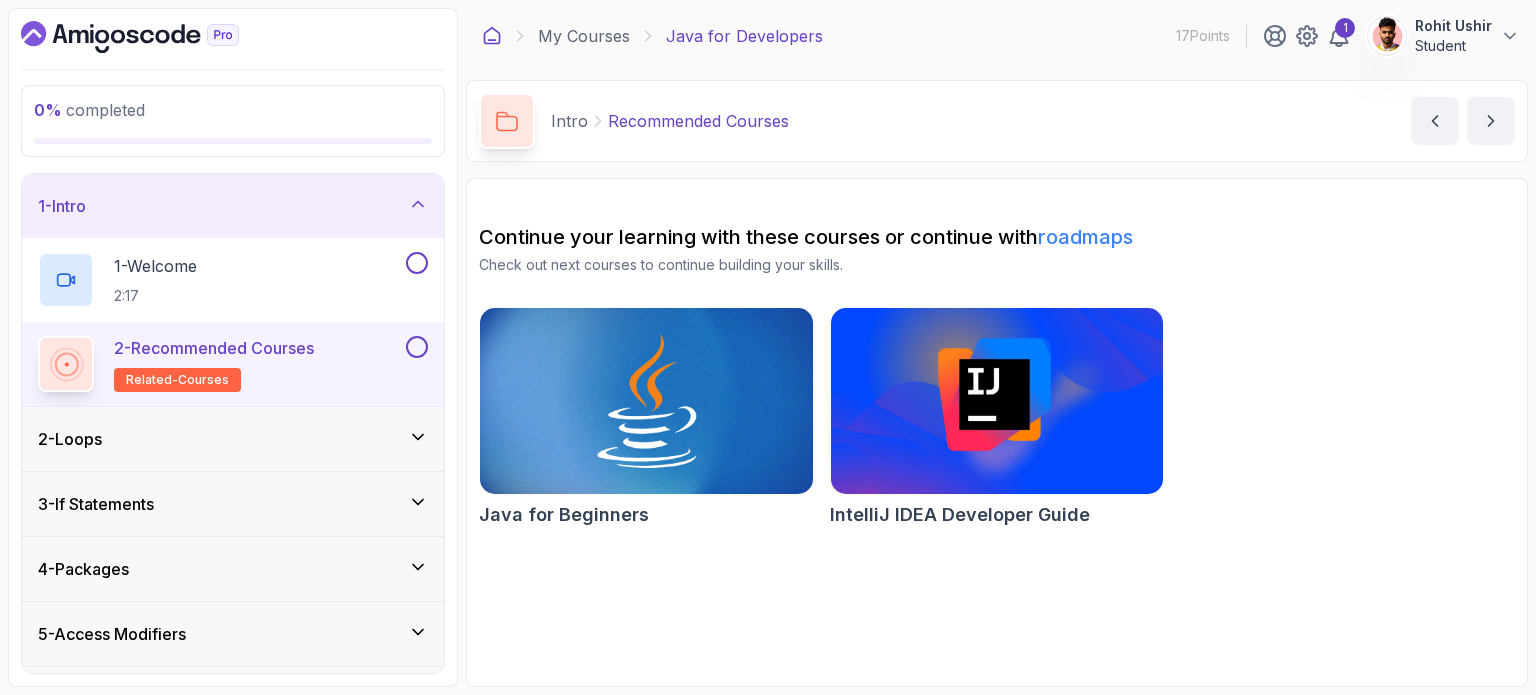 click 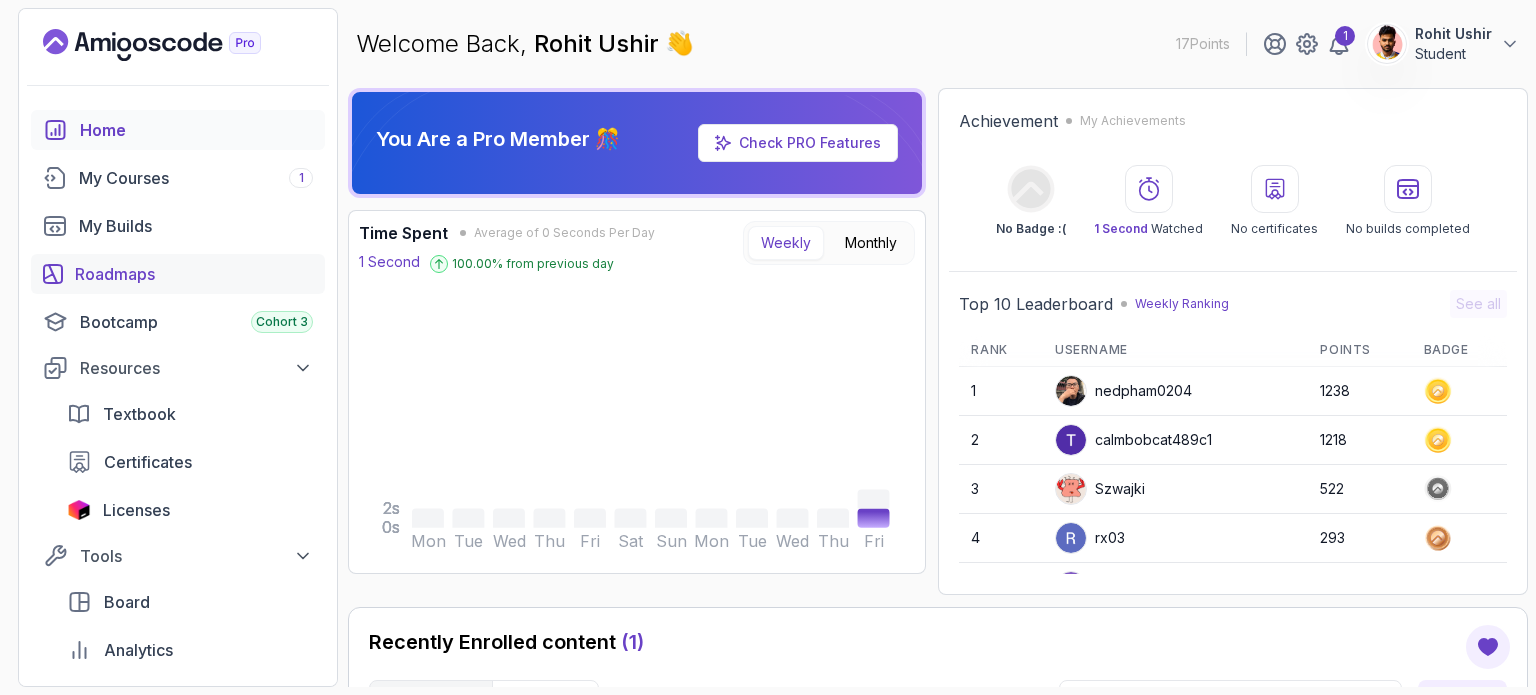 click on "Roadmaps" at bounding box center (194, 274) 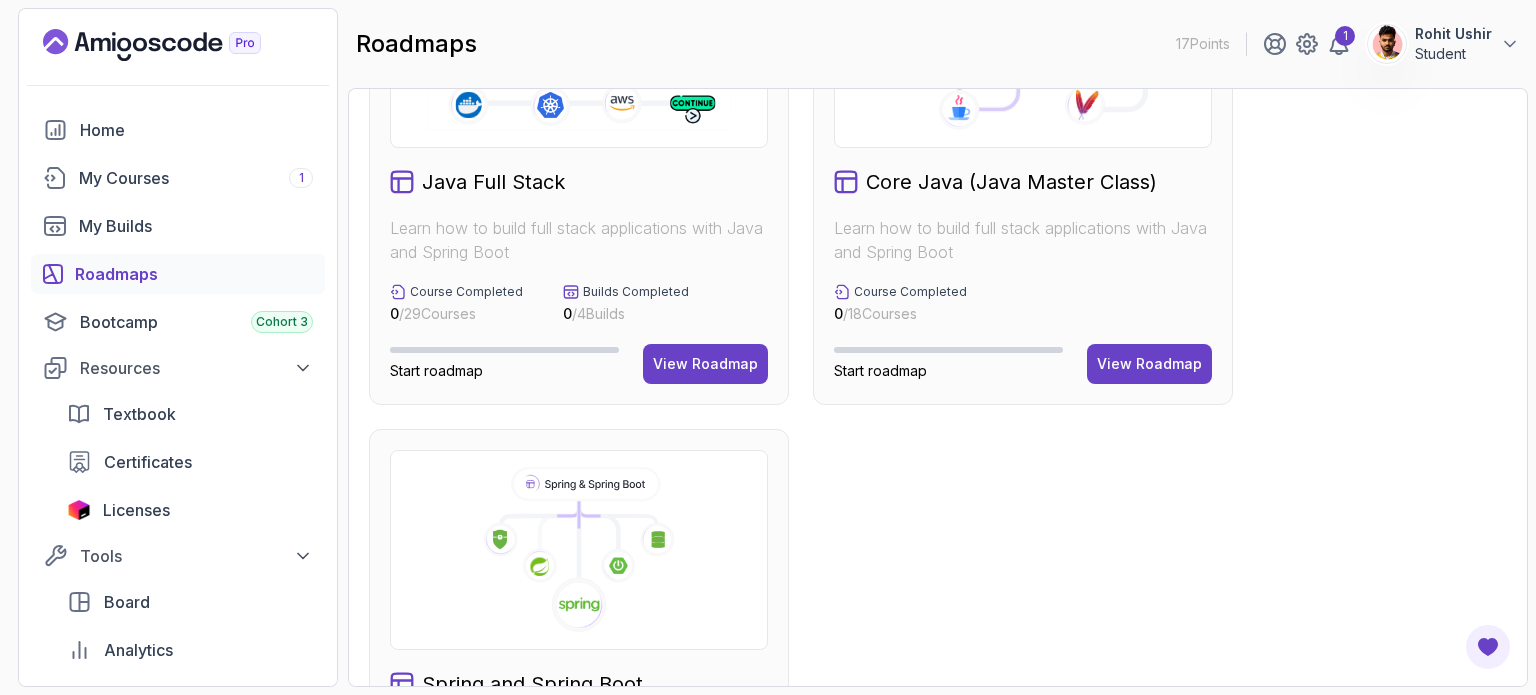 scroll, scrollTop: 816, scrollLeft: 0, axis: vertical 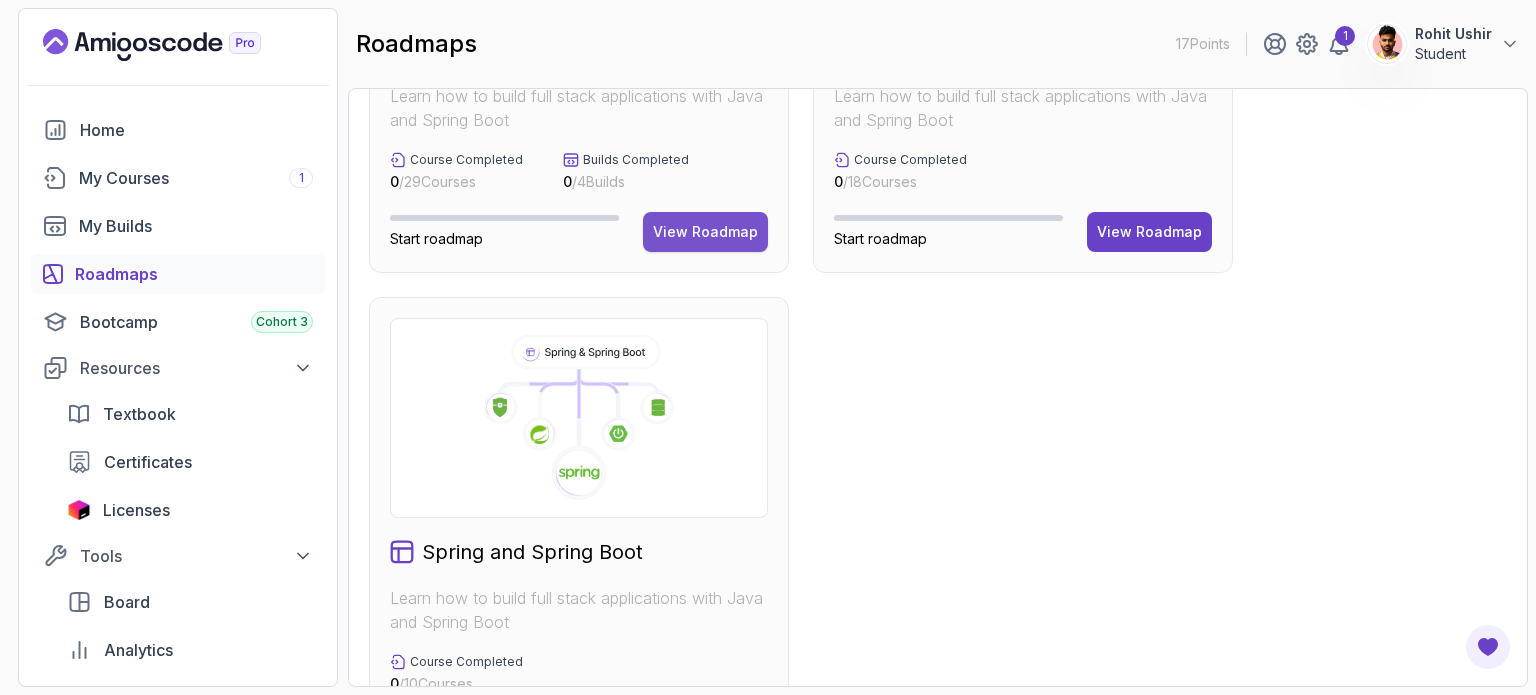 click on "View Roadmap" at bounding box center (705, 232) 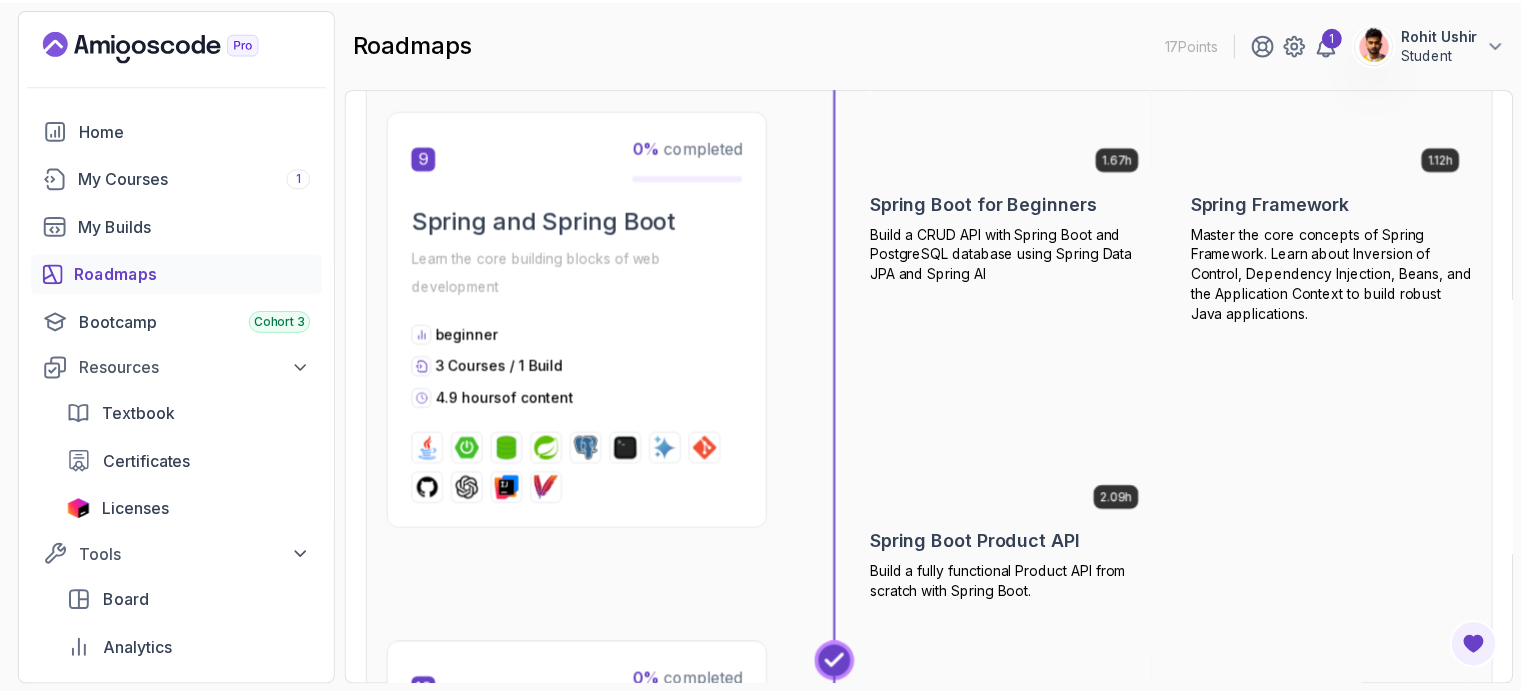 scroll, scrollTop: 3958, scrollLeft: 0, axis: vertical 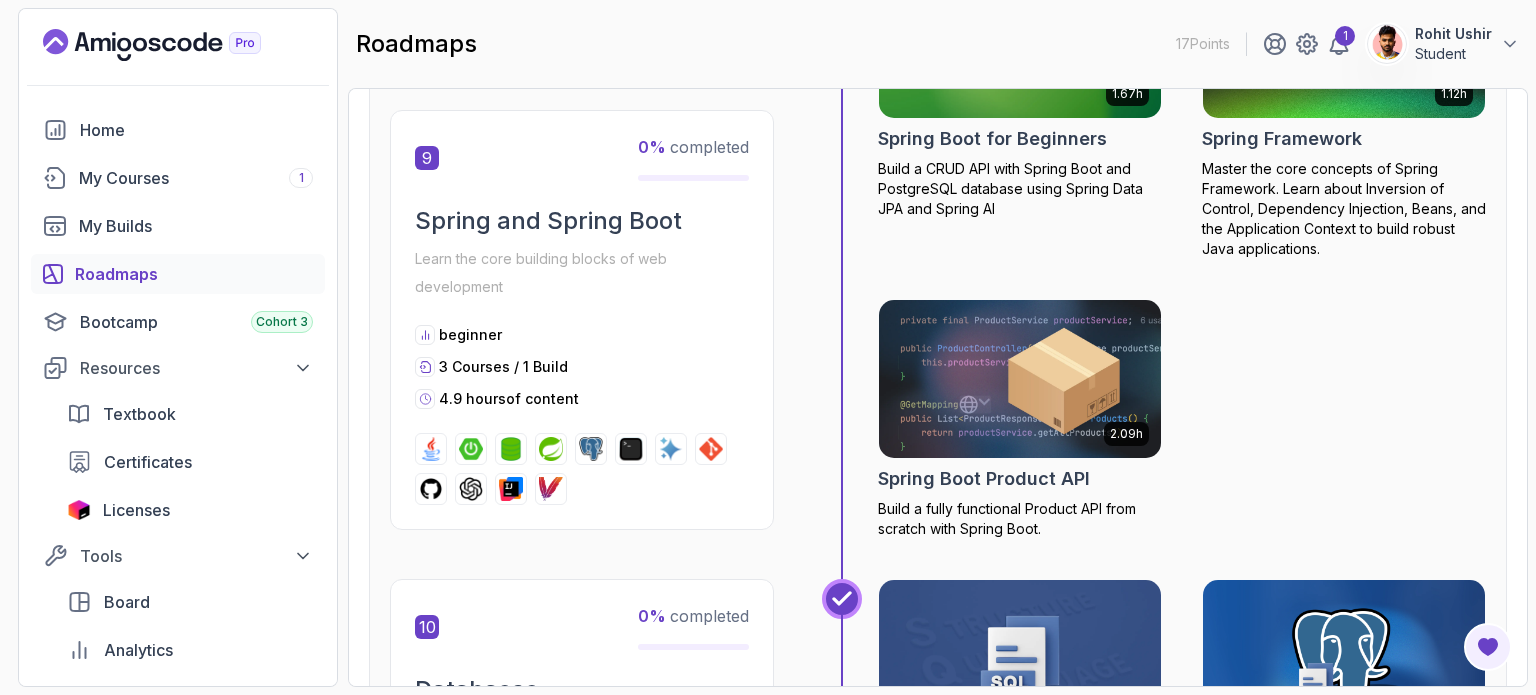 click on "Spring Boot for Beginners" at bounding box center (992, 139) 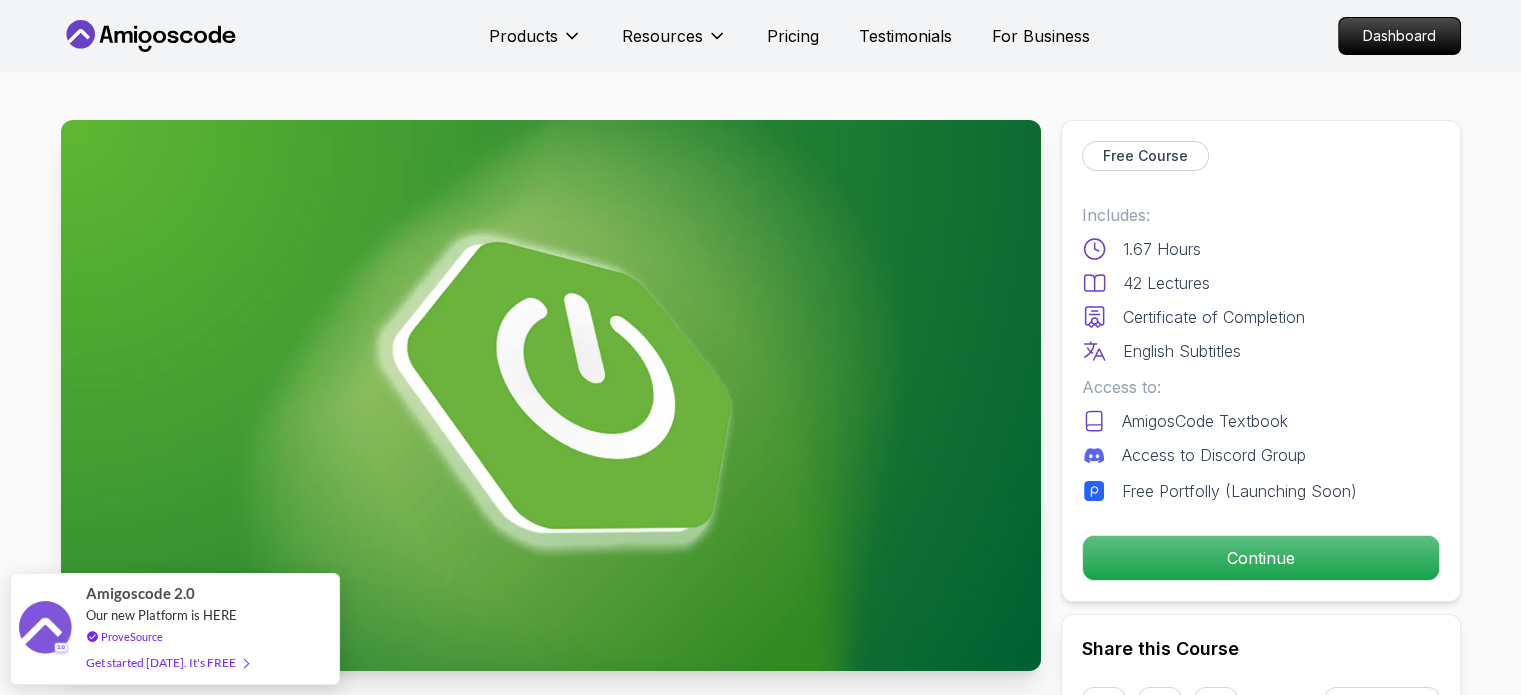 click on "Access to Discord Group" at bounding box center [1214, 455] 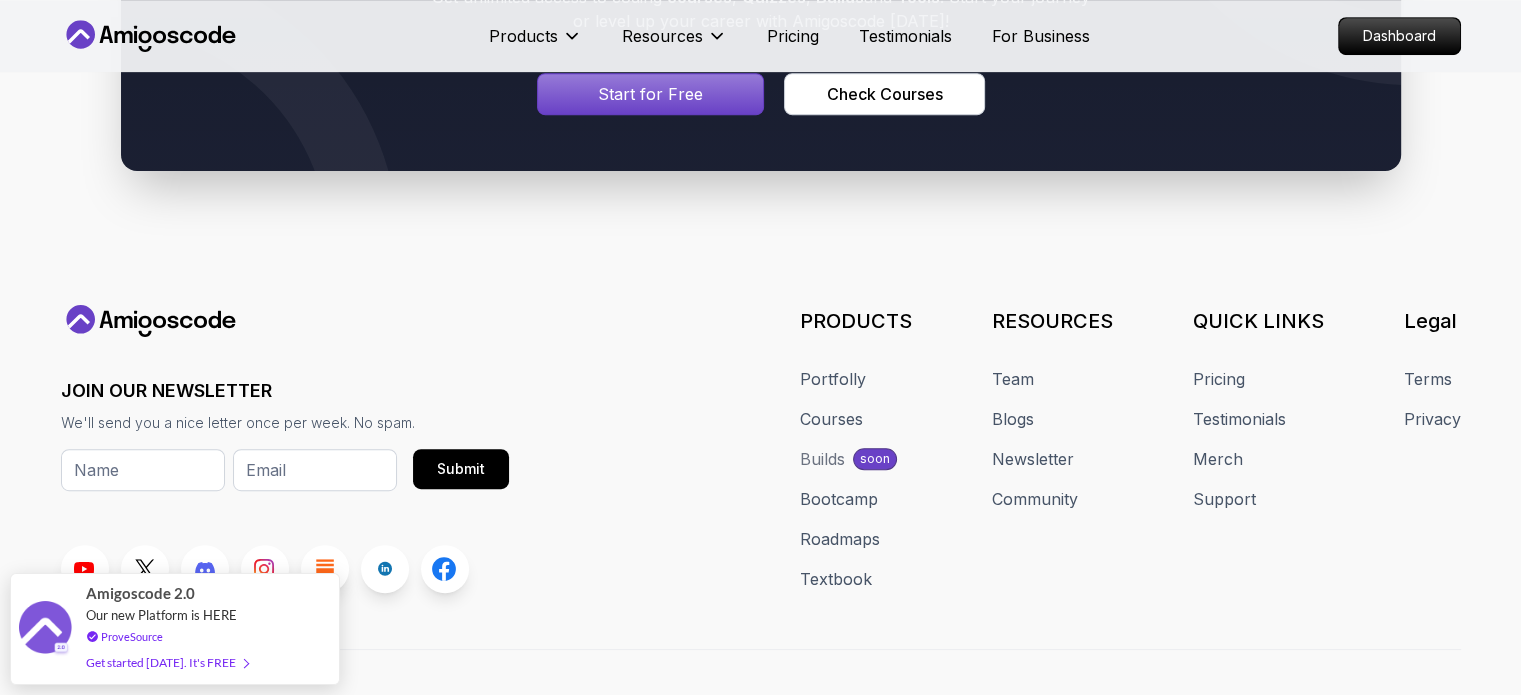 scroll, scrollTop: 8664, scrollLeft: 0, axis: vertical 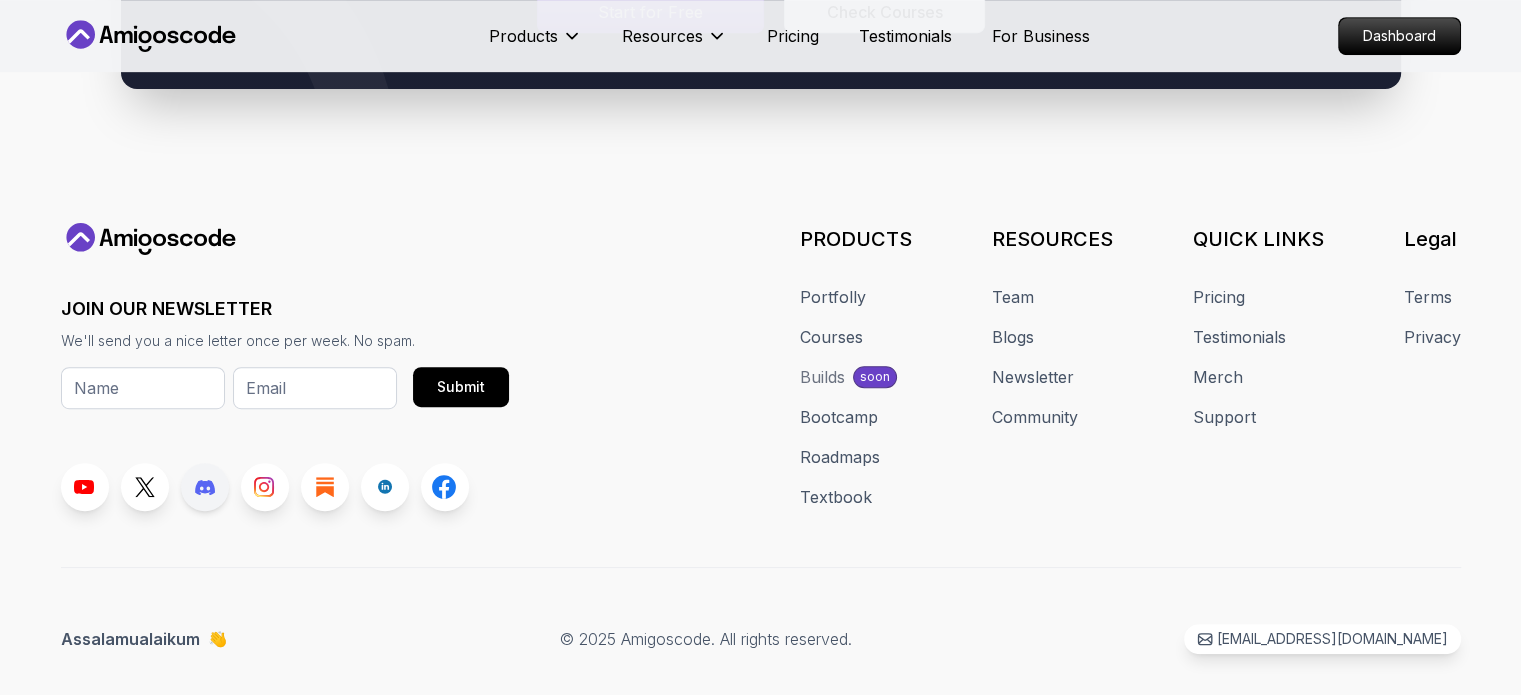 click 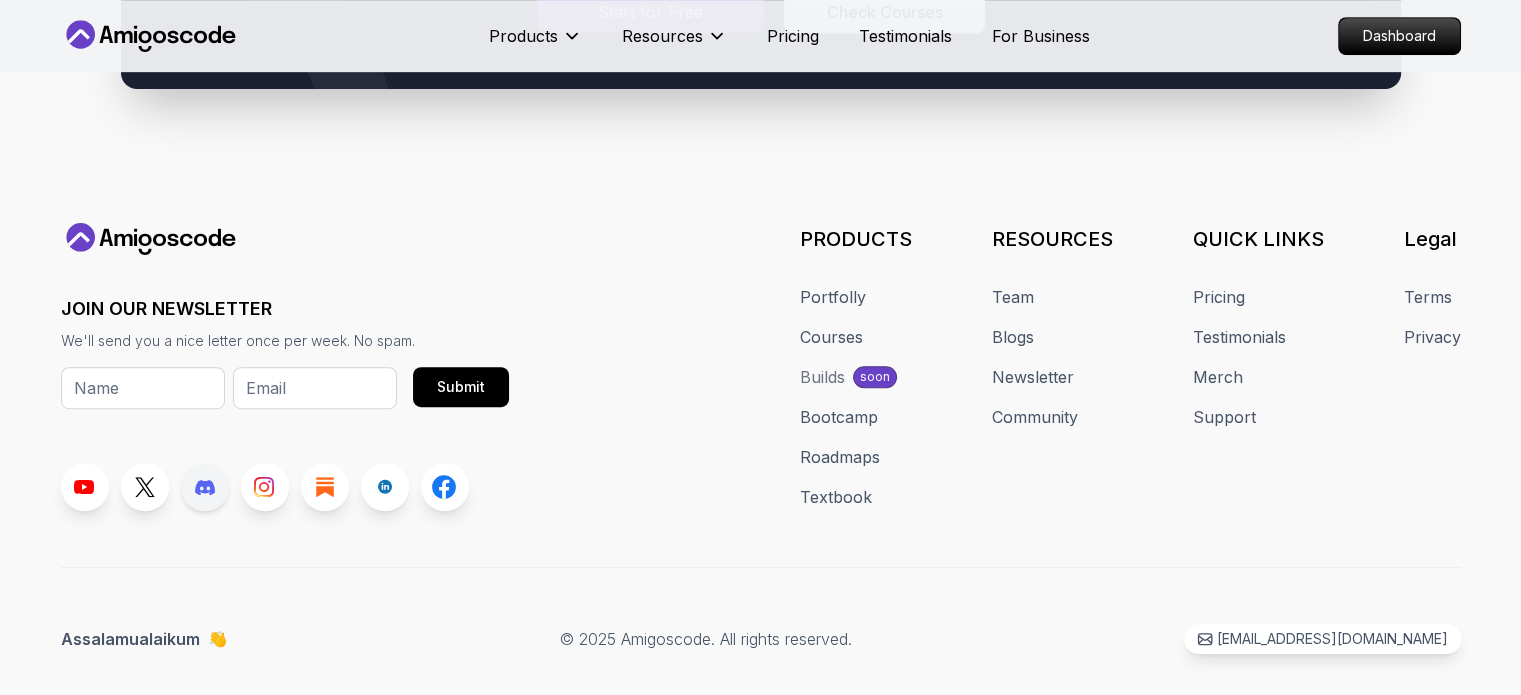 click 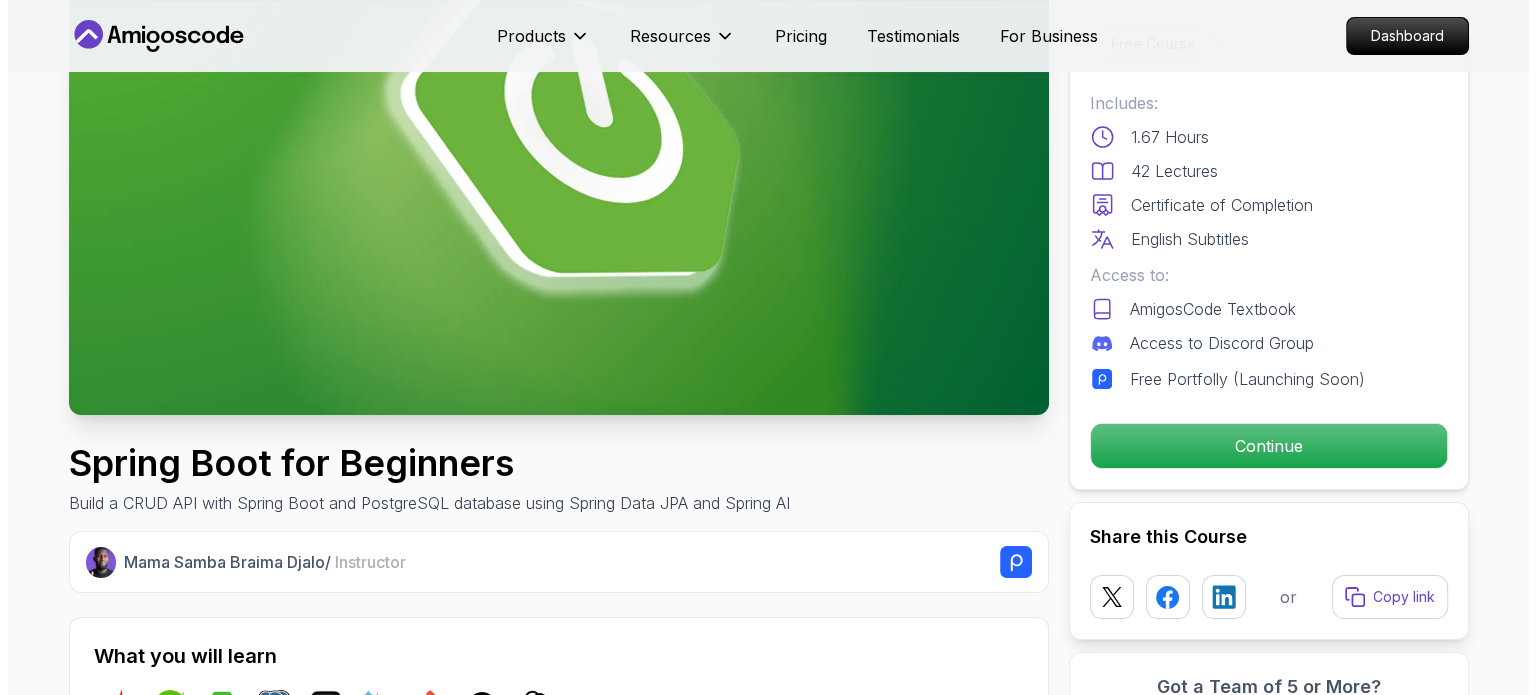scroll, scrollTop: 0, scrollLeft: 0, axis: both 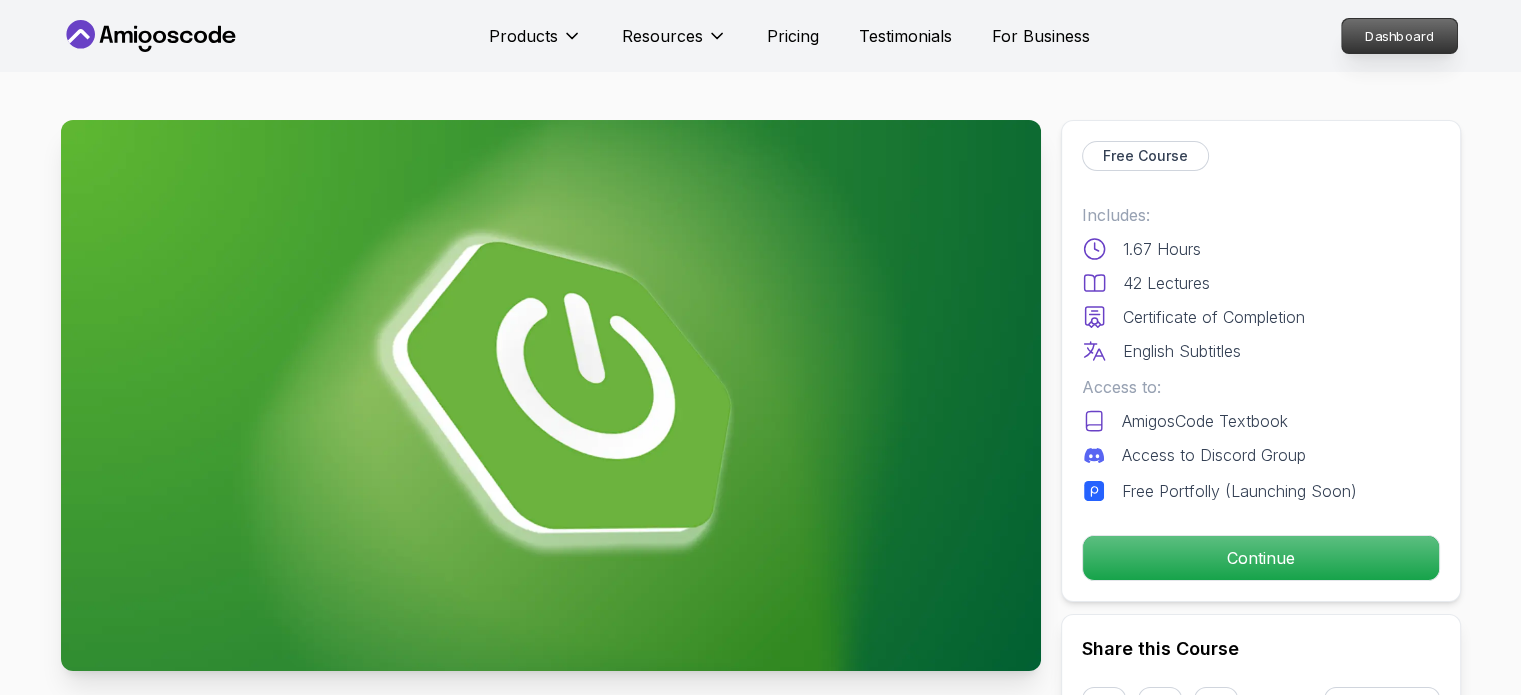 click on "Dashboard" at bounding box center (1399, 36) 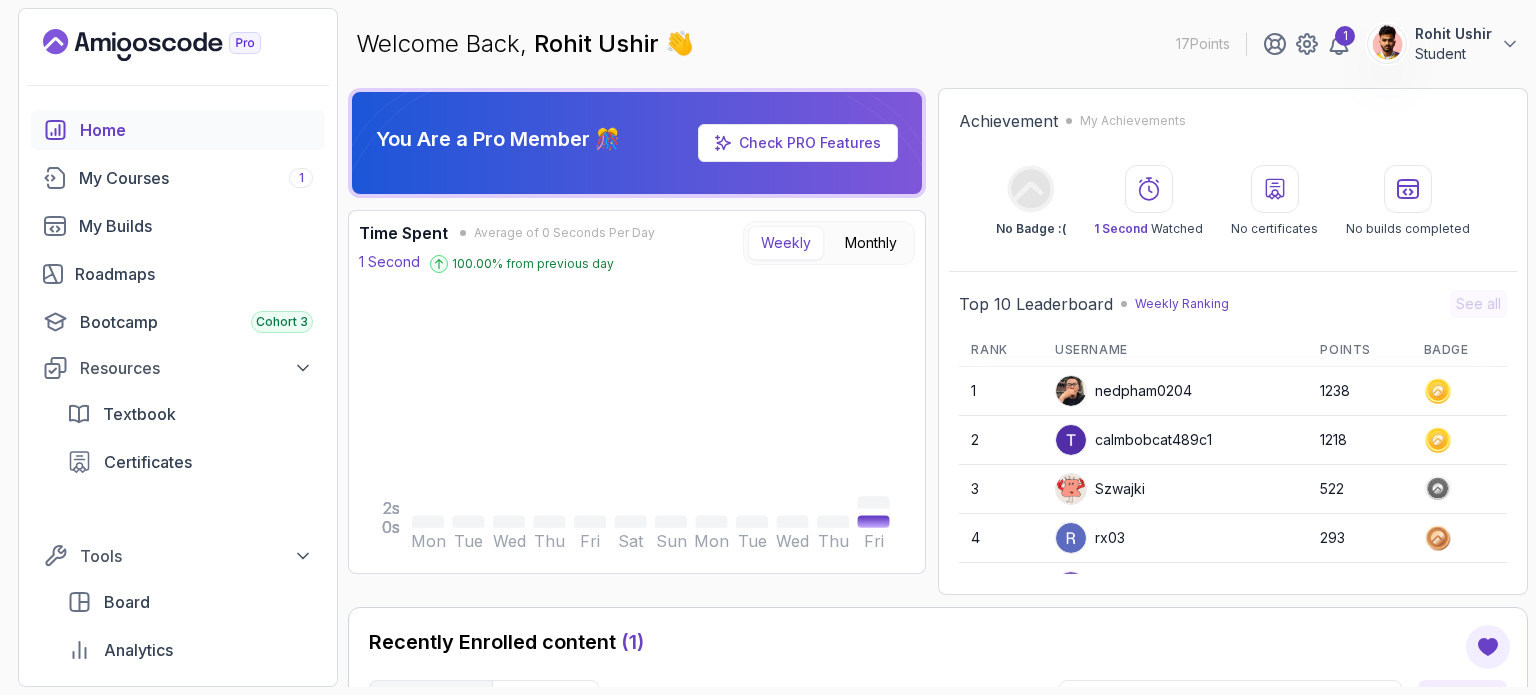 click on "Rohit Ushir" at bounding box center (1453, 34) 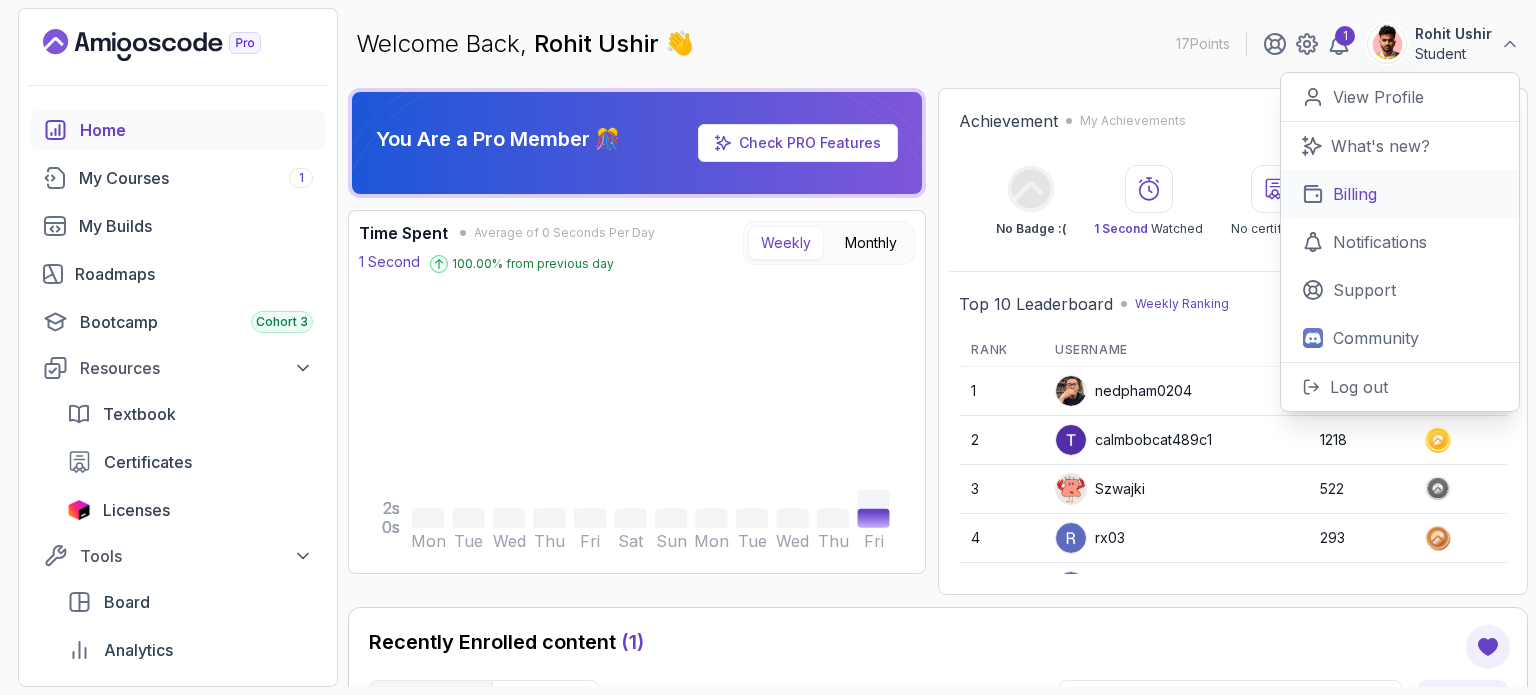 click on "Billing" at bounding box center [1400, 194] 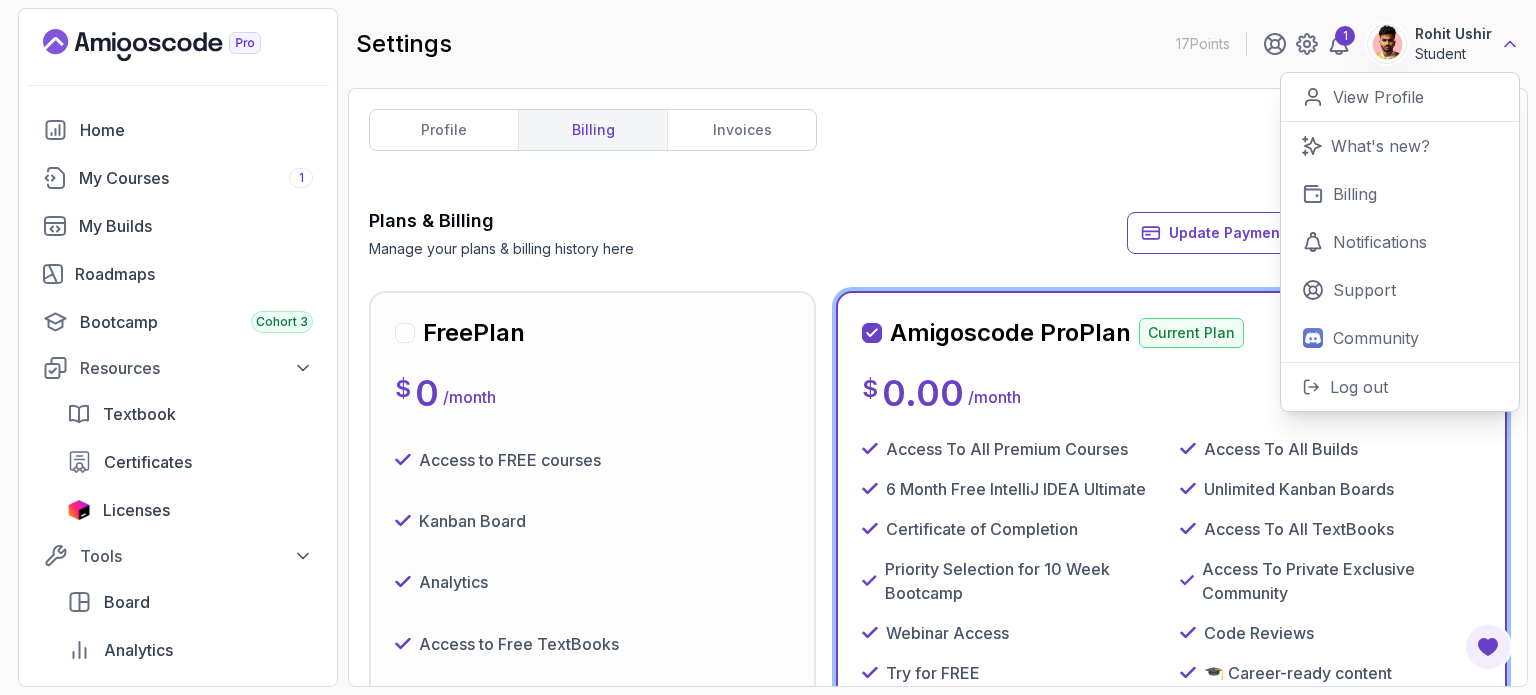click on "profile billing invoices Plans & Billing Manage your plans & billing history here Update Payment Details Need Help? Free  Plan $ 0 / month Access to FREE courses Kanban Board Analytics Access to Free TextBooks Certificate of completion 3 Month Free IntelliJ IDEA Ultimate Downgrade Amigoscode Pro  Plan Current Plan $ 0.00 / month Access To All Premium Courses Access To All Builds 6 Month Free IntelliJ IDEA Ultimate Unlimited Kanban Boards Certificate of Completion Access To All TextBooks Priority Selection for 10 Week Bootcamp Access To Private Exclusive Community Webinar Access Code Reviews Try for FREE 🎓 Career-ready content 💰 Less than $1/day Cancel Plan .cls-1 { fill: currentColor; } Powered by Stripe - blurple Testimonials Trusted by over 150,000 developers and teams around the world" at bounding box center (938, 387) 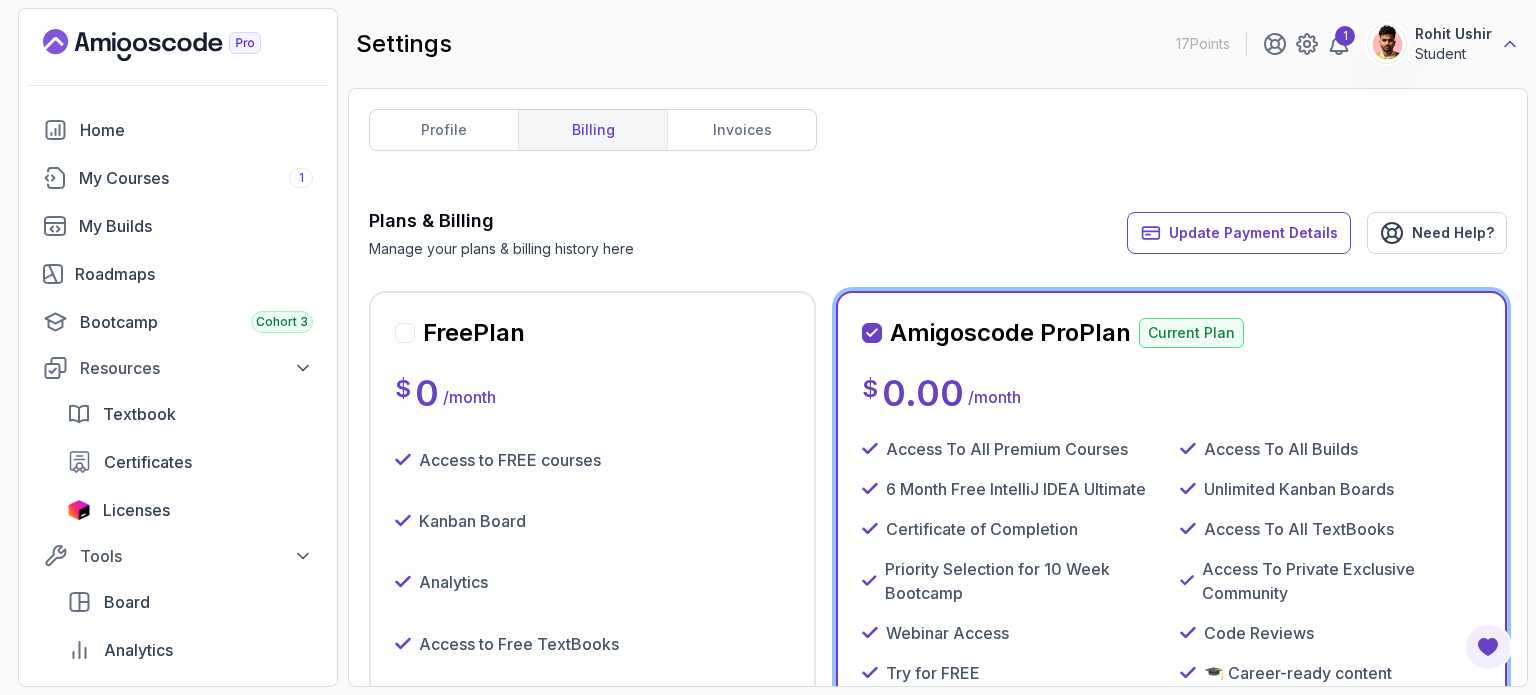 click on "profile billing invoices Plans & Billing Manage your plans & billing history here Update Payment Details Need Help? Free  Plan $ 0 / month Access to FREE courses Kanban Board Analytics Access to Free TextBooks Certificate of completion 3 Month Free IntelliJ IDEA Ultimate Downgrade Amigoscode Pro  Plan Current Plan $ 0.00 / month Access To All Premium Courses Access To All Builds 6 Month Free IntelliJ IDEA Ultimate Unlimited Kanban Boards Certificate of Completion Access To All TextBooks Priority Selection for 10 Week Bootcamp Access To Private Exclusive Community Webinar Access Code Reviews Try for FREE 🎓 Career-ready content 💰 Less than $1/day Cancel Plan .cls-1 { fill: currentColor; } Powered by Stripe - blurple Testimonials Trusted by over 150,000 developers and teams around the world" at bounding box center [938, 387] 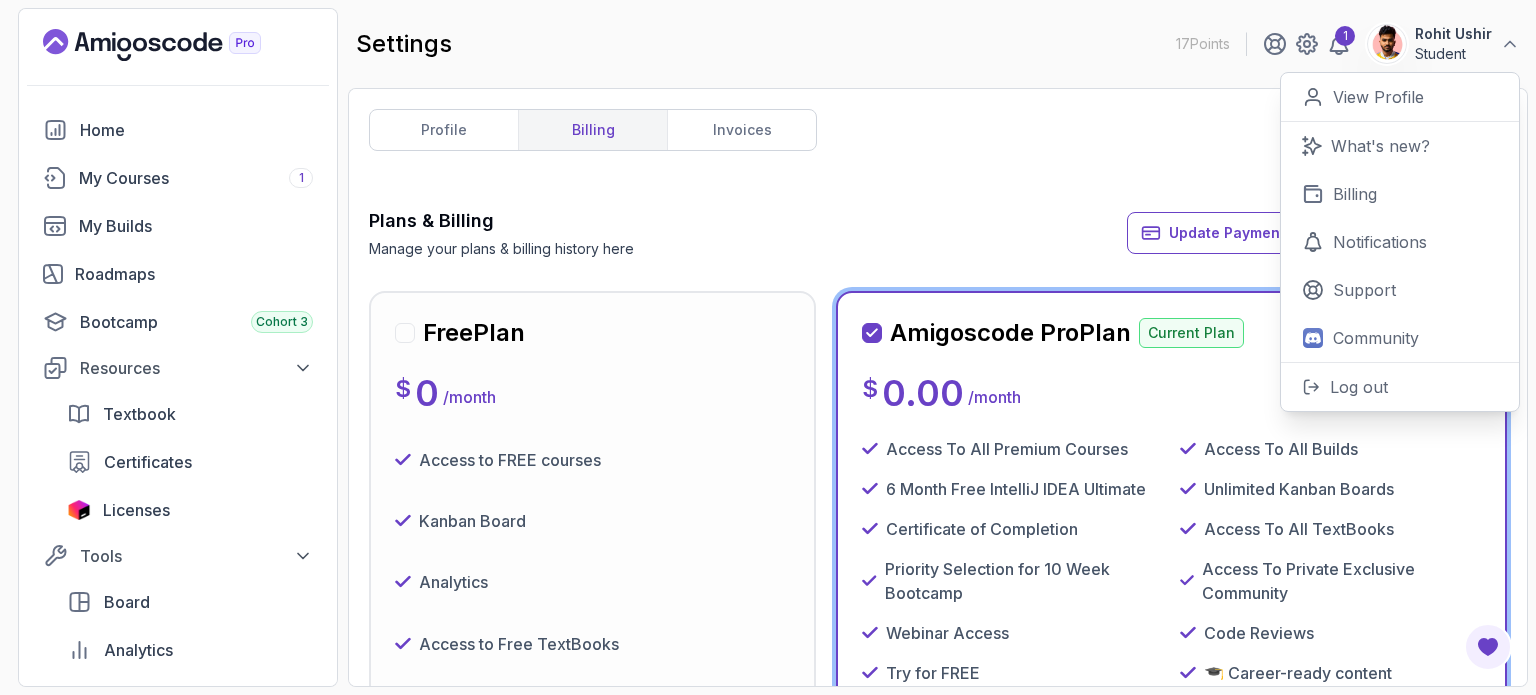 scroll, scrollTop: 1563, scrollLeft: 0, axis: vertical 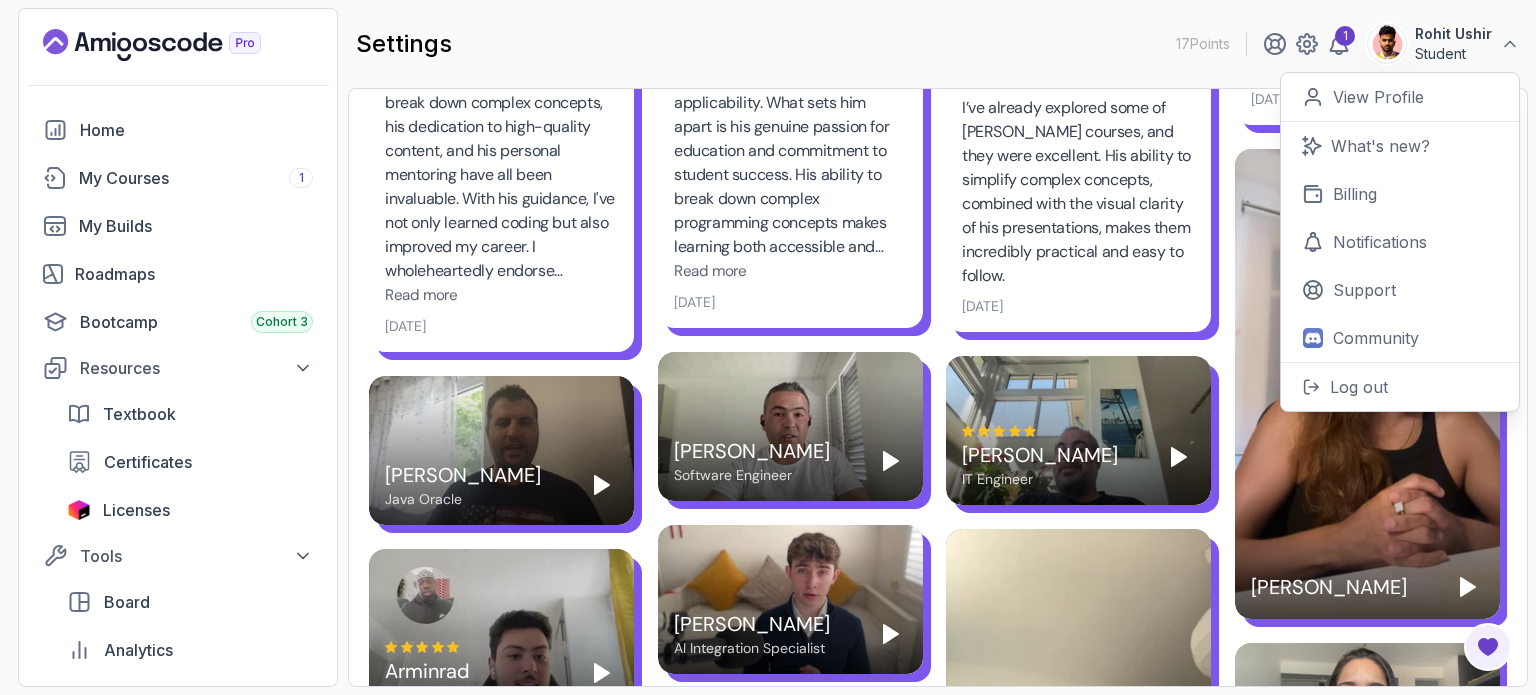 click on "Student" at bounding box center (1453, 54) 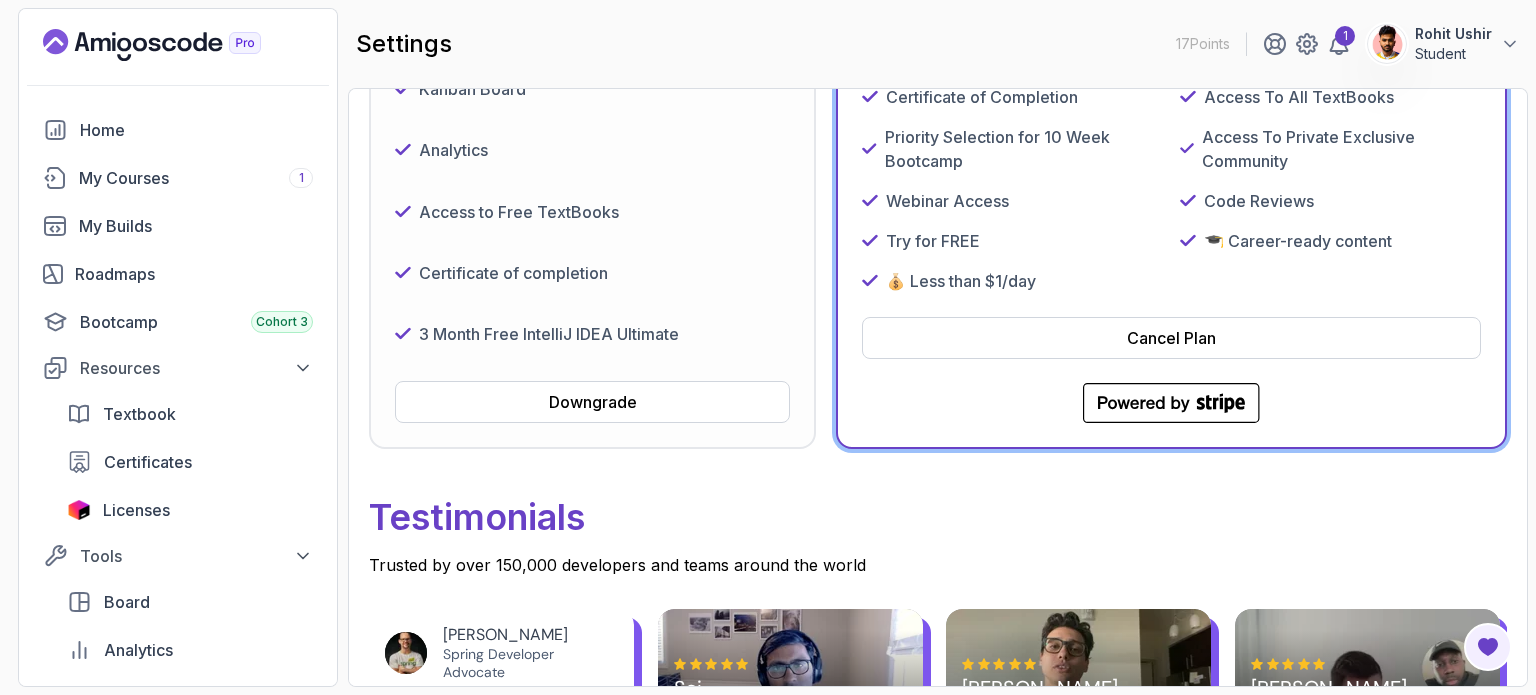 scroll, scrollTop: 434, scrollLeft: 0, axis: vertical 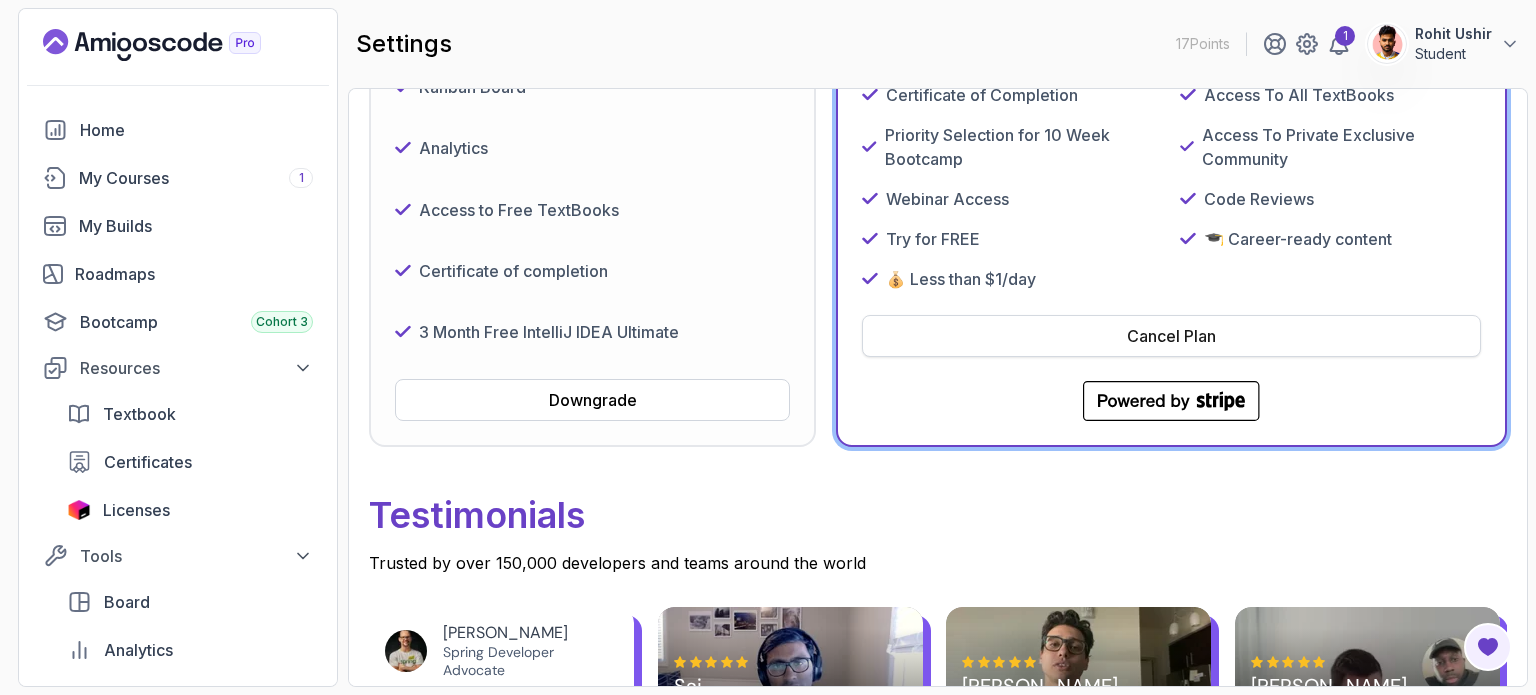 click on "Cancel Plan" at bounding box center [1171, 336] 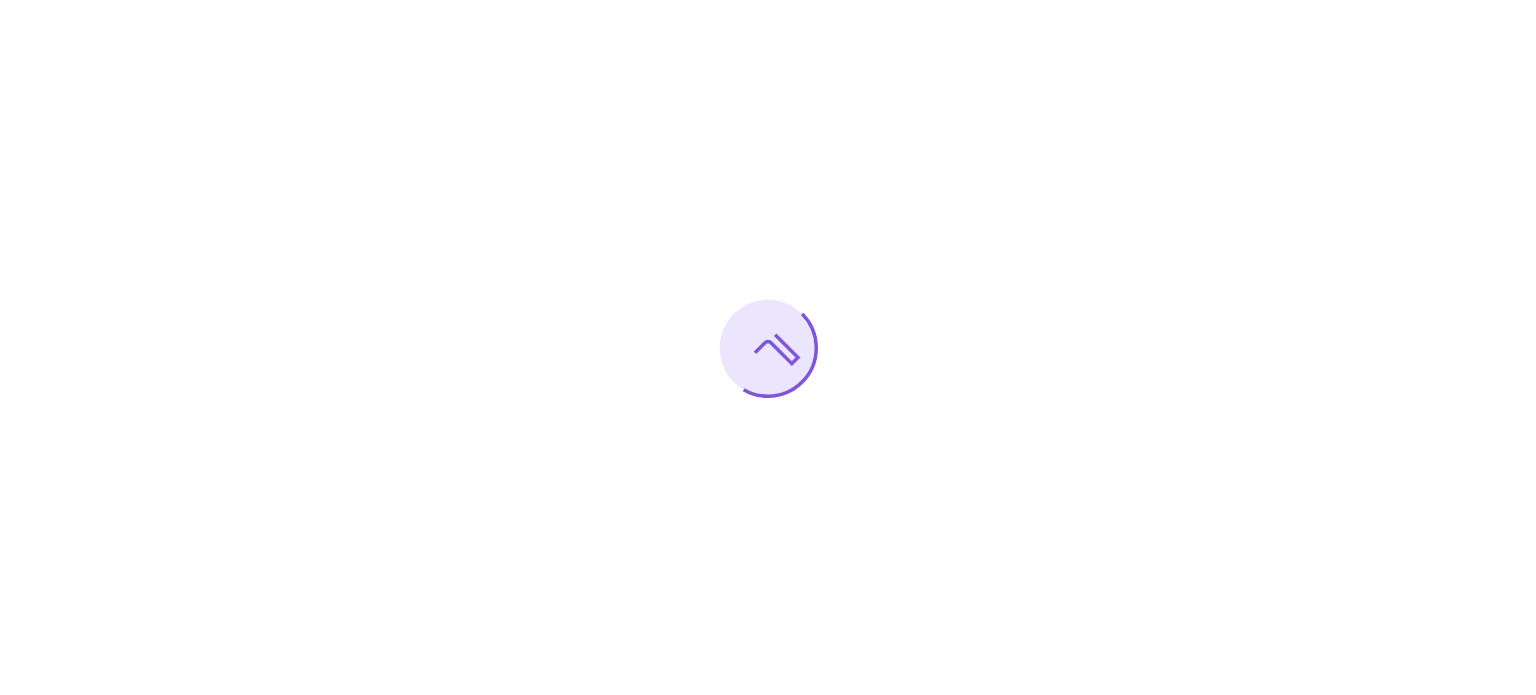 scroll, scrollTop: 0, scrollLeft: 0, axis: both 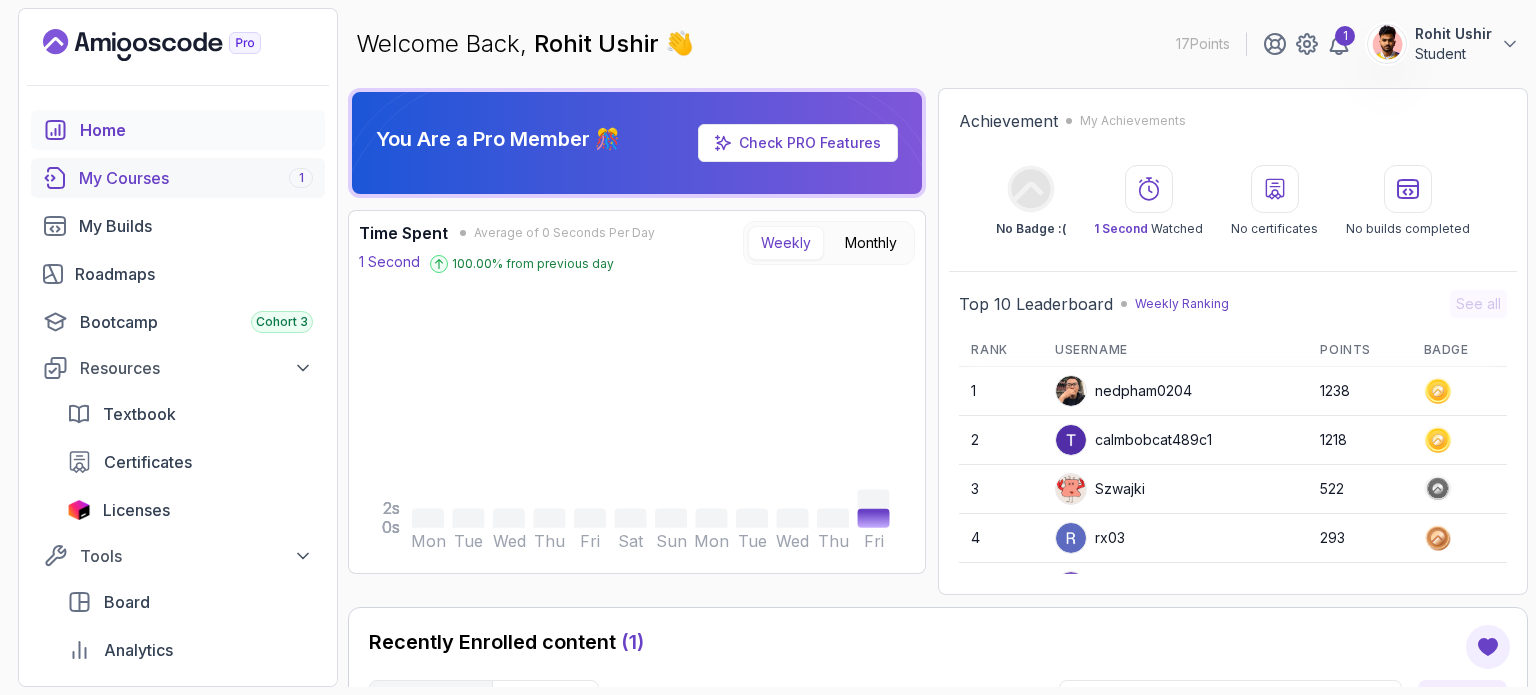click on "My Courses 1" at bounding box center (196, 178) 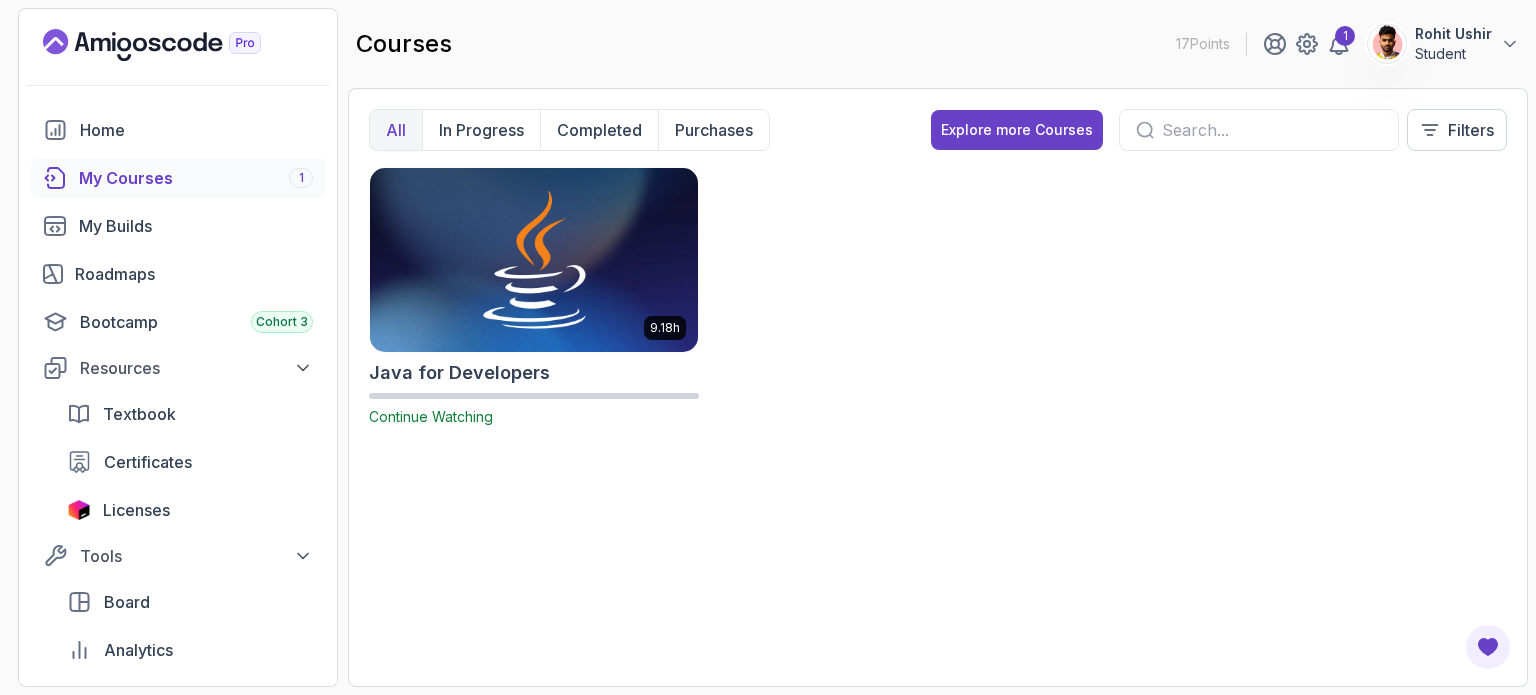 click on "Java for Developers" at bounding box center [534, 373] 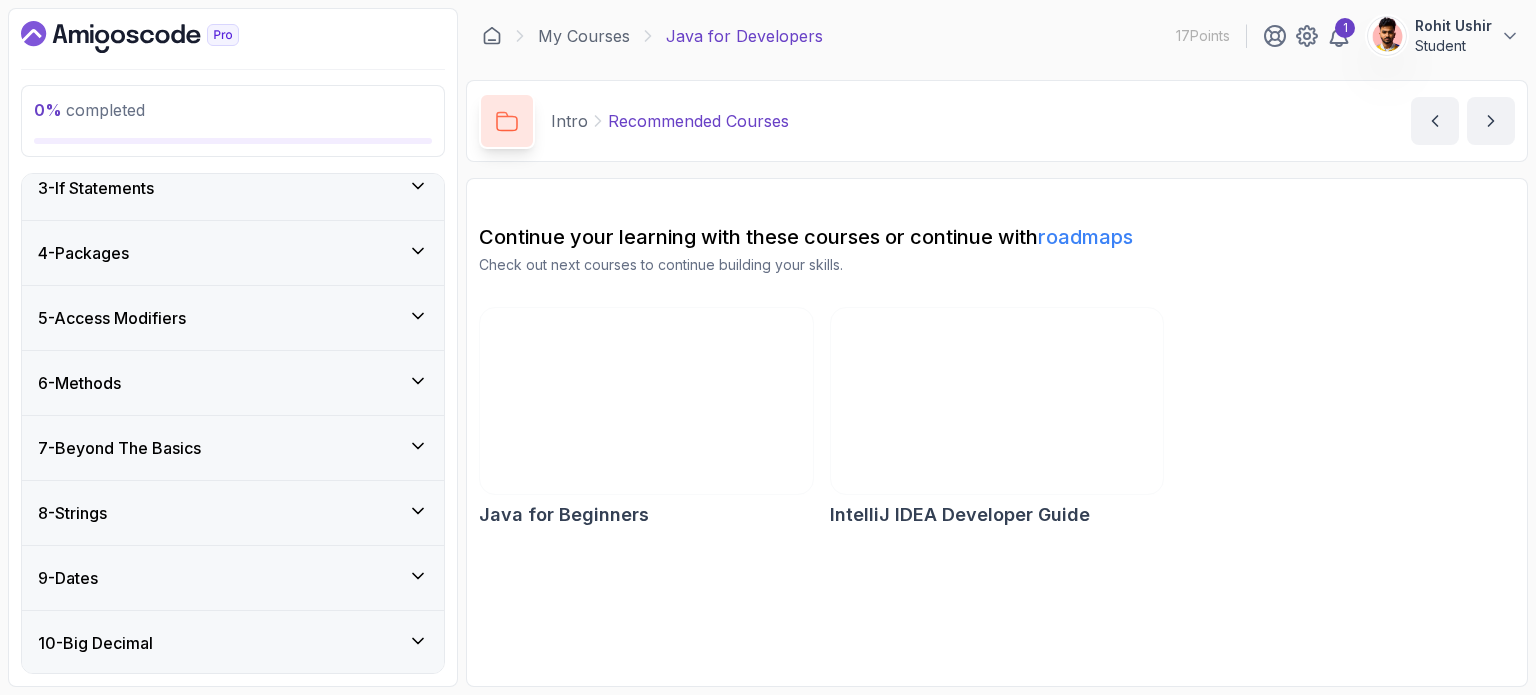 scroll, scrollTop: 898, scrollLeft: 0, axis: vertical 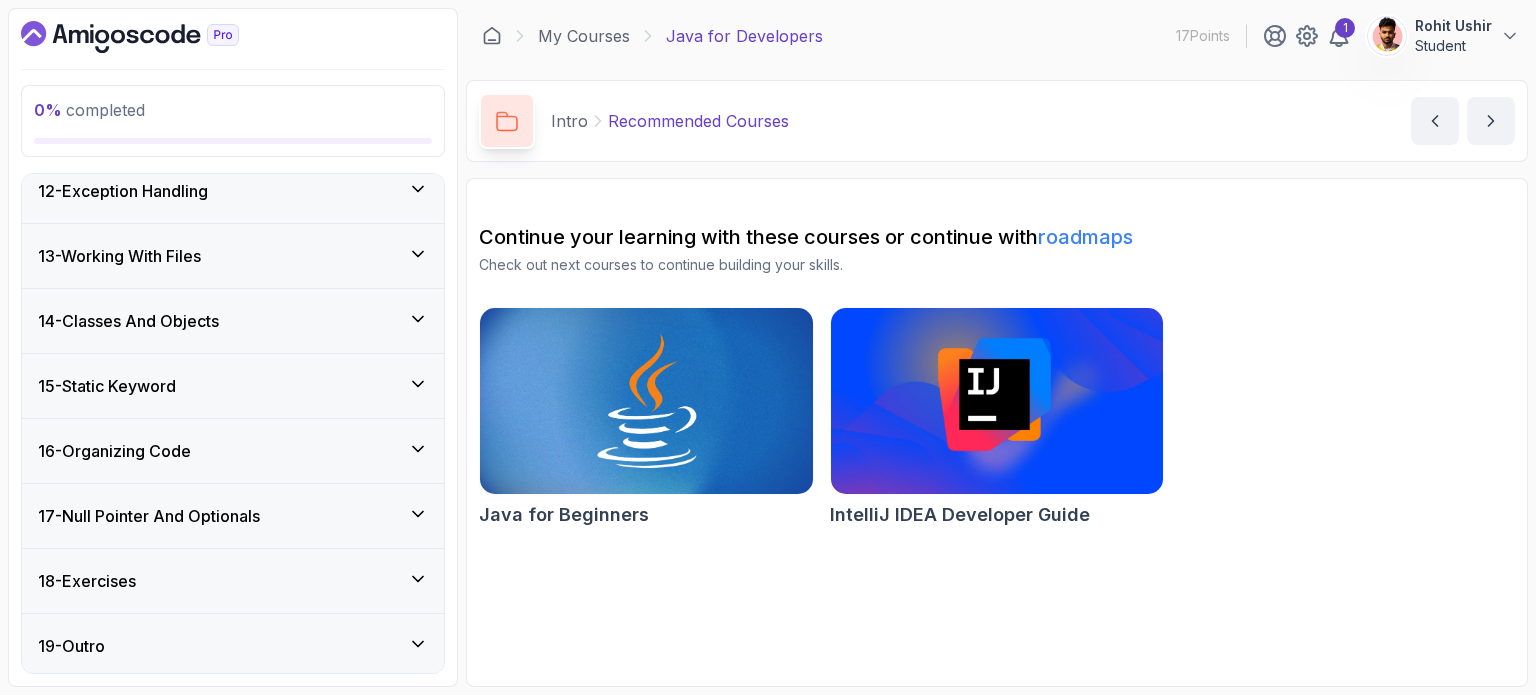 click 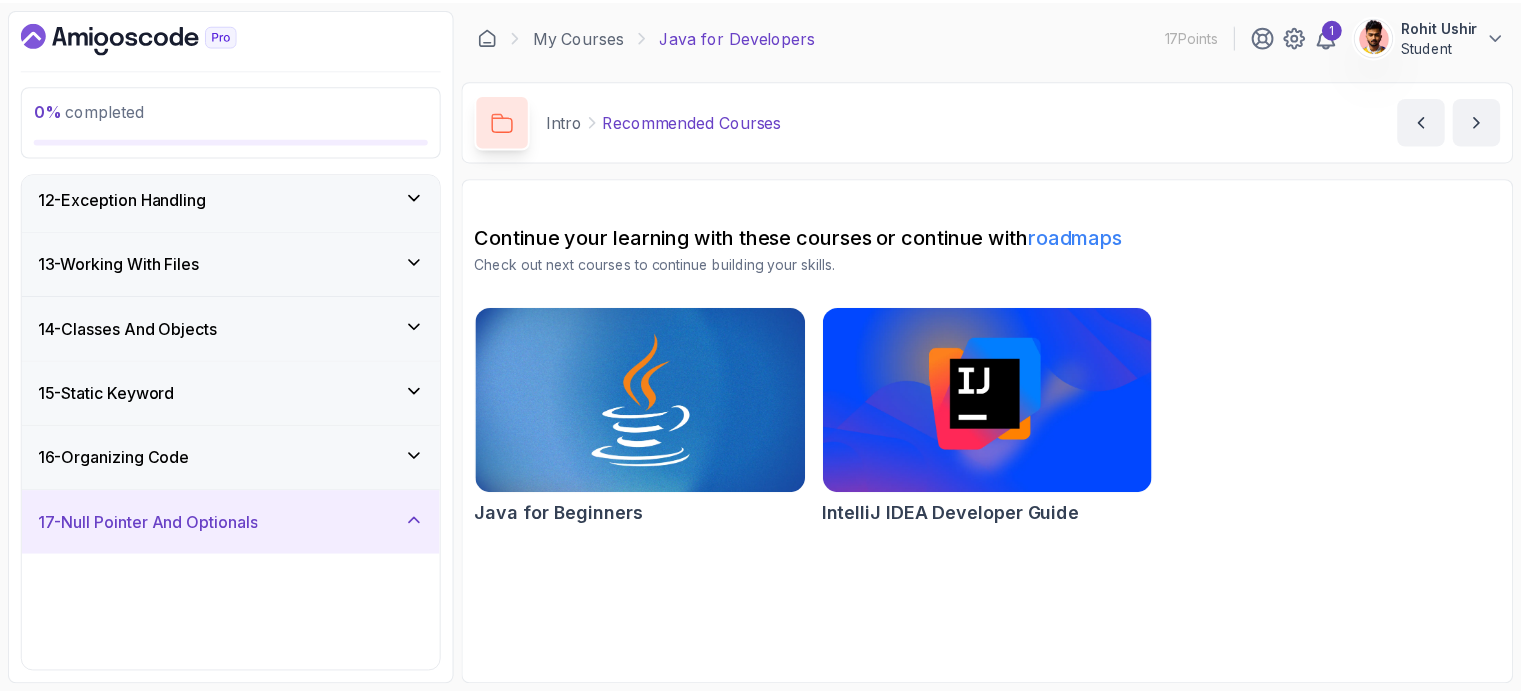 scroll, scrollTop: 730, scrollLeft: 0, axis: vertical 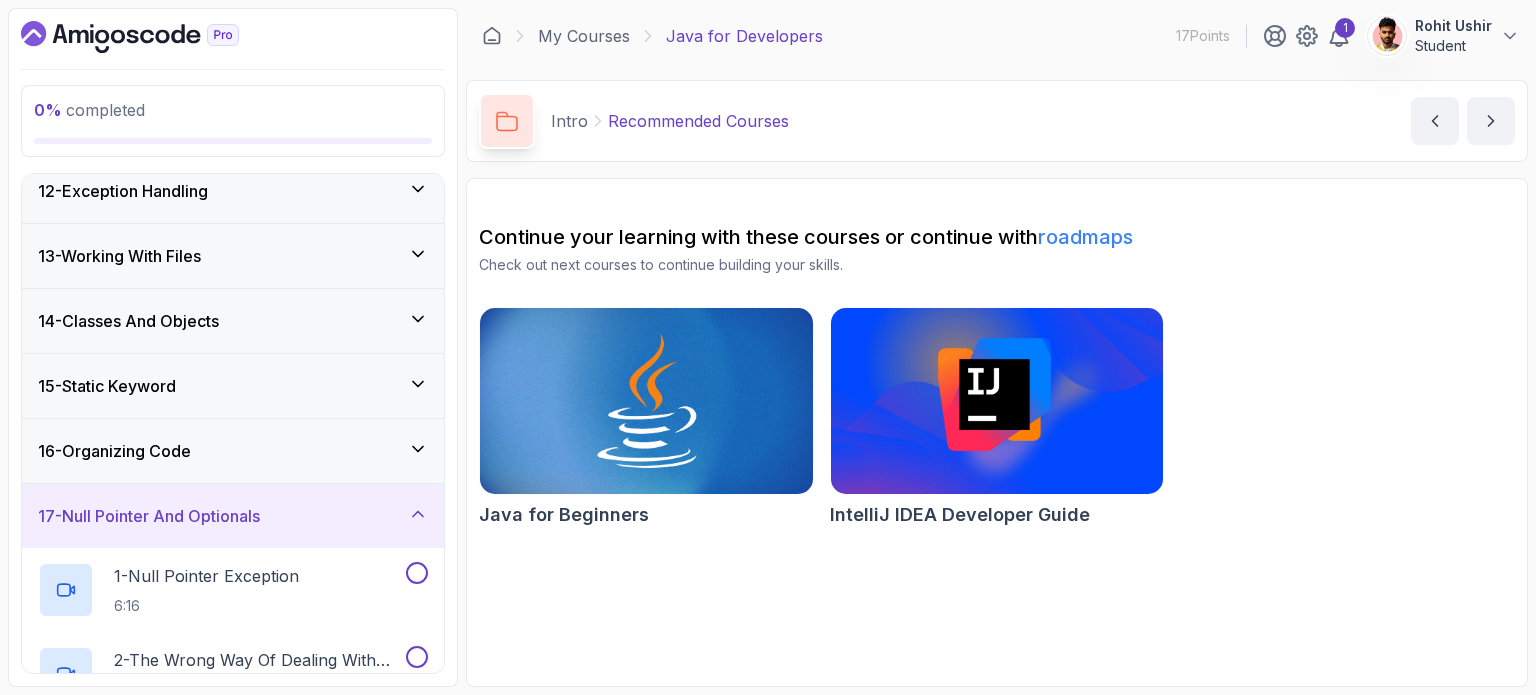 click 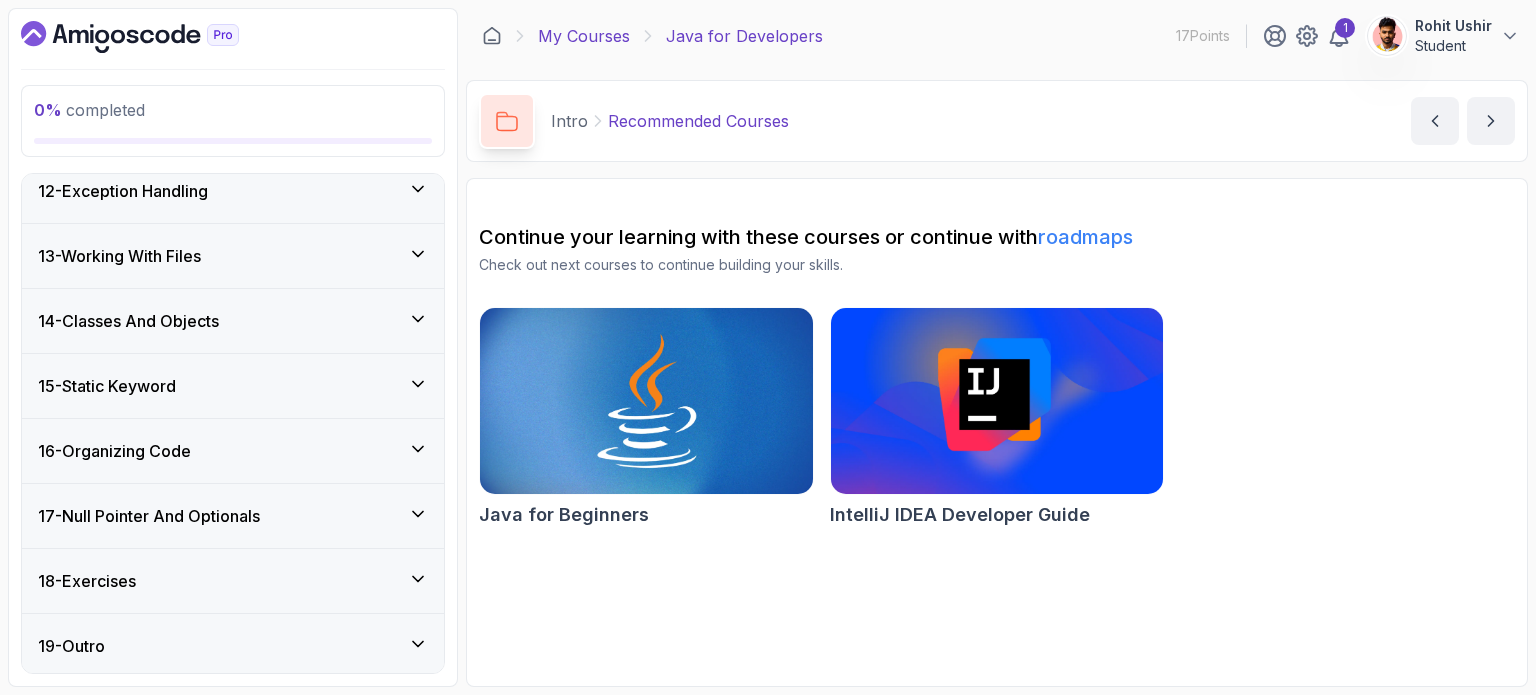 click on "My Courses" at bounding box center (584, 36) 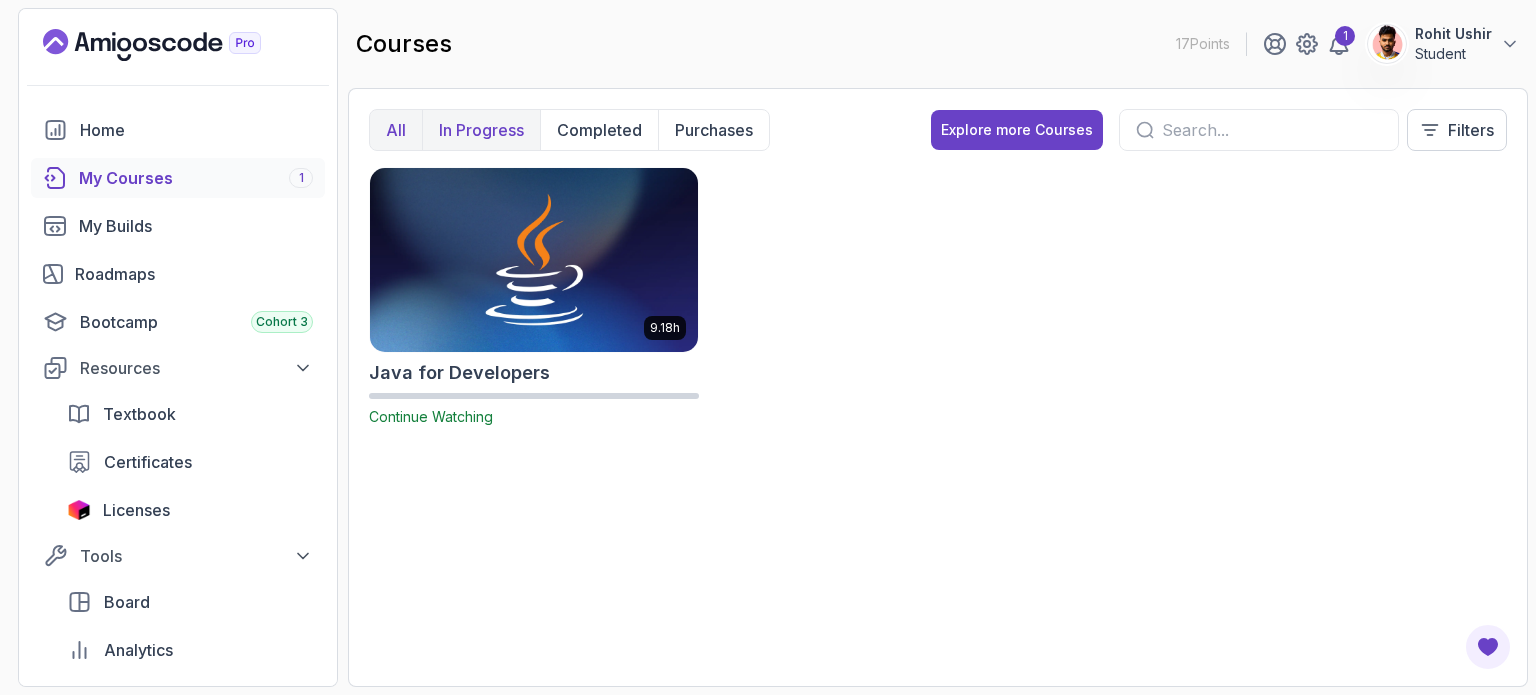 click on "In Progress" at bounding box center (481, 130) 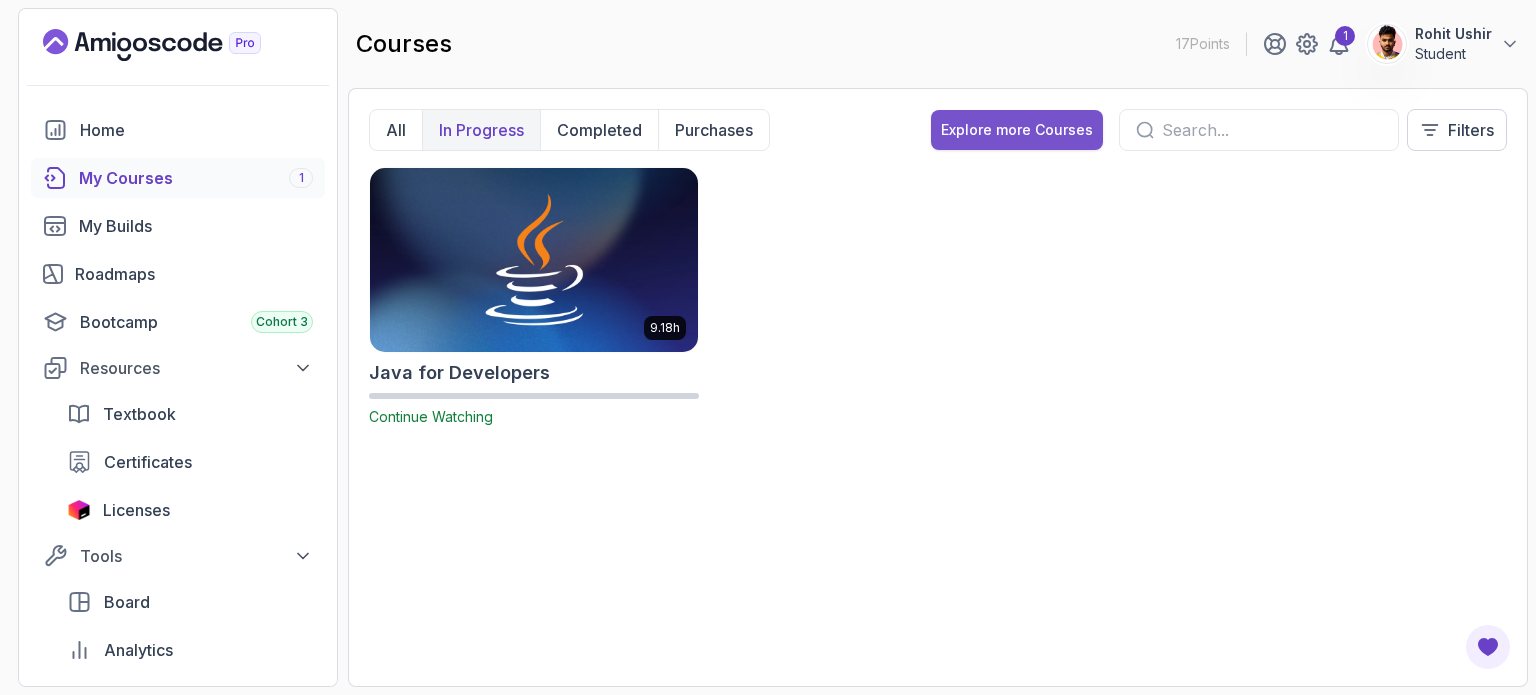 click on "Explore more Courses" at bounding box center [1017, 130] 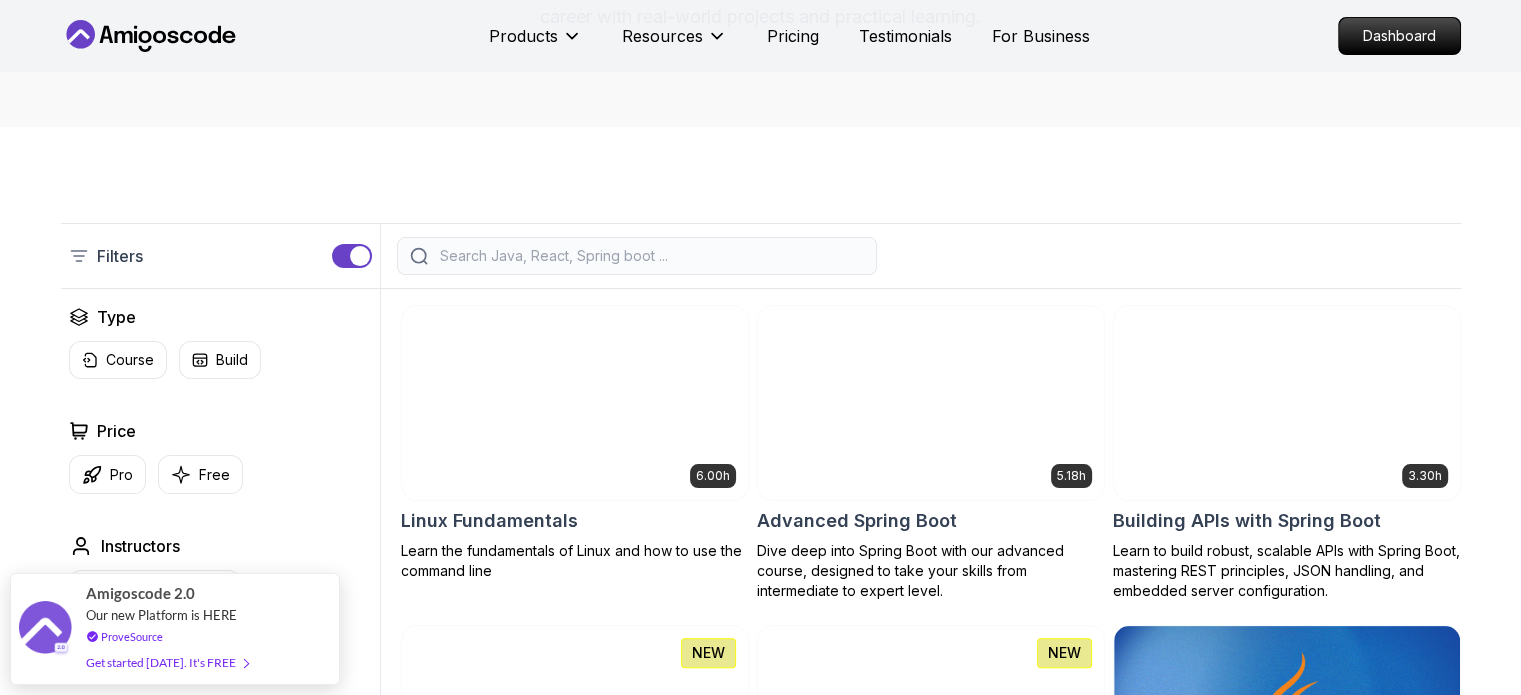 scroll, scrollTop: 324, scrollLeft: 0, axis: vertical 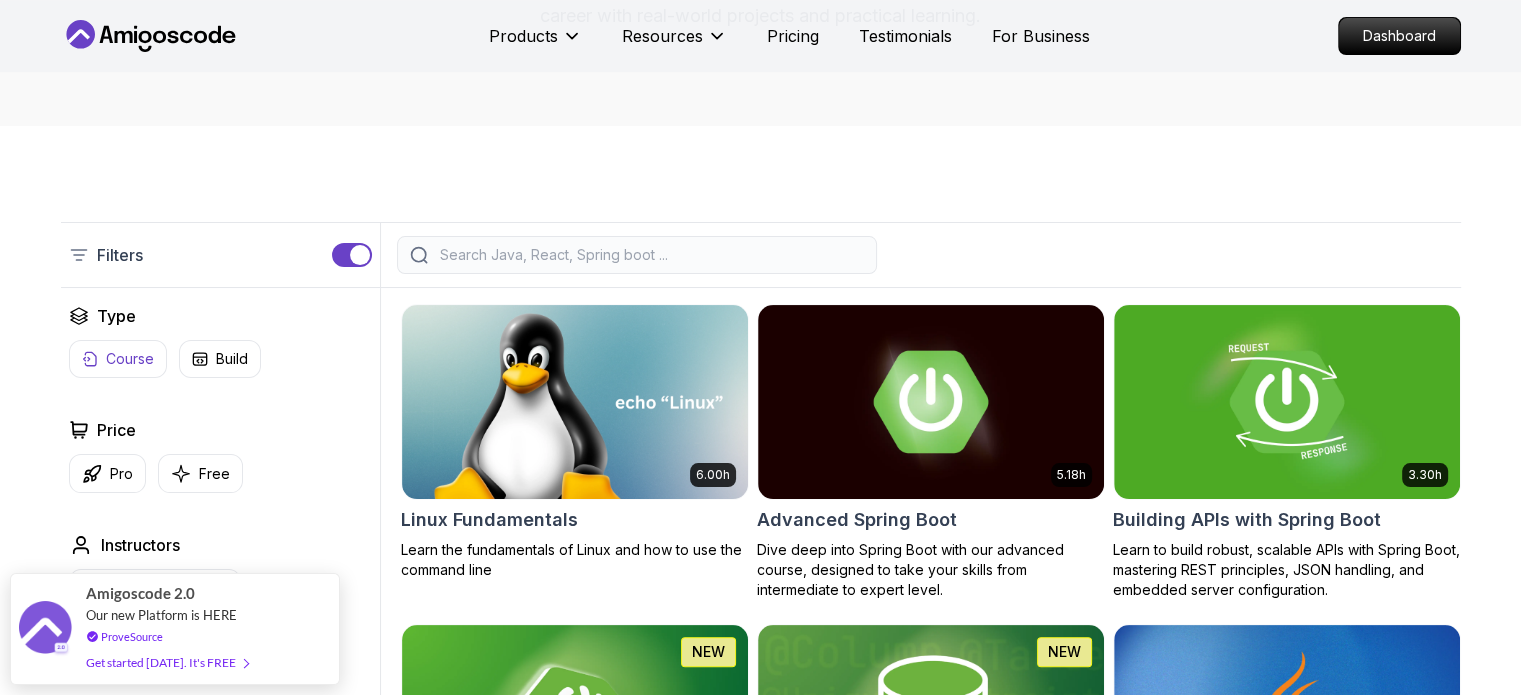 click on "Course" at bounding box center (118, 359) 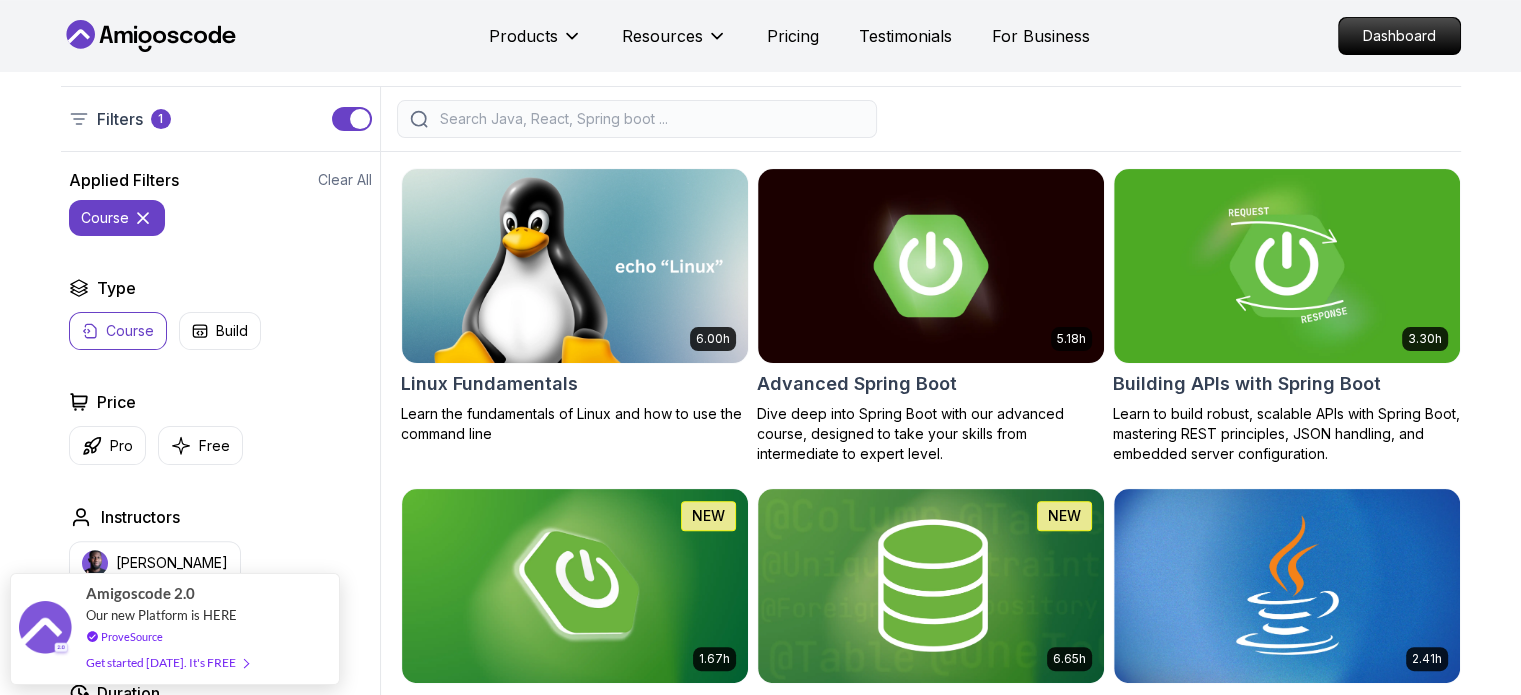 scroll, scrollTop: 464, scrollLeft: 0, axis: vertical 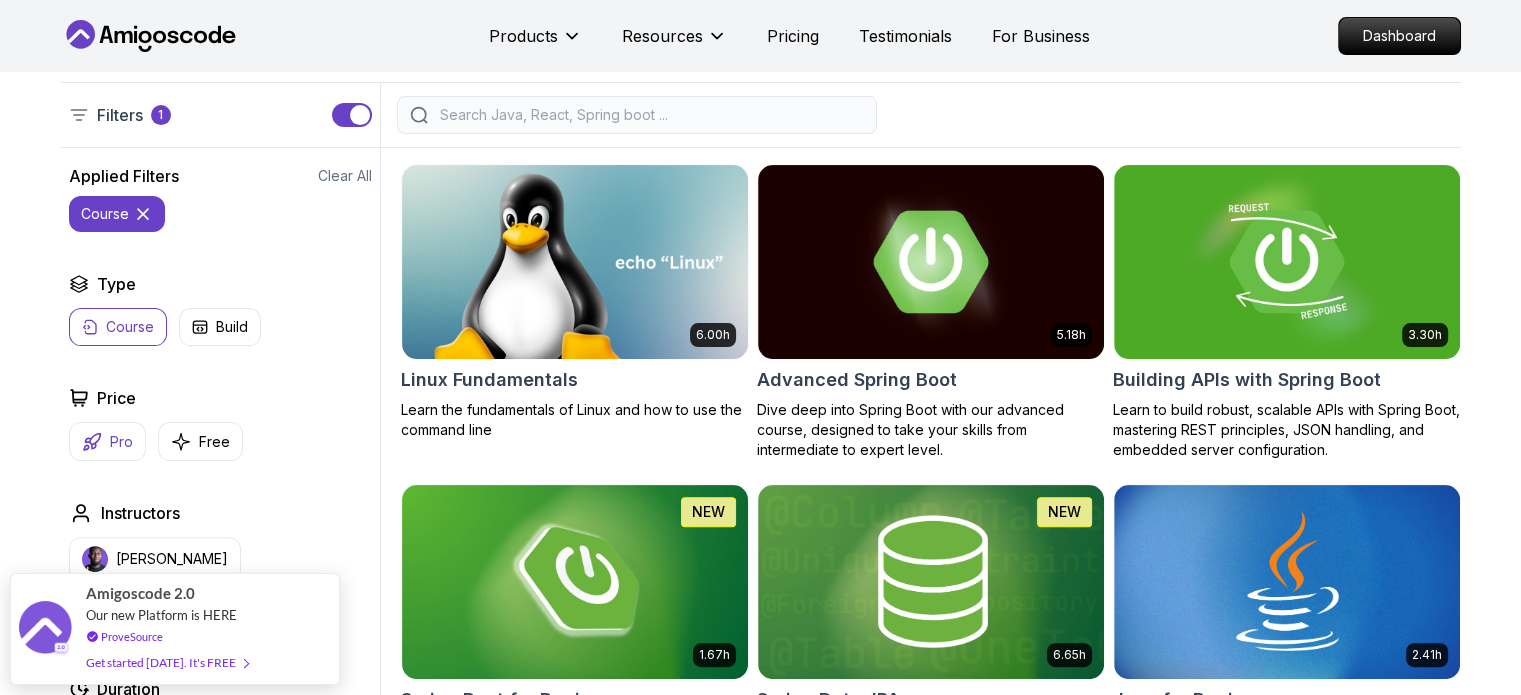click on "Pro" at bounding box center [107, 441] 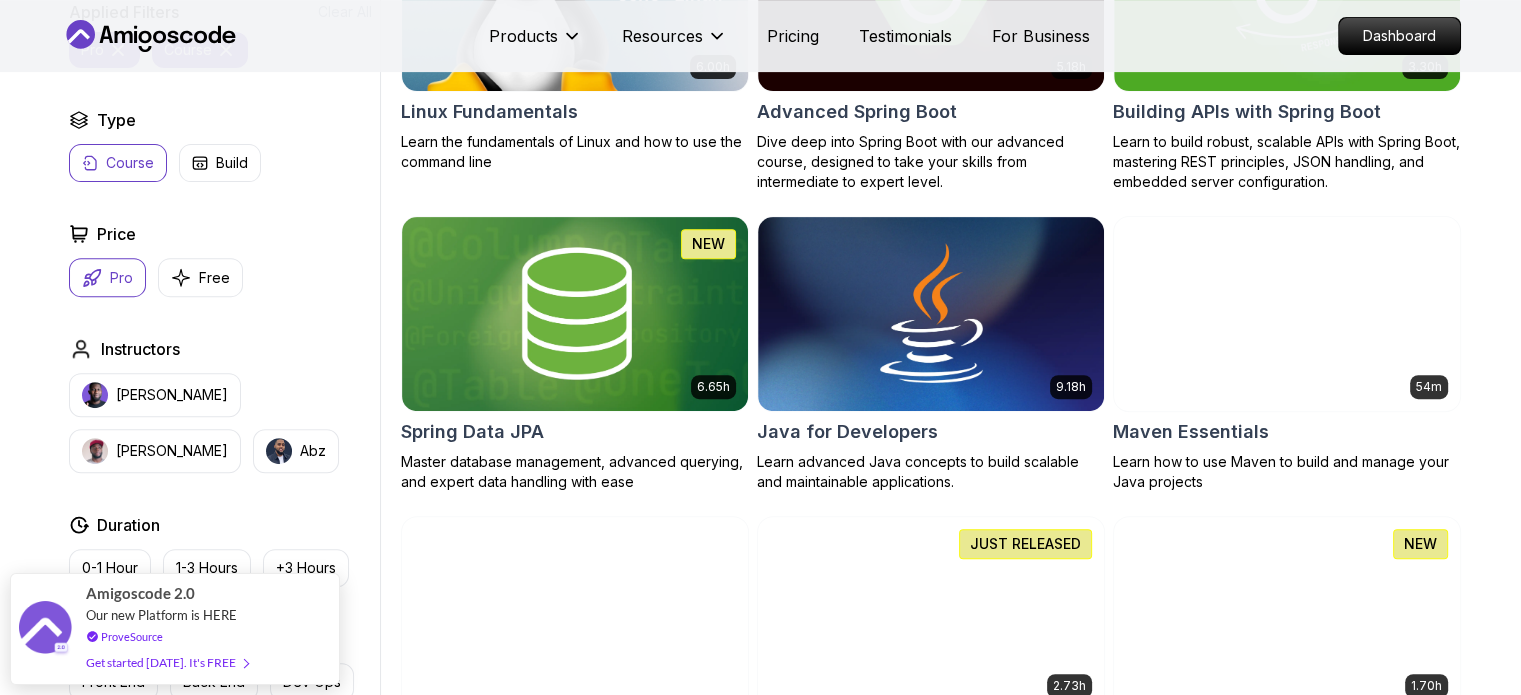scroll, scrollTop: 736, scrollLeft: 0, axis: vertical 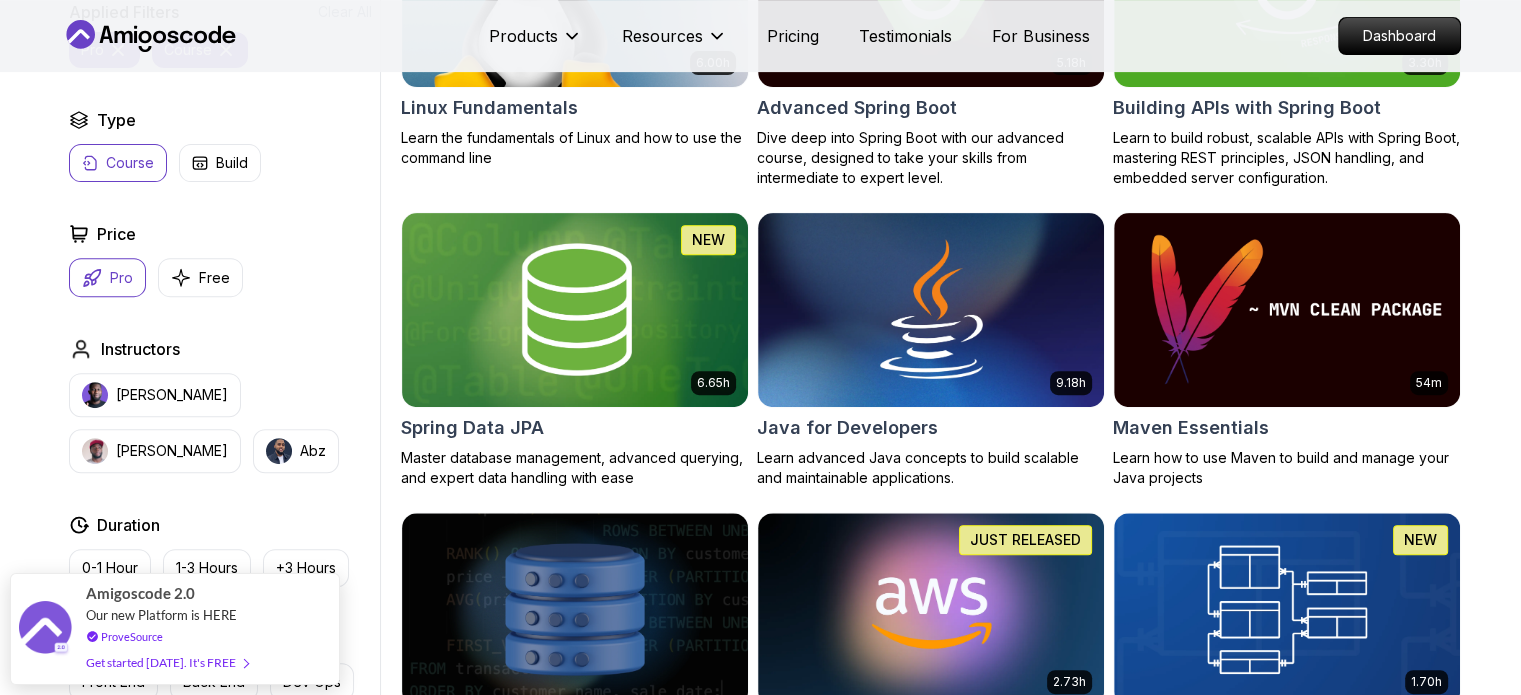 drag, startPoint x: 314, startPoint y: 583, endPoint x: 252, endPoint y: 472, distance: 127.141655 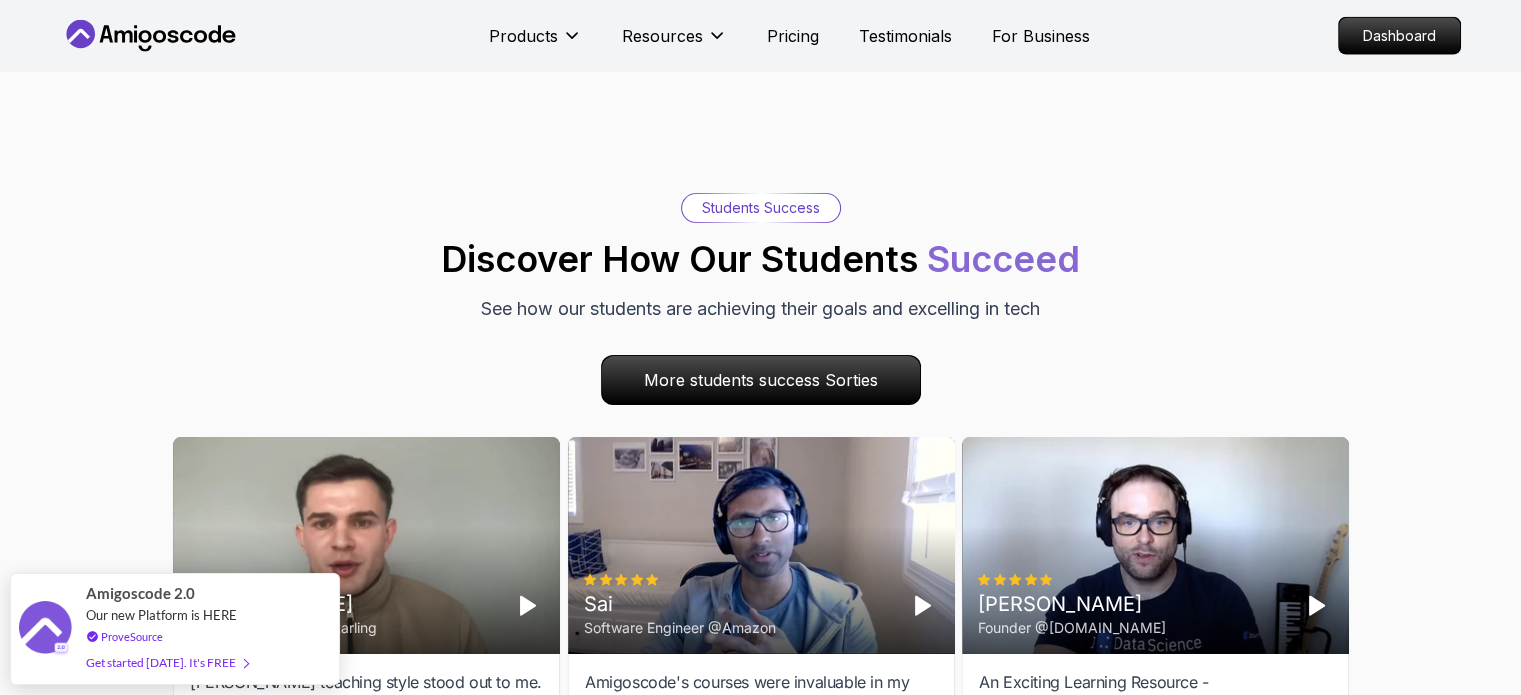 scroll, scrollTop: 4816, scrollLeft: 0, axis: vertical 